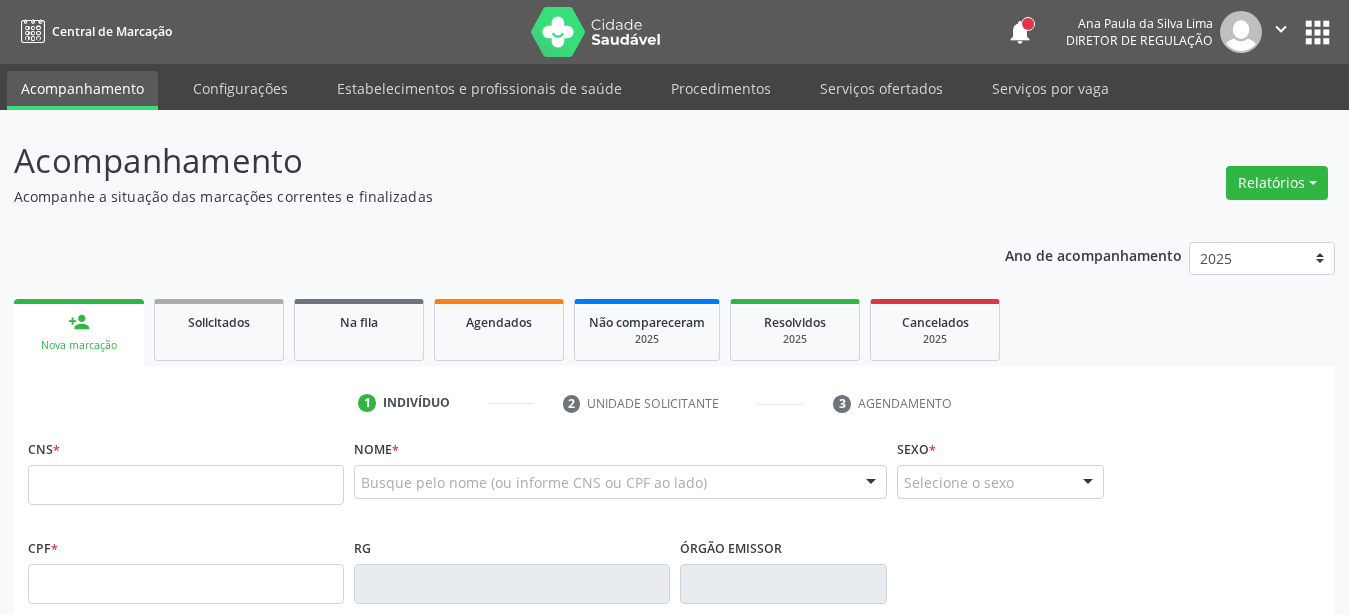 scroll, scrollTop: 0, scrollLeft: 0, axis: both 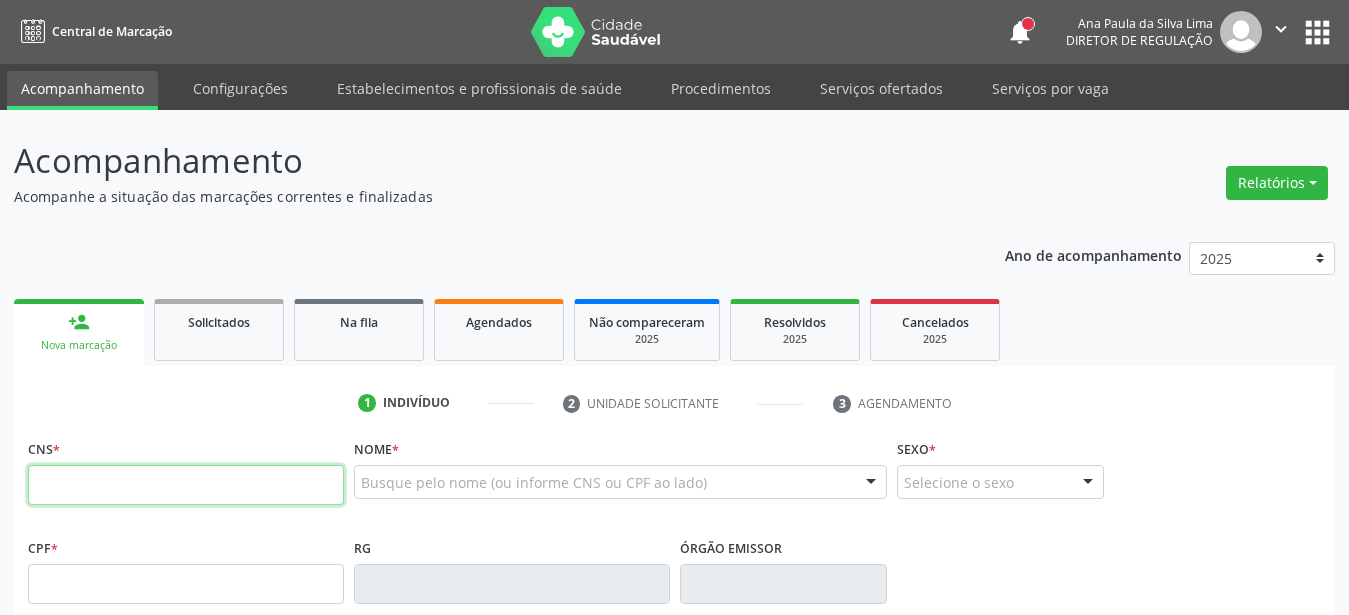 click at bounding box center (186, 485) 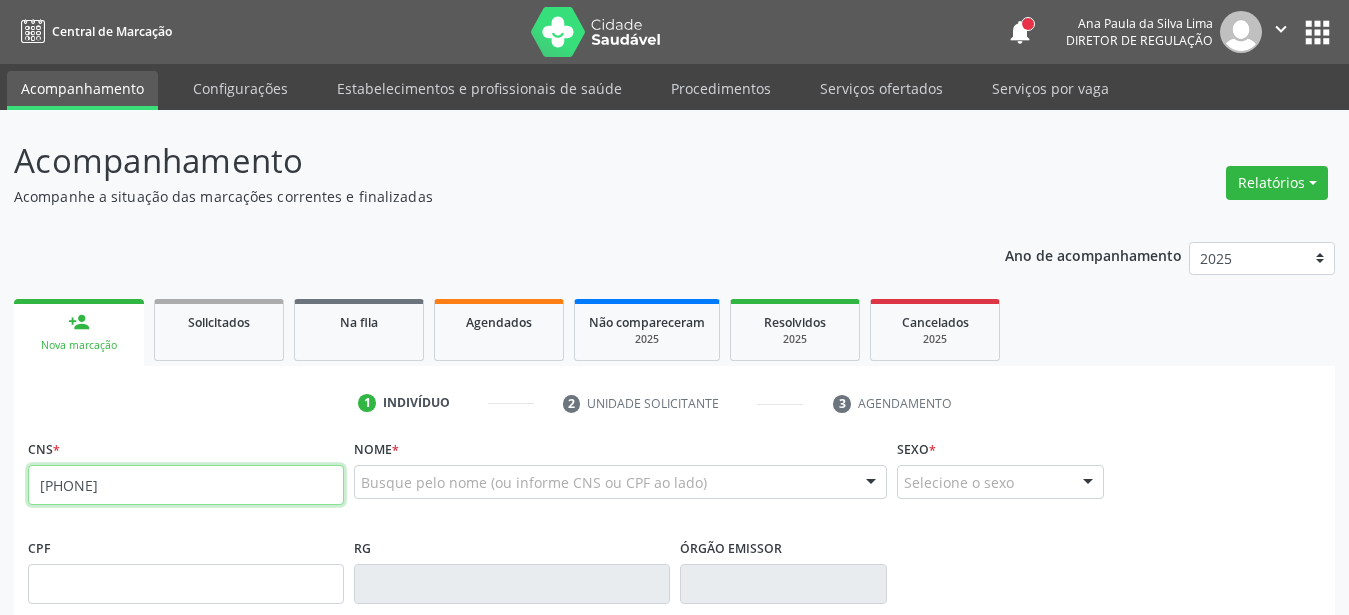type on "206 3147 1949 0009" 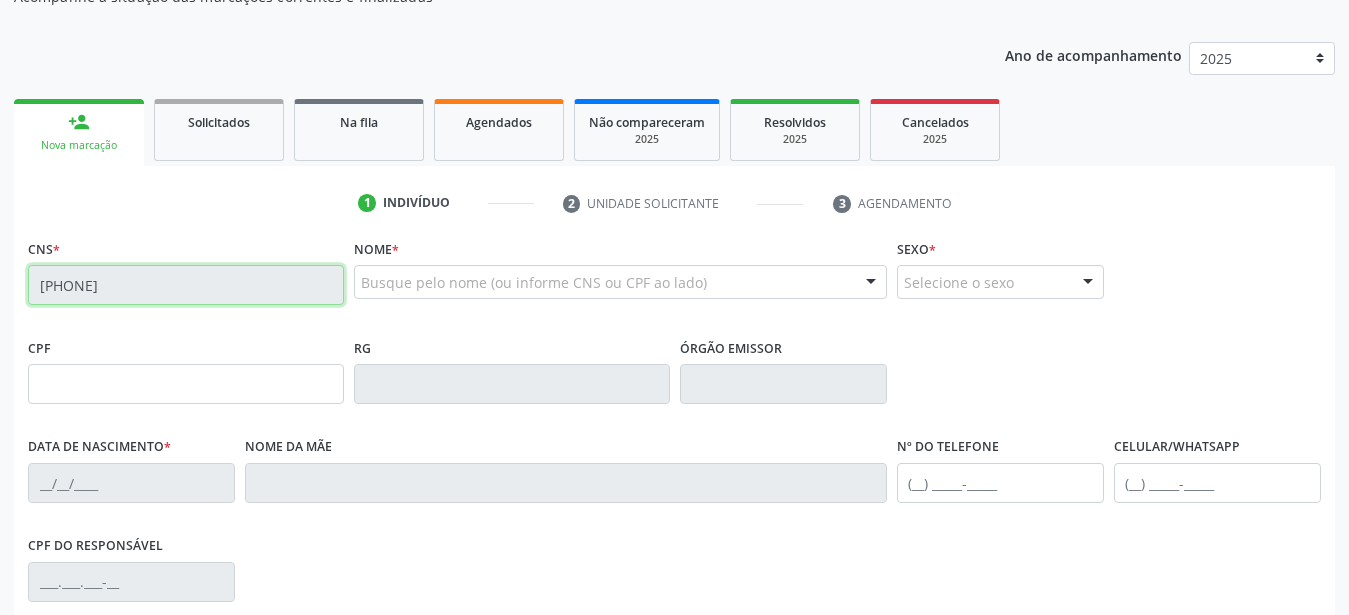 scroll, scrollTop: 204, scrollLeft: 0, axis: vertical 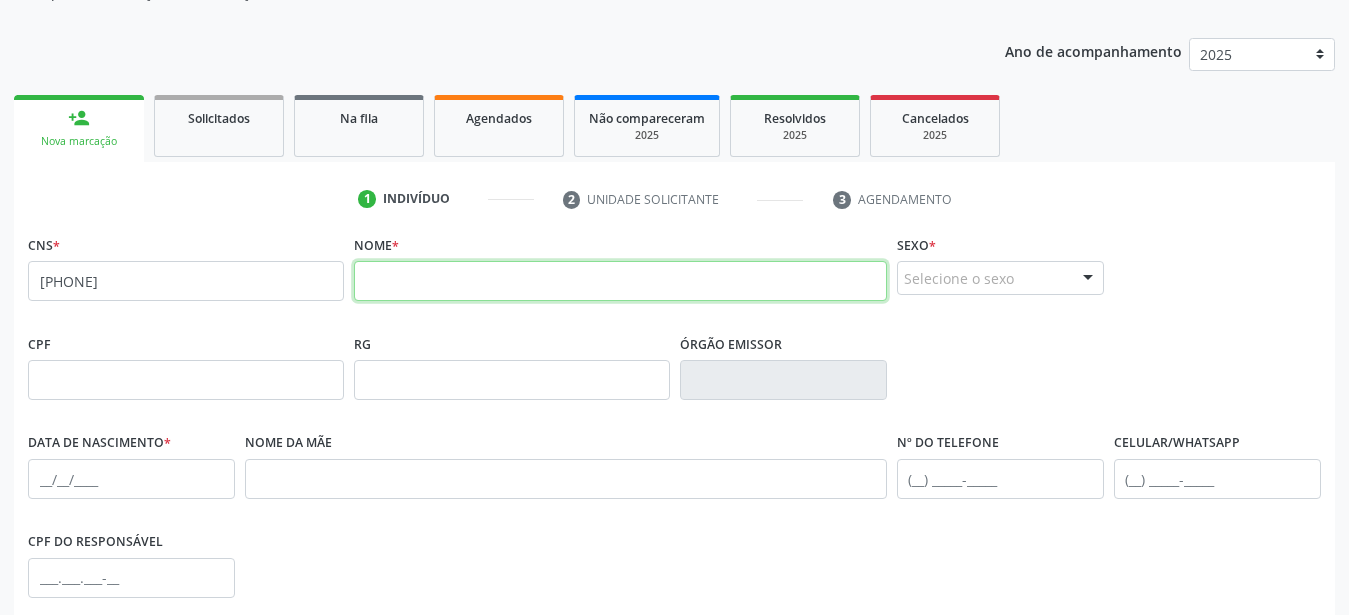 click at bounding box center [620, 281] 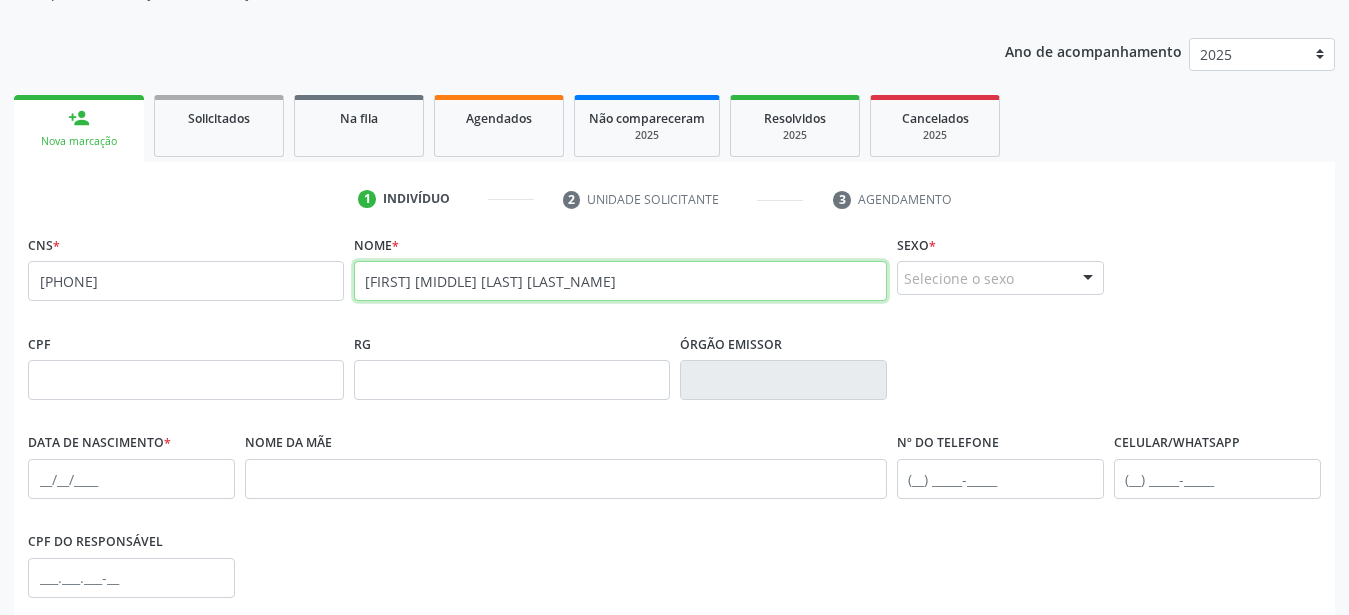 type on "lucas leandro barbosa" 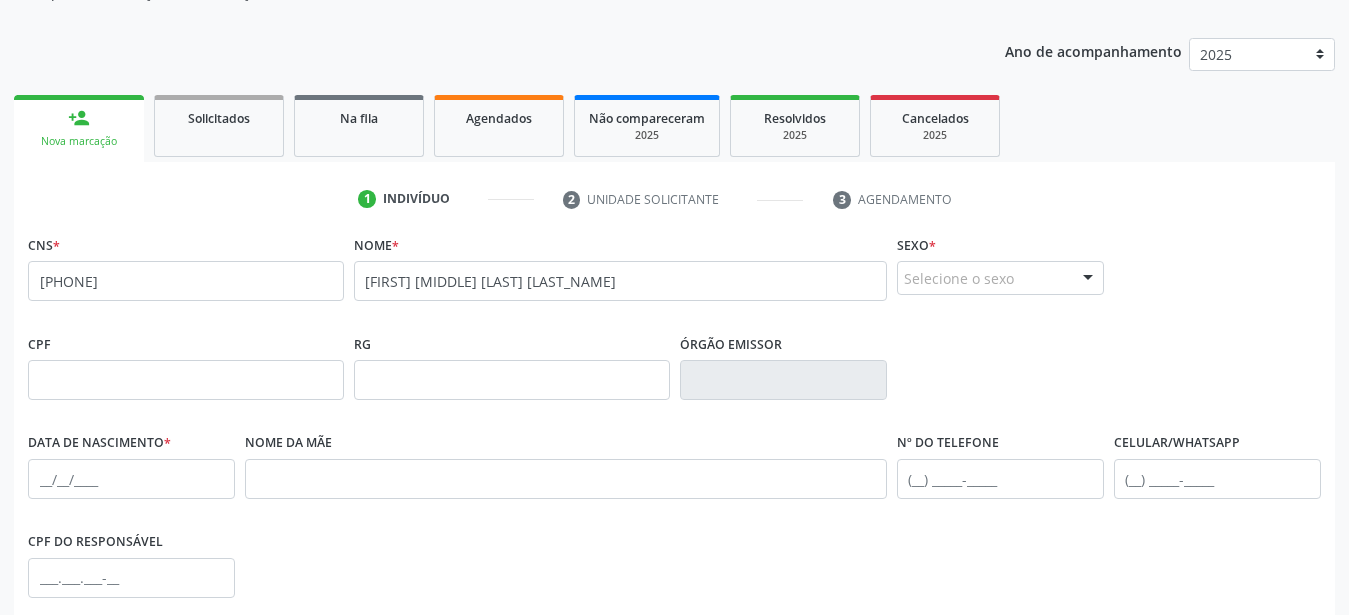 click on "Selecione o sexo" at bounding box center (1000, 278) 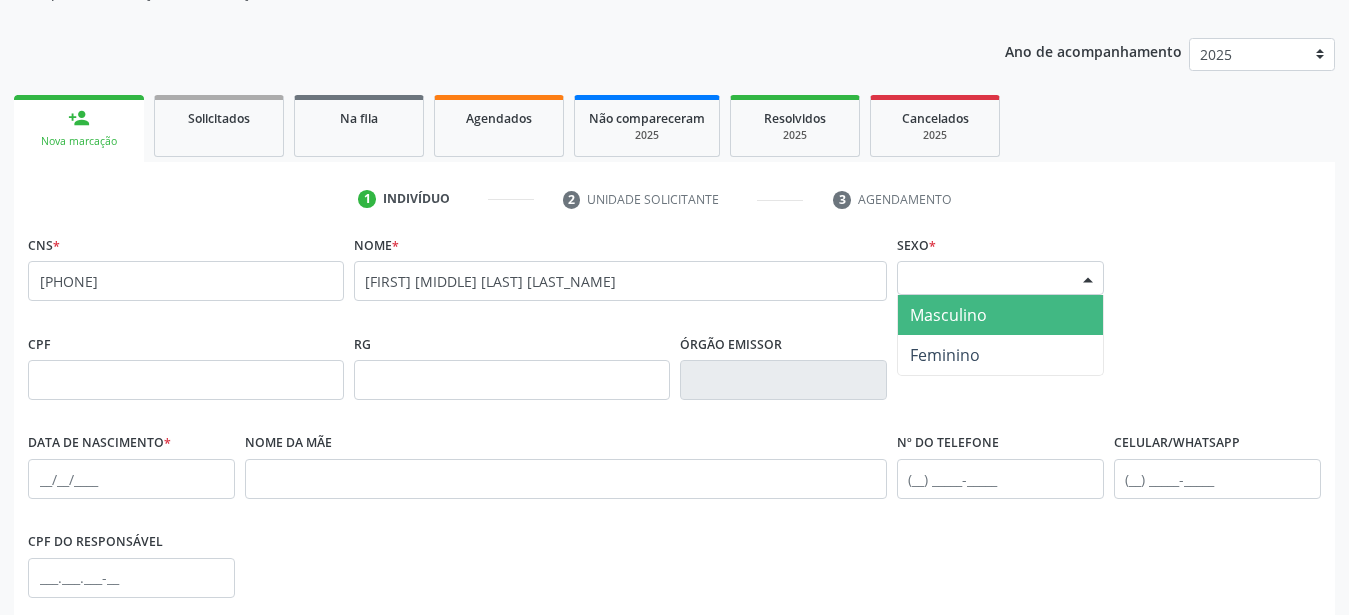 click on "Masculino" at bounding box center [948, 315] 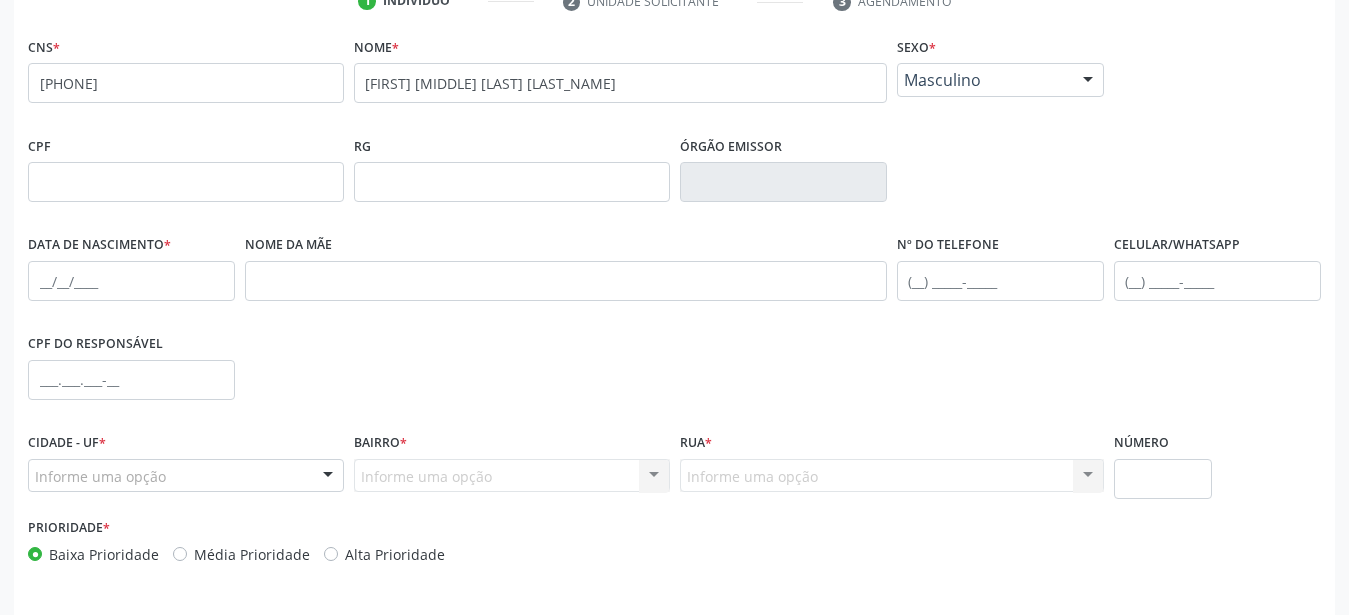 scroll, scrollTop: 408, scrollLeft: 0, axis: vertical 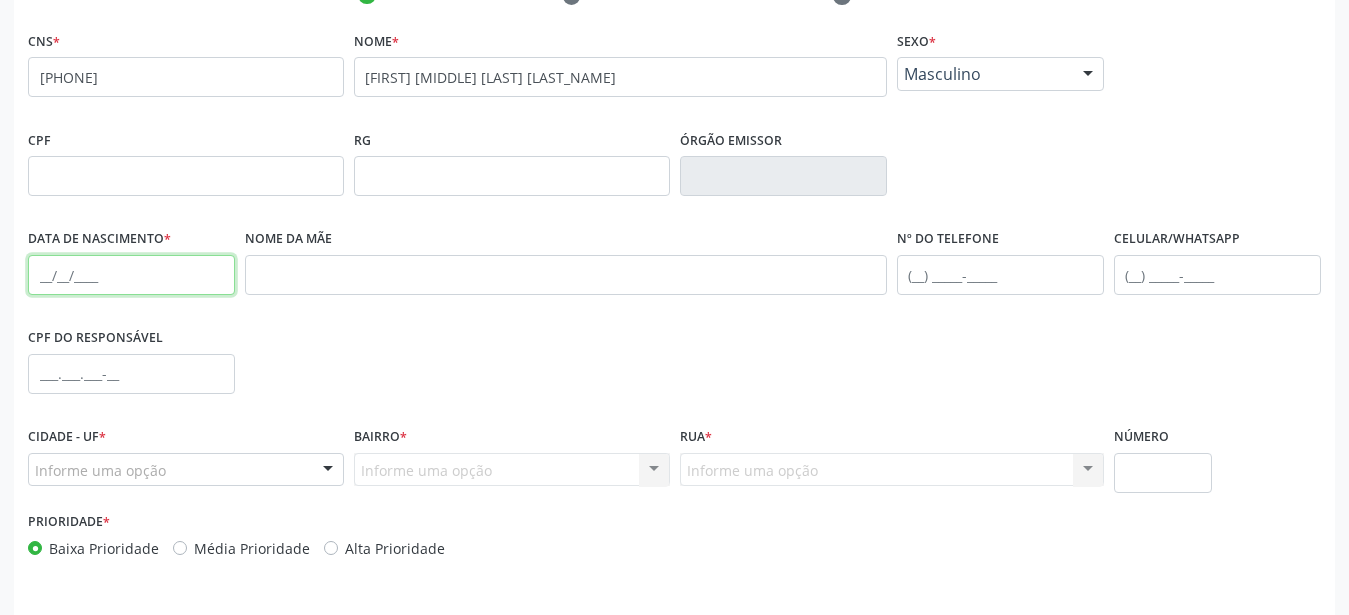 click at bounding box center (131, 275) 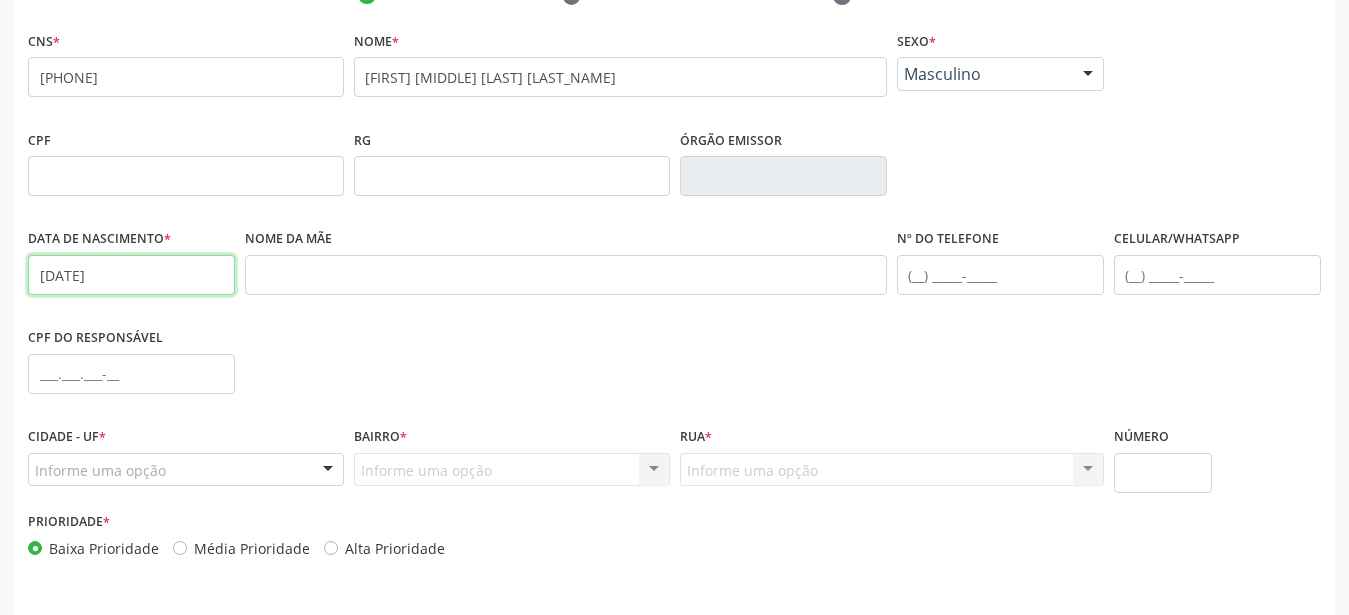 type on "21/08/2001" 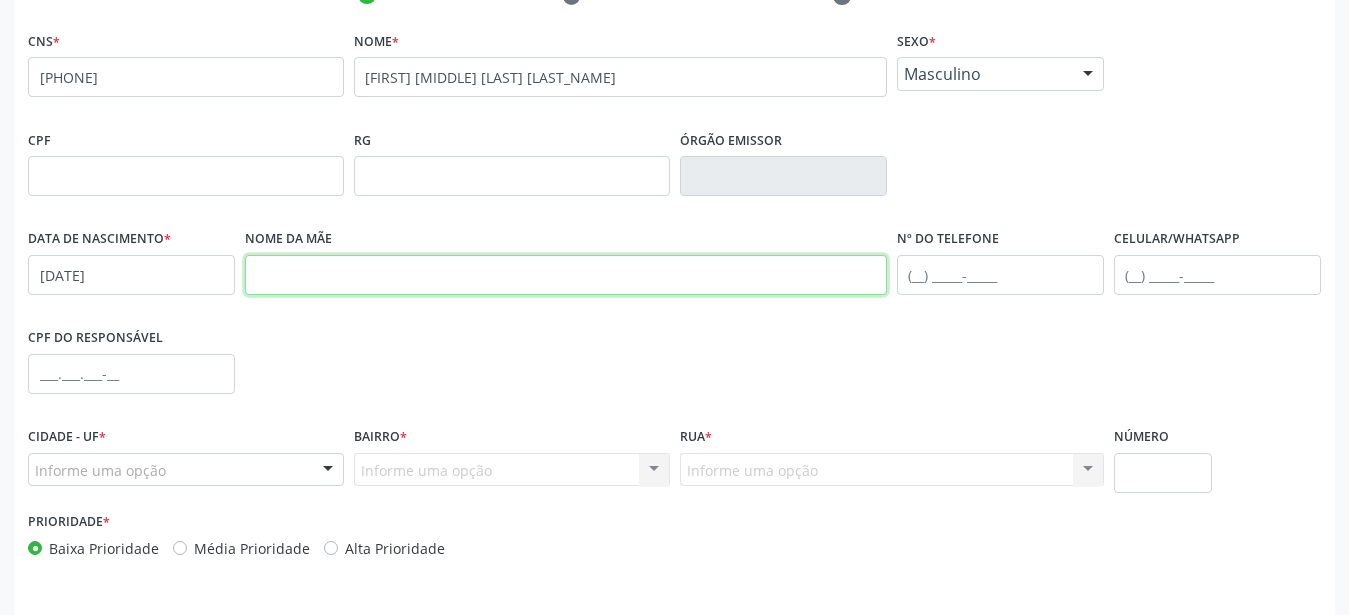 click at bounding box center (566, 275) 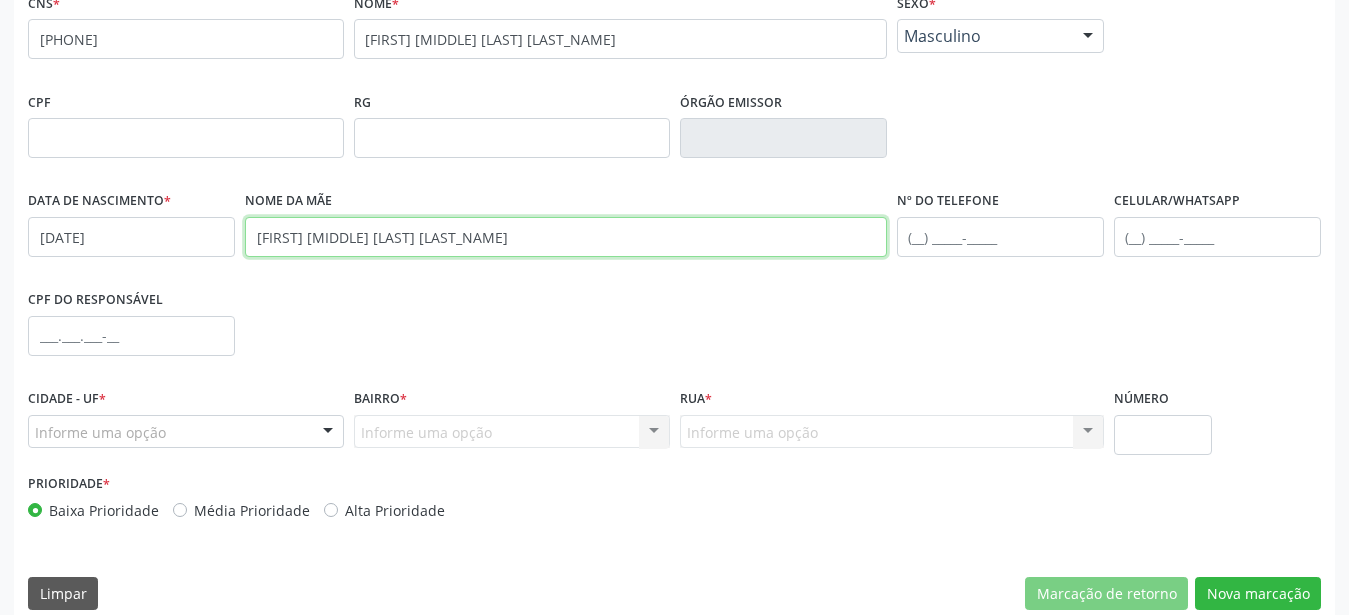 scroll, scrollTop: 469, scrollLeft: 0, axis: vertical 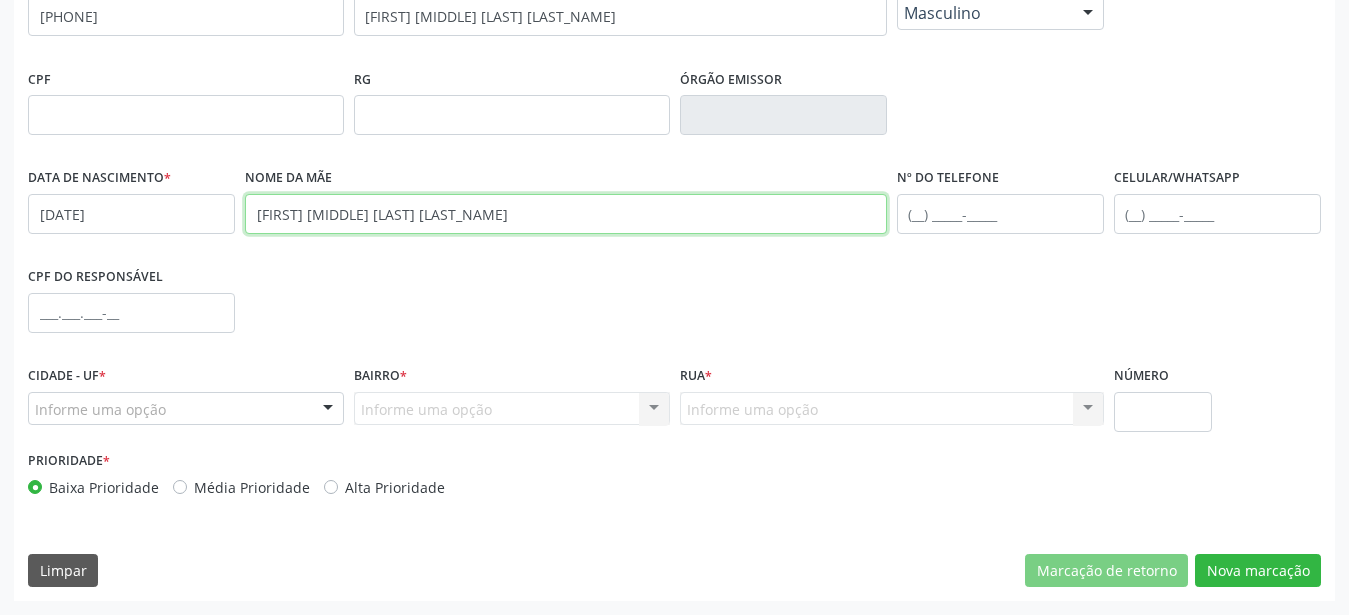type on "estella maris leandro barbosa" 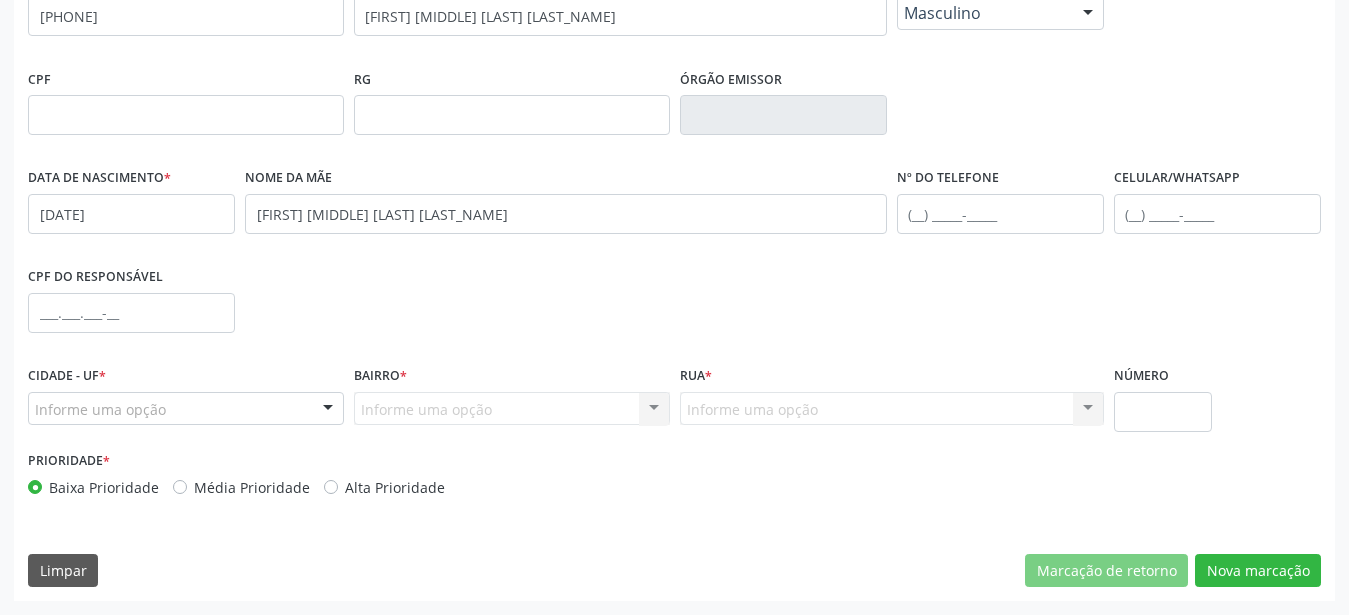 drag, startPoint x: 206, startPoint y: 407, endPoint x: 218, endPoint y: 372, distance: 37 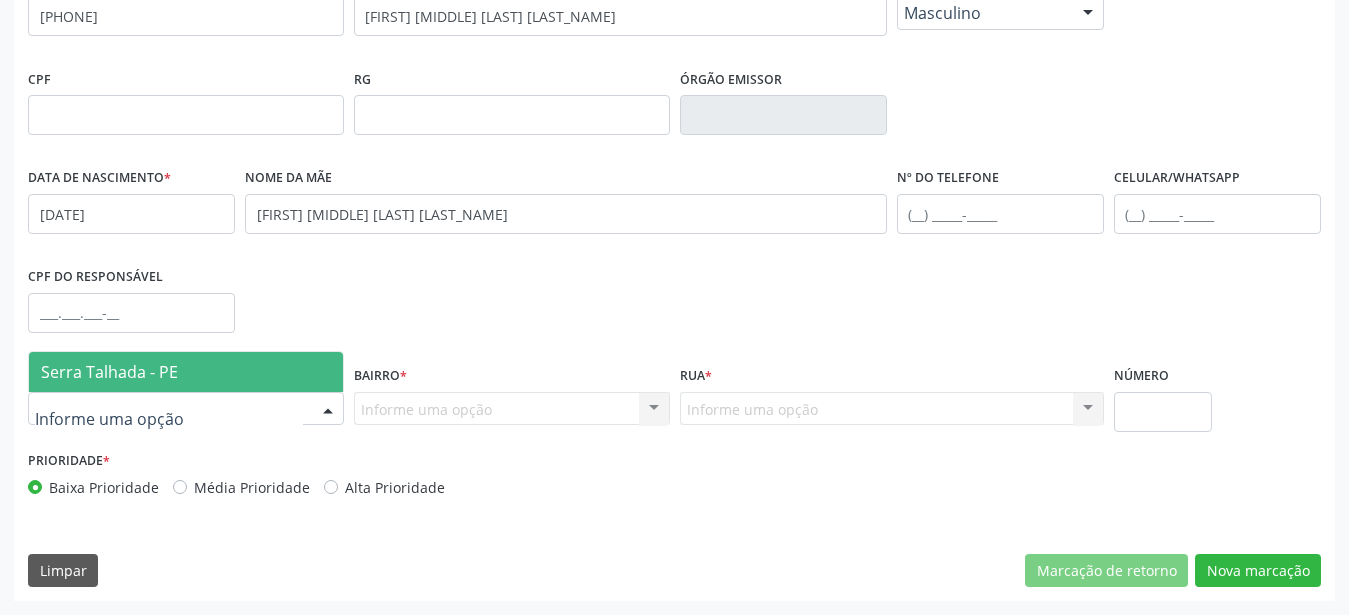 drag, startPoint x: 221, startPoint y: 360, endPoint x: 246, endPoint y: 363, distance: 25.179358 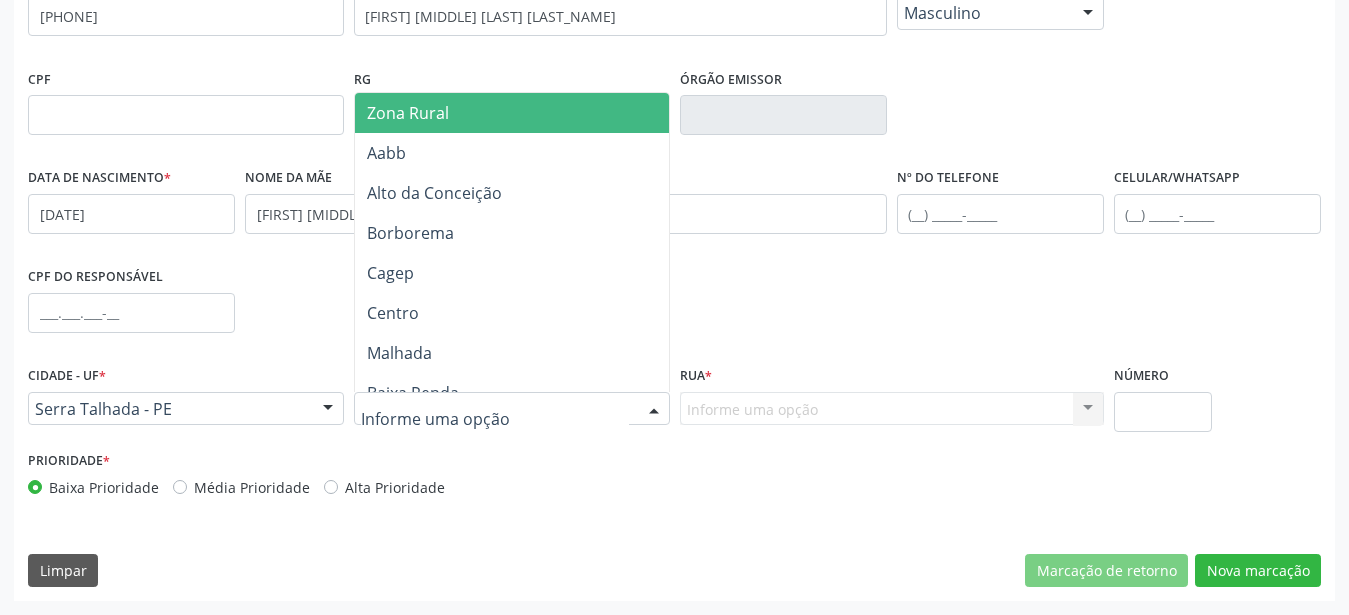 click on "Zona Rural" at bounding box center [512, 113] 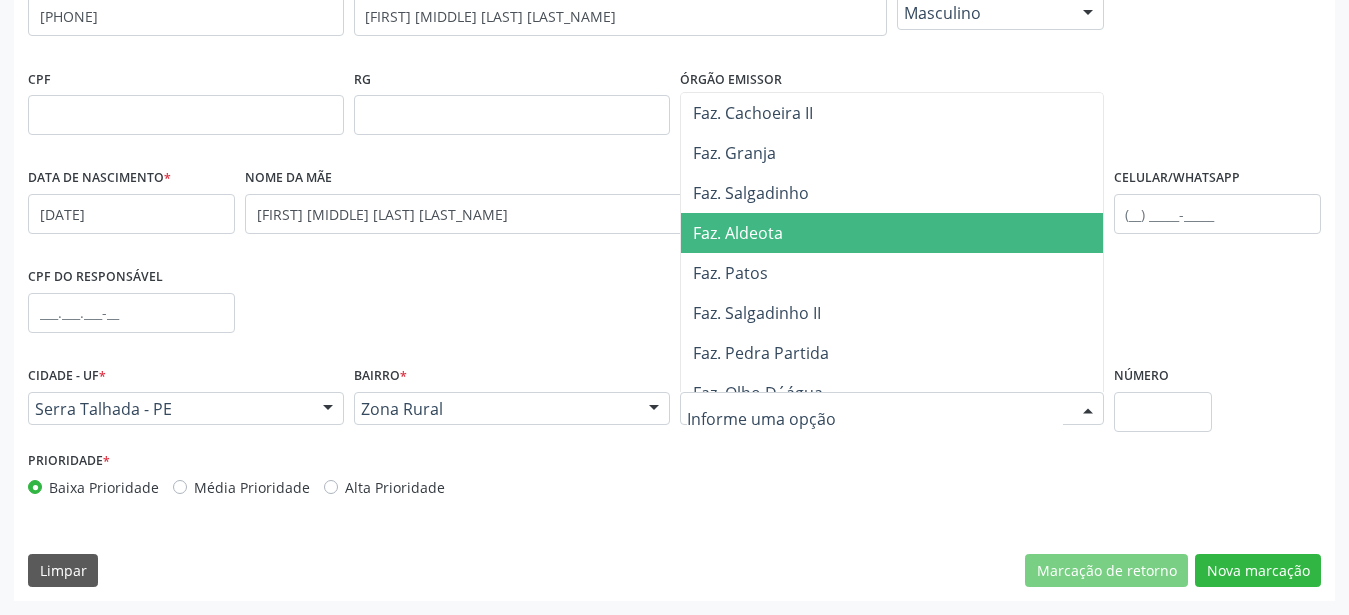 click on "Faz. Salgadinho" at bounding box center [897, 193] 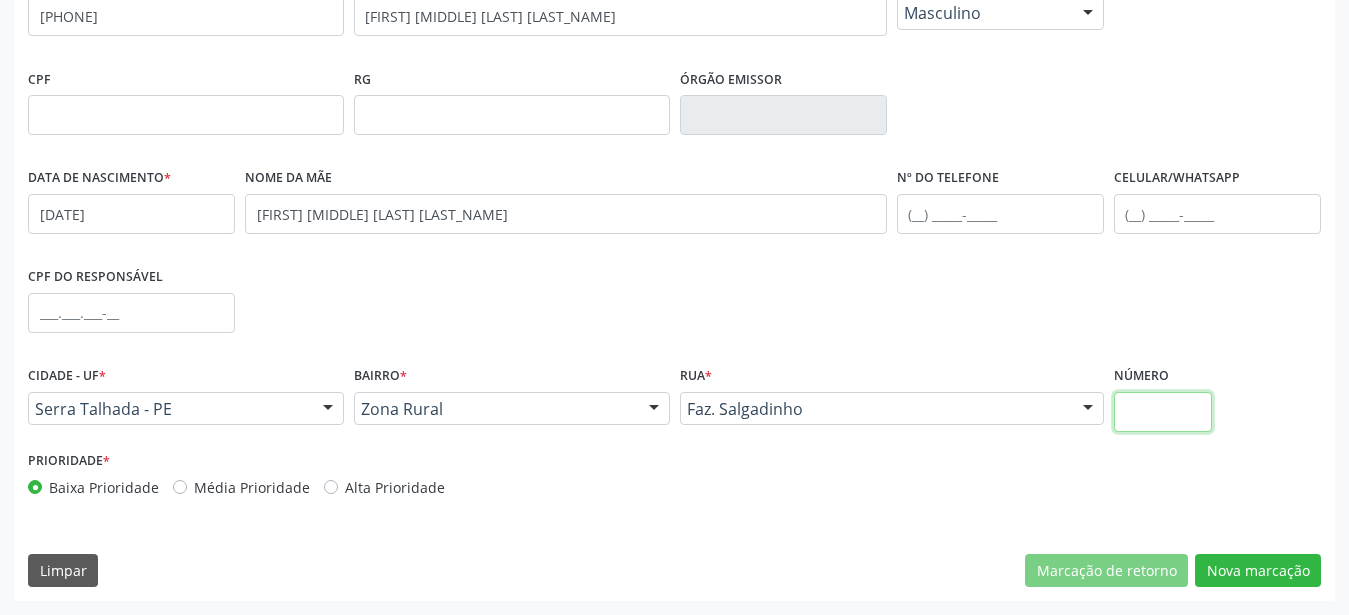 click at bounding box center (1163, 412) 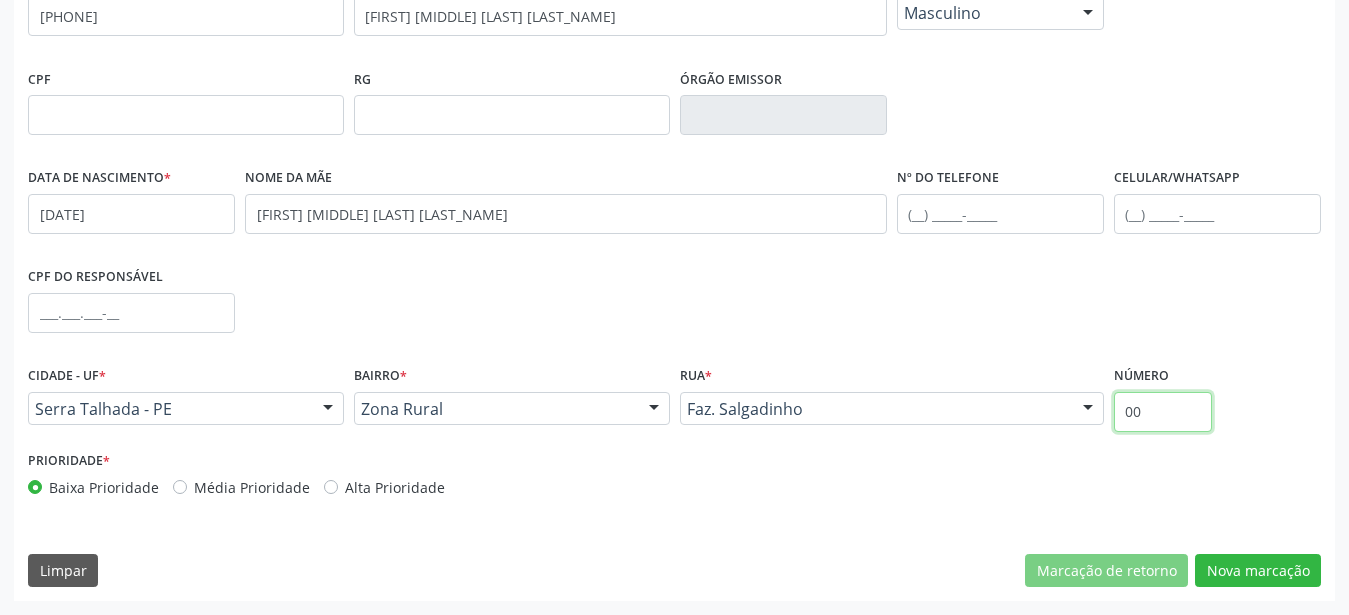 type on "00" 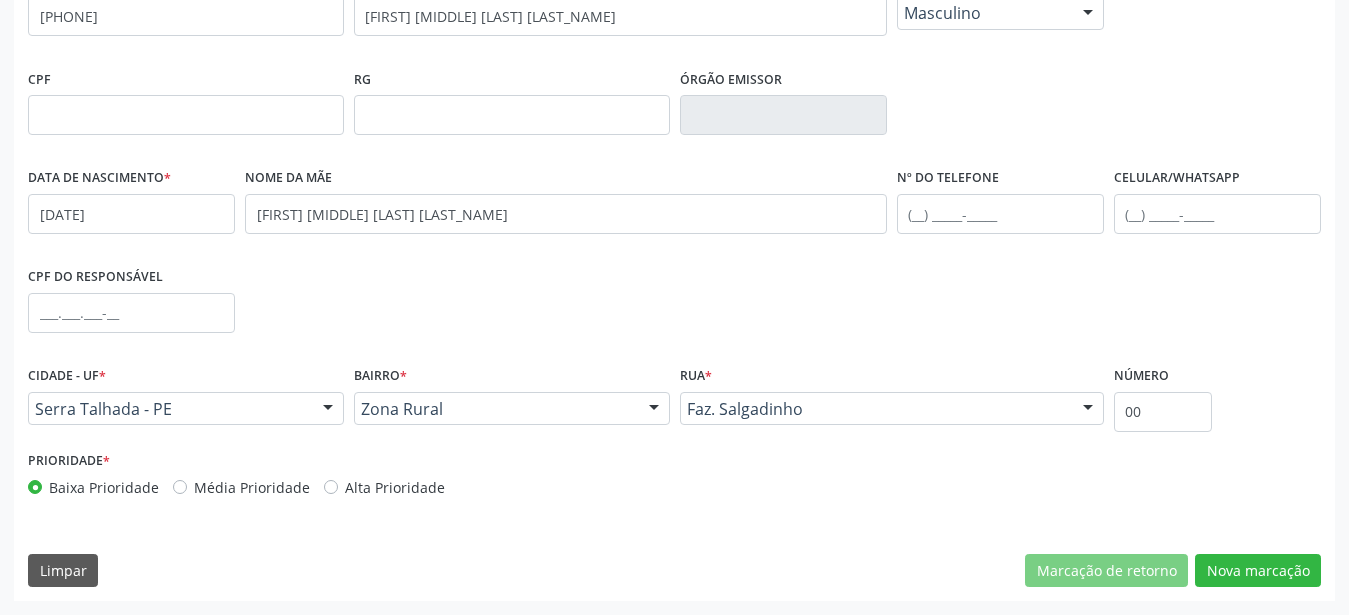 click on "Prioridade
*
Baixa Prioridade
Média Prioridade
Alta Prioridade" at bounding box center (674, 479) 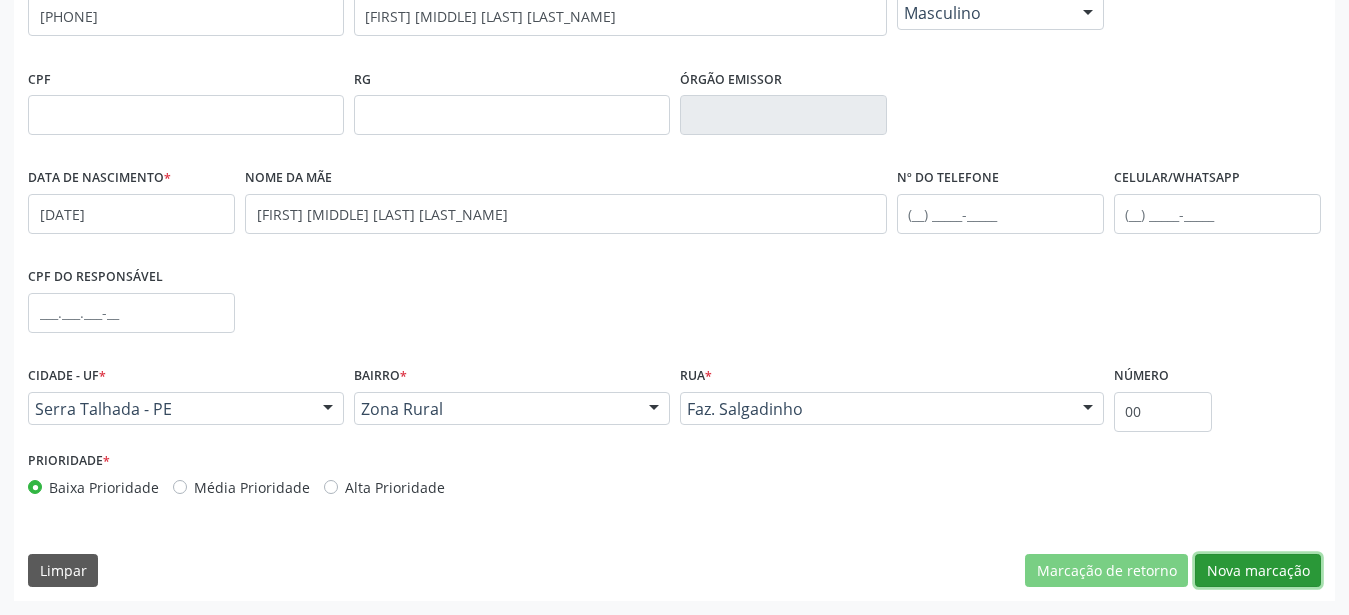 drag, startPoint x: 1261, startPoint y: 576, endPoint x: 1241, endPoint y: 563, distance: 23.853722 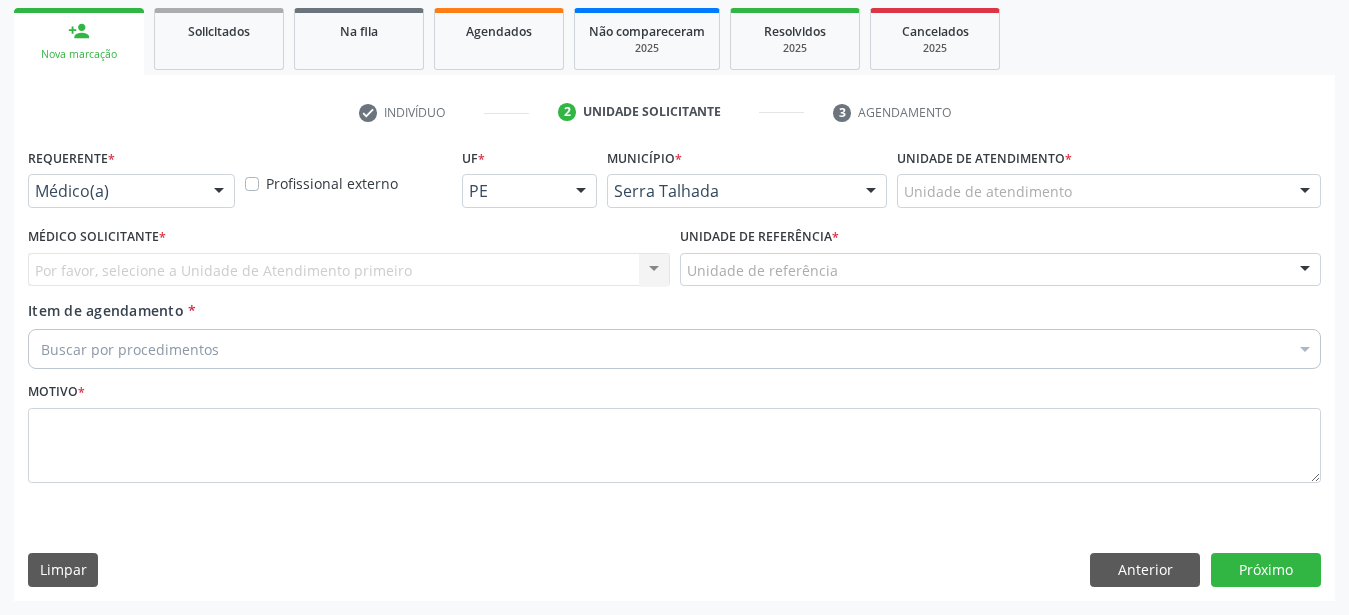 scroll, scrollTop: 307, scrollLeft: 0, axis: vertical 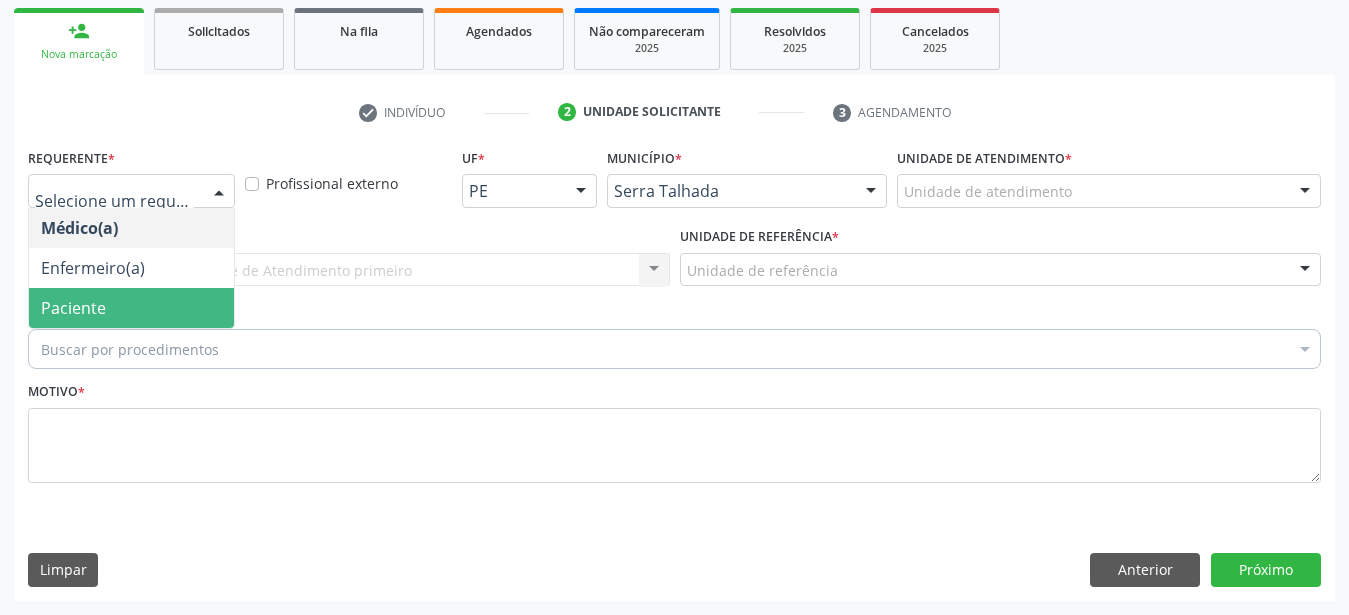 click on "Paciente" at bounding box center (131, 308) 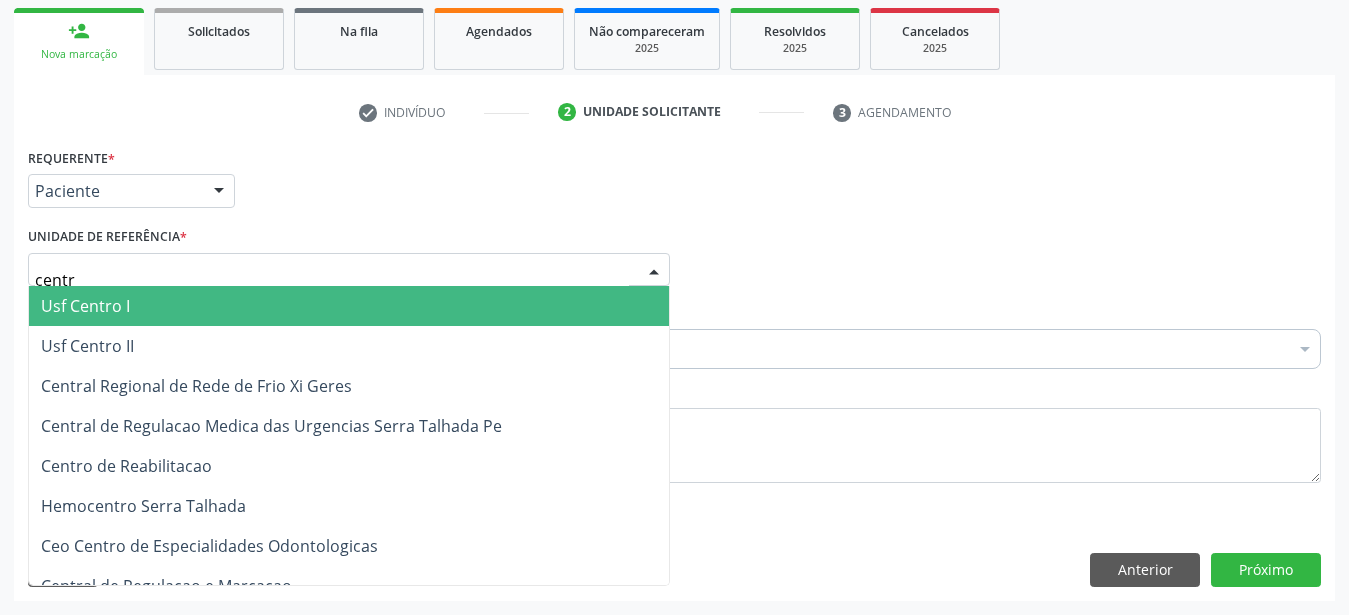 type on "centro" 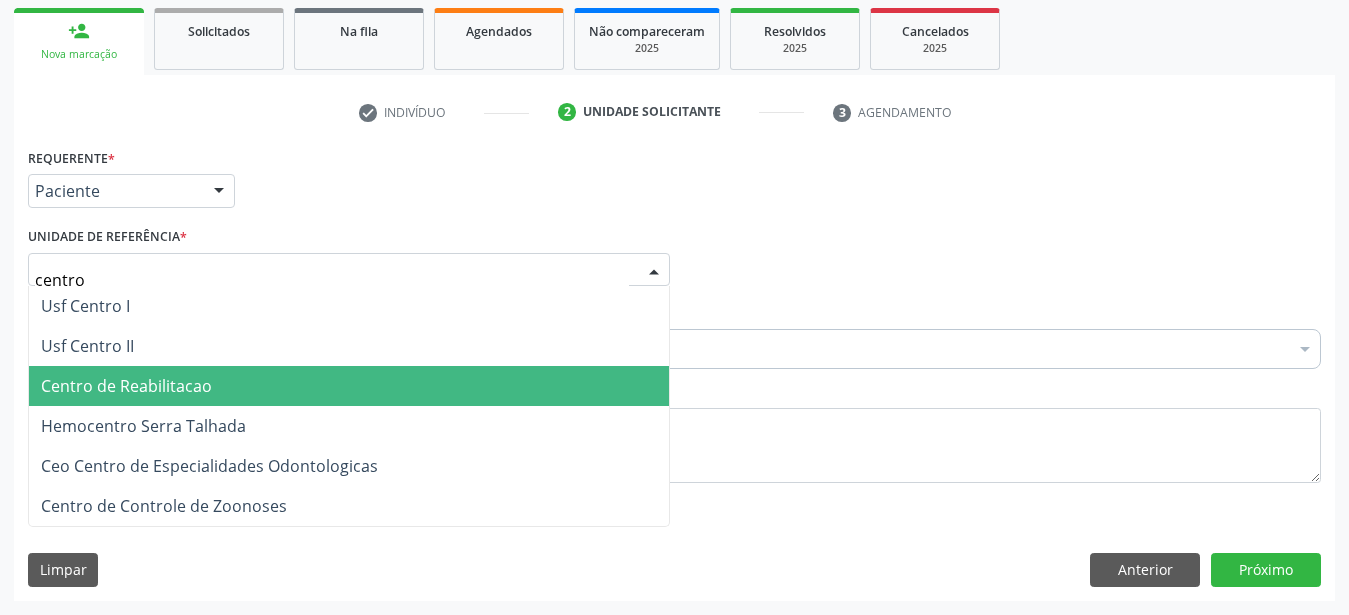 click on "Centro de Reabilitacao" at bounding box center [349, 386] 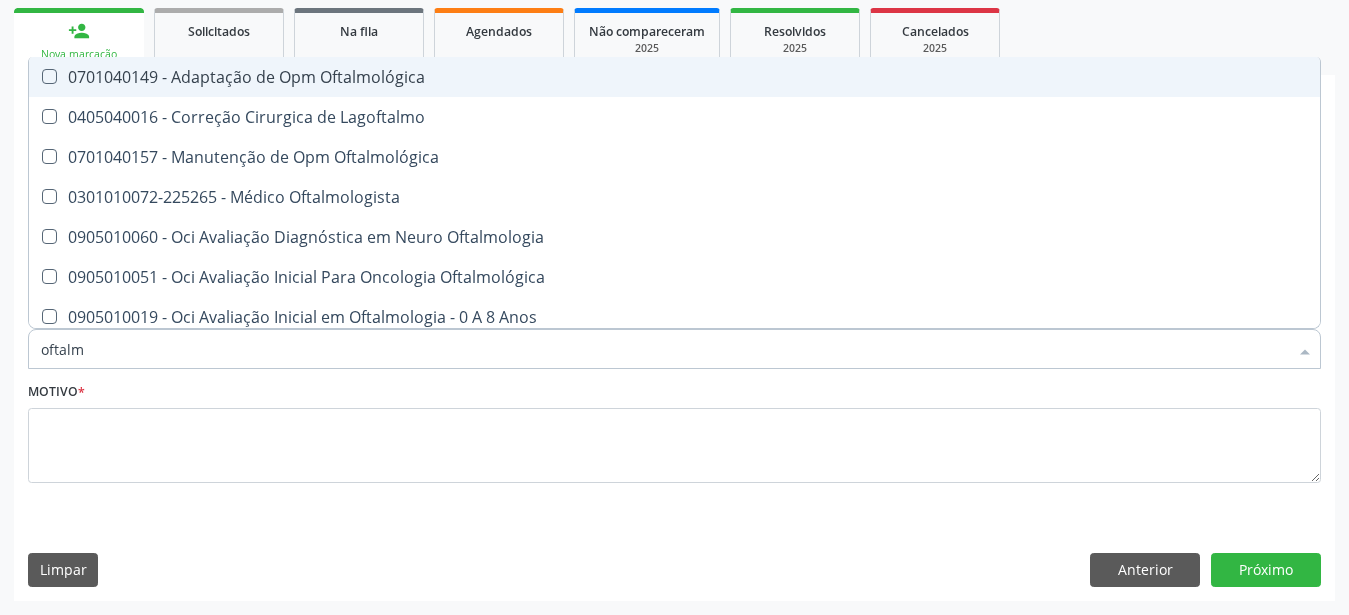 type on "oftalmo" 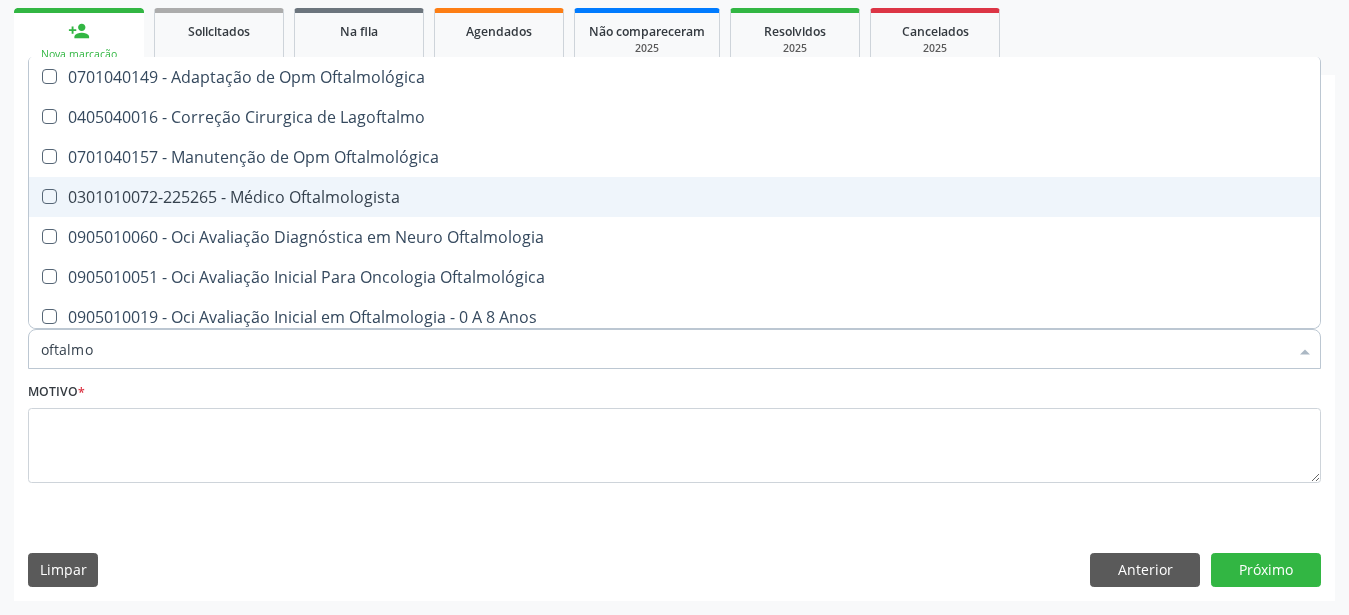 click on "0301010072-225265 - Médico Oftalmologista" at bounding box center [674, 197] 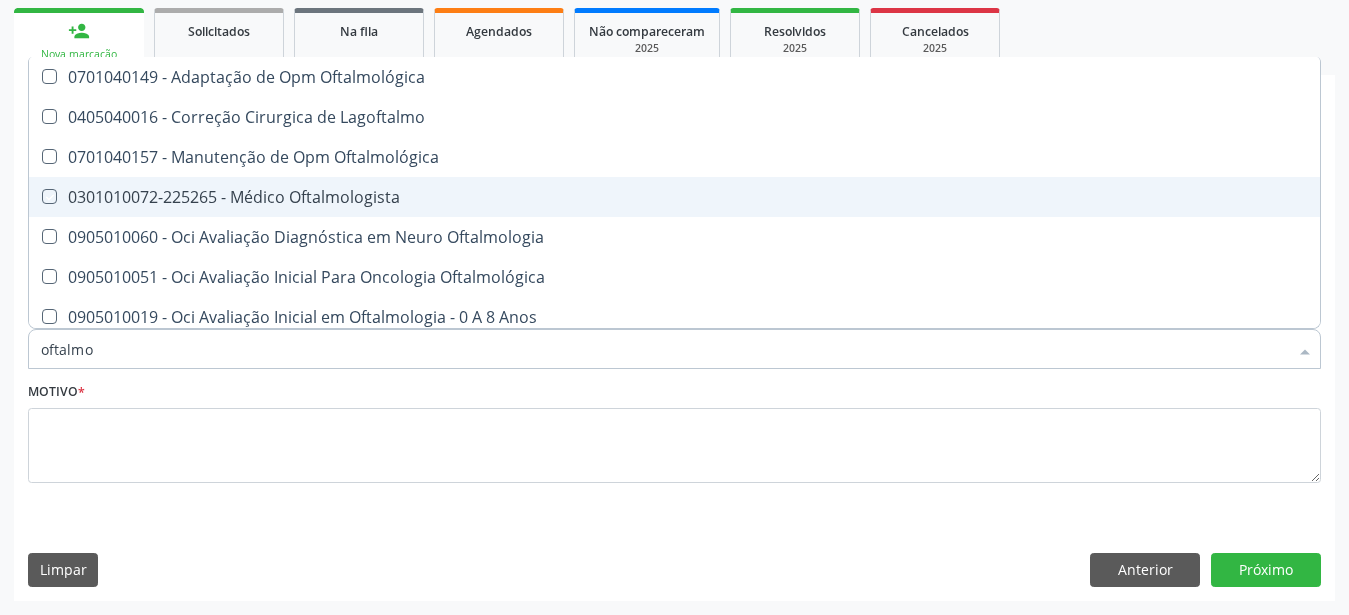 checkbox on "true" 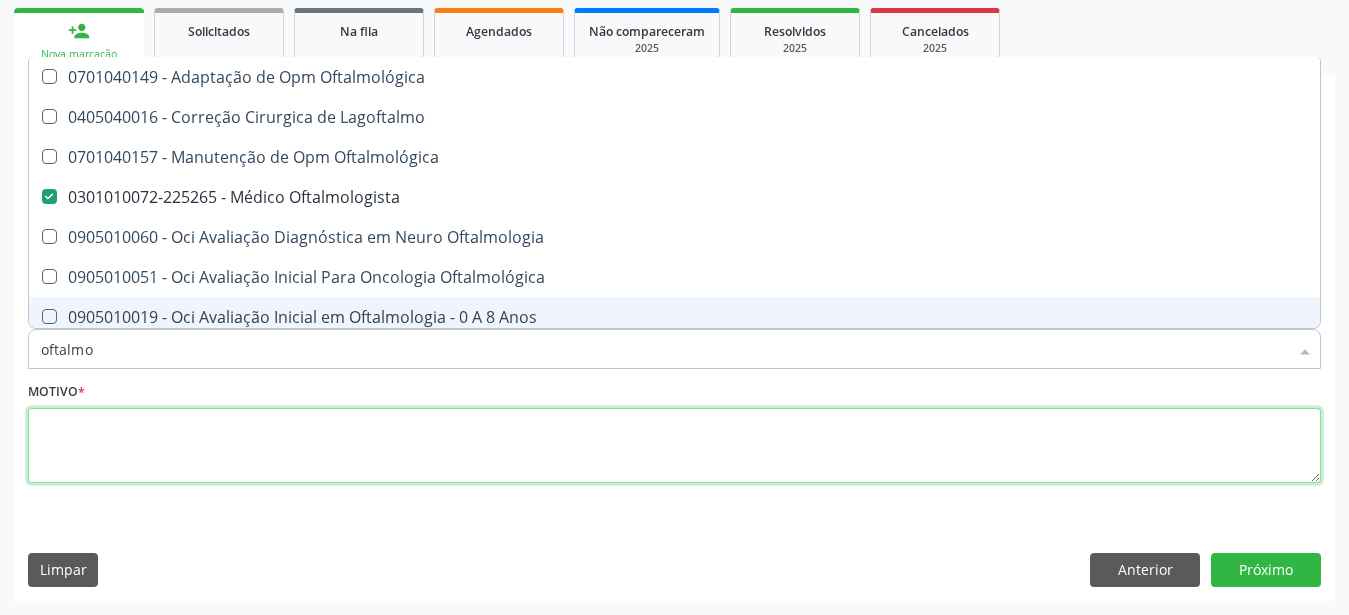 click at bounding box center [674, 446] 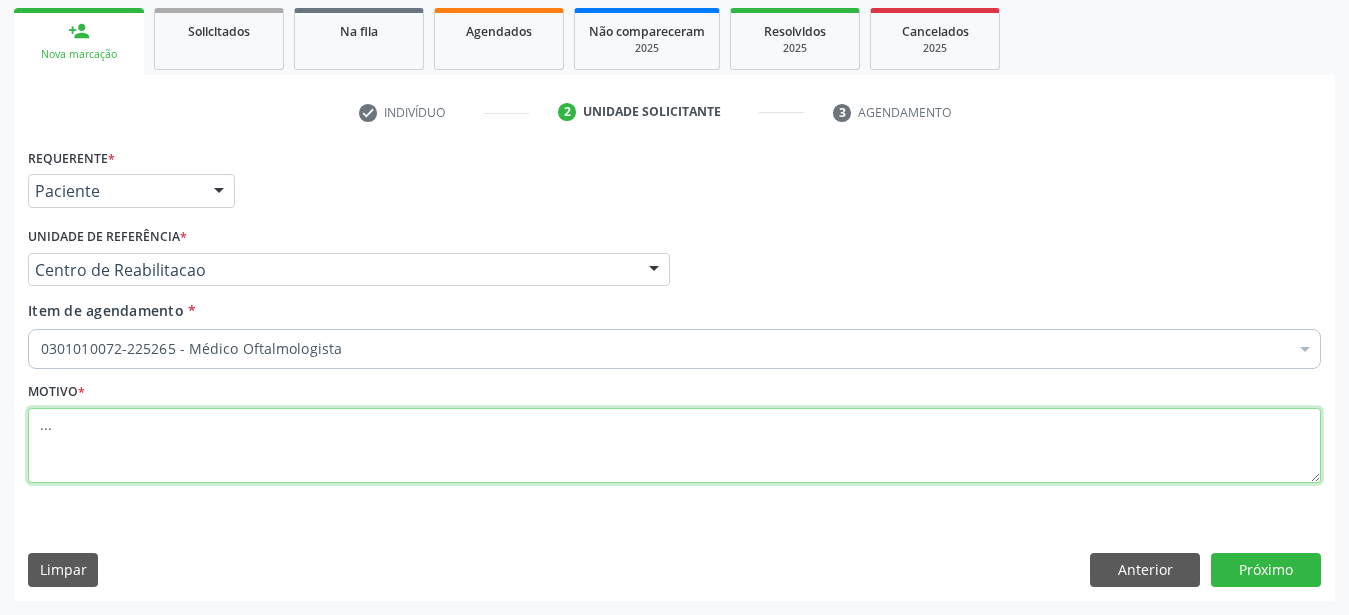 type on "..." 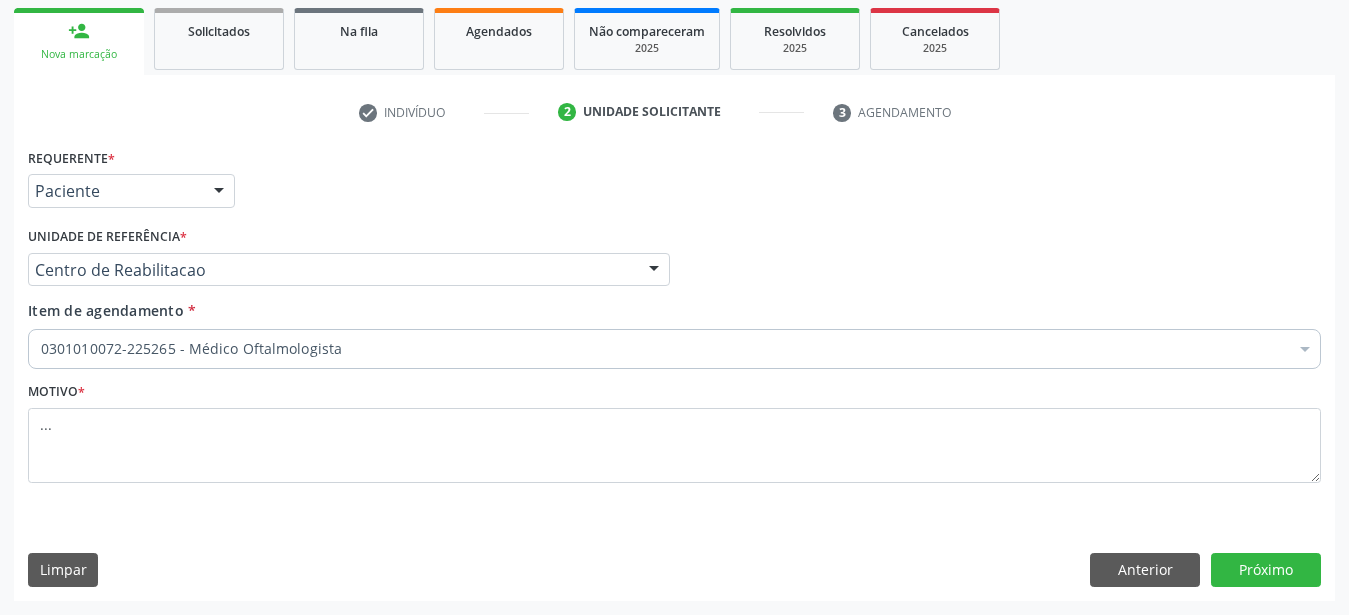 click on "Requerente
*
Paciente         Médico(a)   Enfermeiro(a)   Paciente
Nenhum resultado encontrado para: "   "
Não há nenhuma opção para ser exibida.
UF
PE         PE
Nenhum resultado encontrado para: "   "
Não há nenhuma opção para ser exibida.
Município
Serra Talhada         Serra Talhada
Nenhum resultado encontrado para: "   "
Não há nenhuma opção para ser exibida.
Médico Solicitante
Por favor, selecione a Unidade de Atendimento primeiro
Nenhum resultado encontrado para: "   "
Não há nenhuma opção para ser exibida.
Unidade de referência
*
Centro de Reabilitacao         Usf do Mutirao   Usf Cohab   Usf Caicarinha da Penha Tauapiranga   Posto de Saude Bernardo Vieira   Usf Borborema   Usf Bom Jesus I   Usf Ipsep   Usf Sao Cristovao" at bounding box center [674, 371] 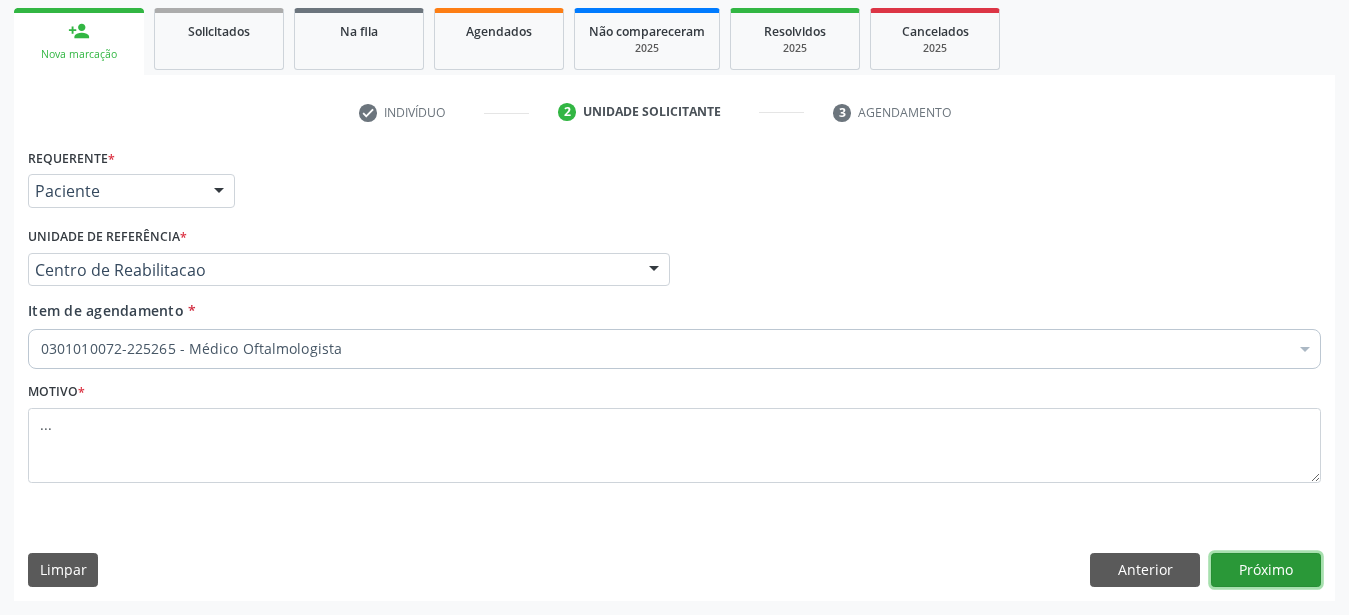 click on "Próximo" at bounding box center (1266, 570) 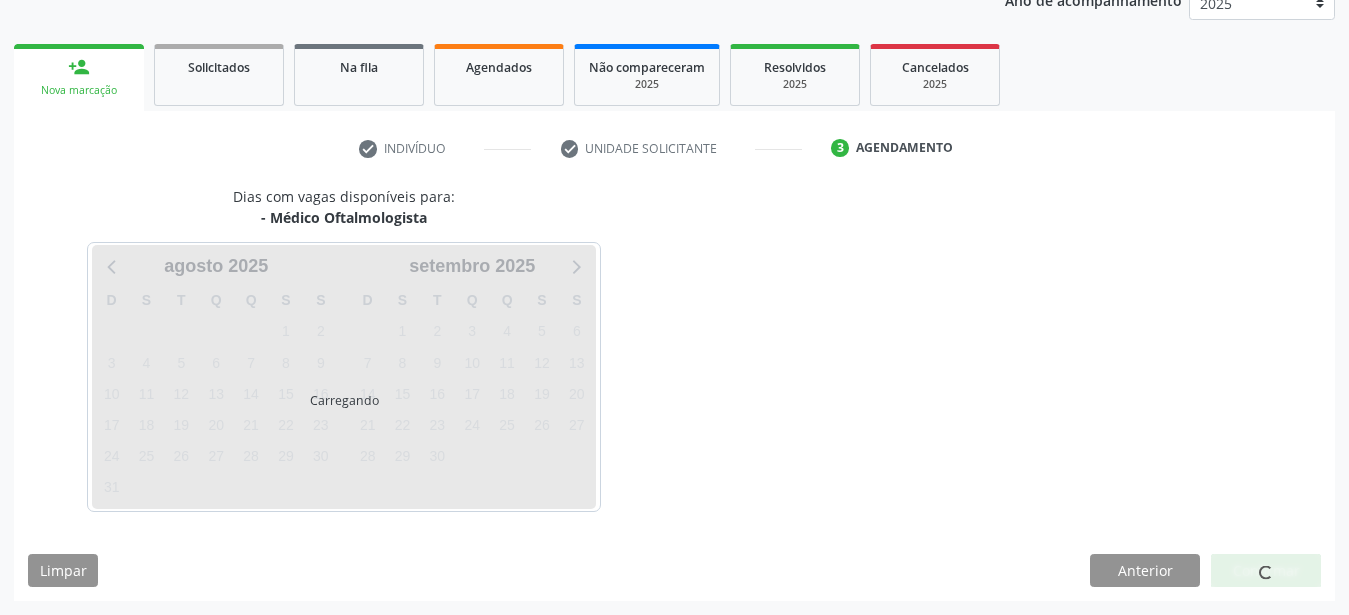 scroll, scrollTop: 255, scrollLeft: 0, axis: vertical 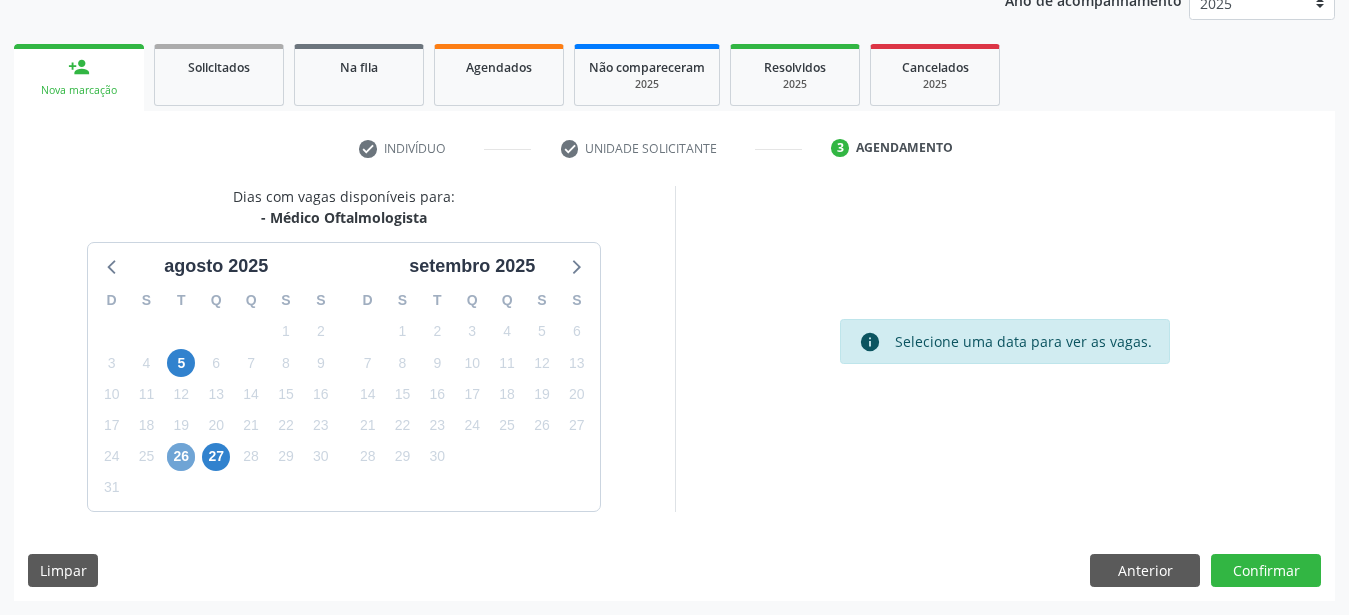 click on "26" at bounding box center [181, 457] 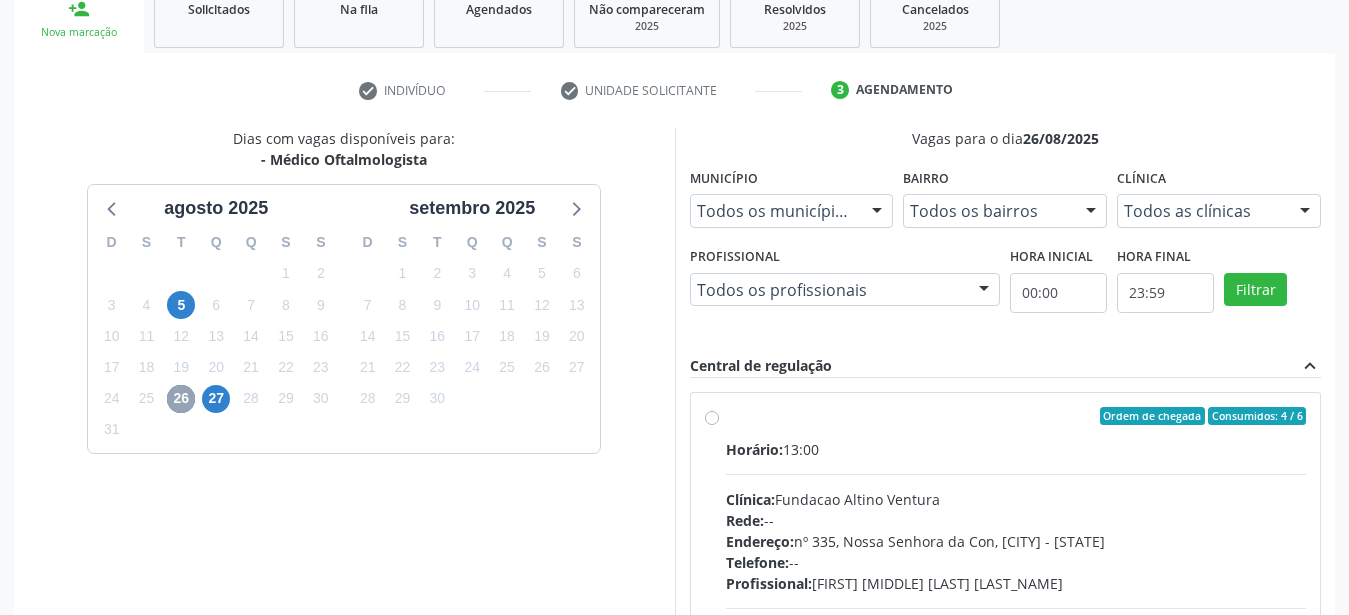 scroll, scrollTop: 357, scrollLeft: 0, axis: vertical 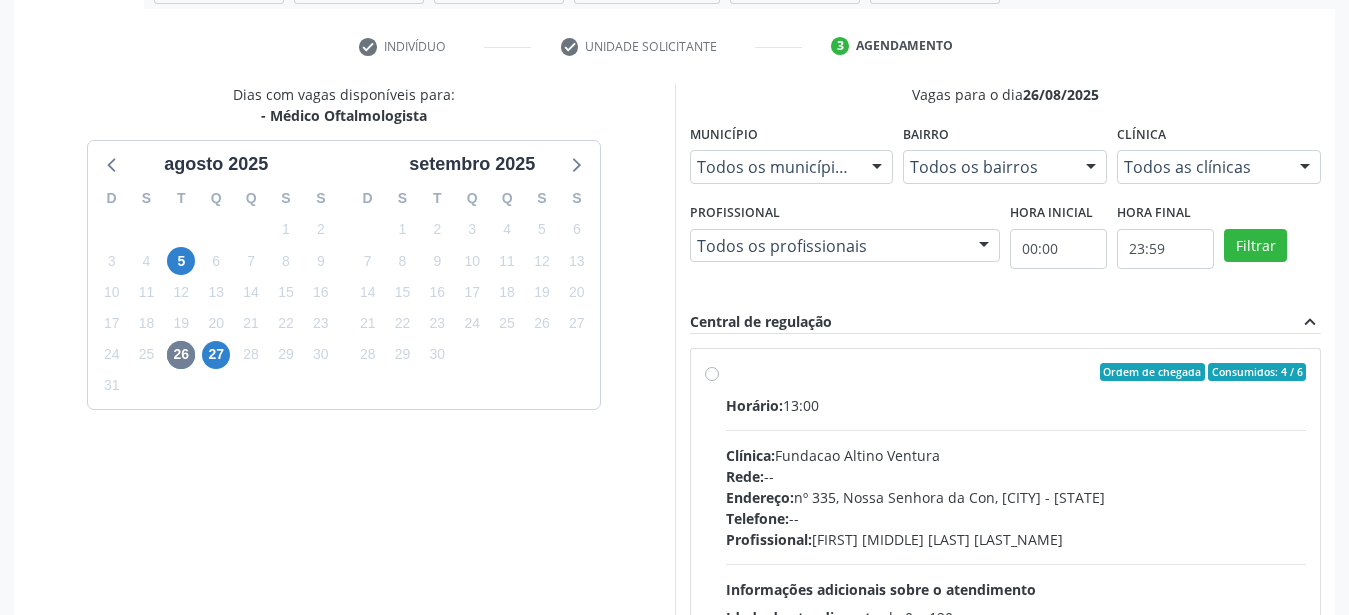 click on "Ordem de chegada
Consumidos: 4 / 6
Horário:   13:00
Clínica:  Fundacao Altino Ventura
Rede:
--
Endereço:   nº 335, Nossa Senhora da Con, Serra Talhada - PE
Telefone:   --
Profissional:
Bruna Vieira Oliveira Carvalho Ventura
Informações adicionais sobre o atendimento
Idade de atendimento:
de 0 a 120 anos
Gênero(s) atendido(s):
Masculino e Feminino
Informações adicionais:
--" at bounding box center (1016, 516) 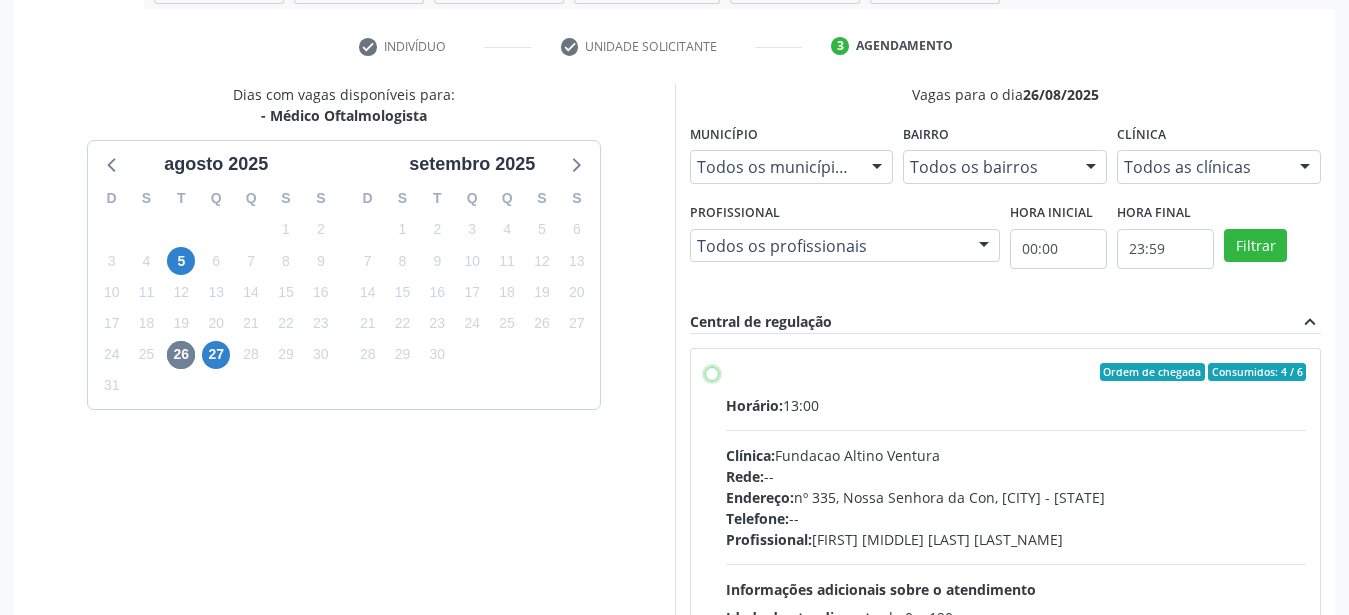 radio on "true" 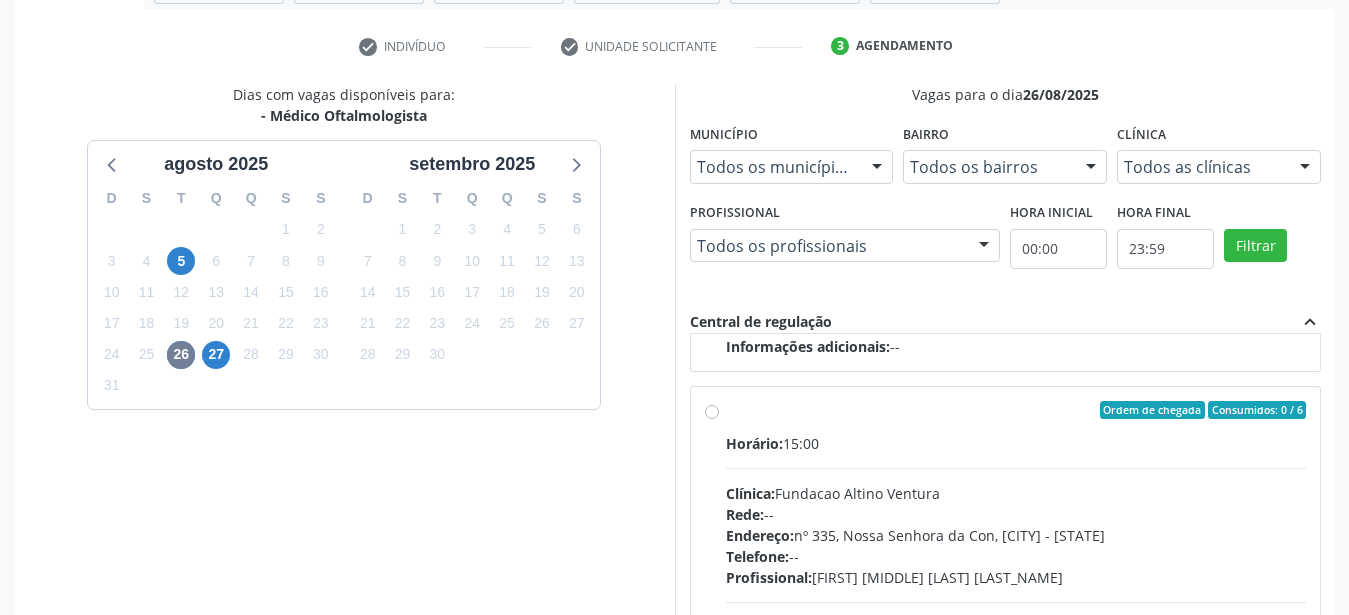 scroll, scrollTop: 800, scrollLeft: 0, axis: vertical 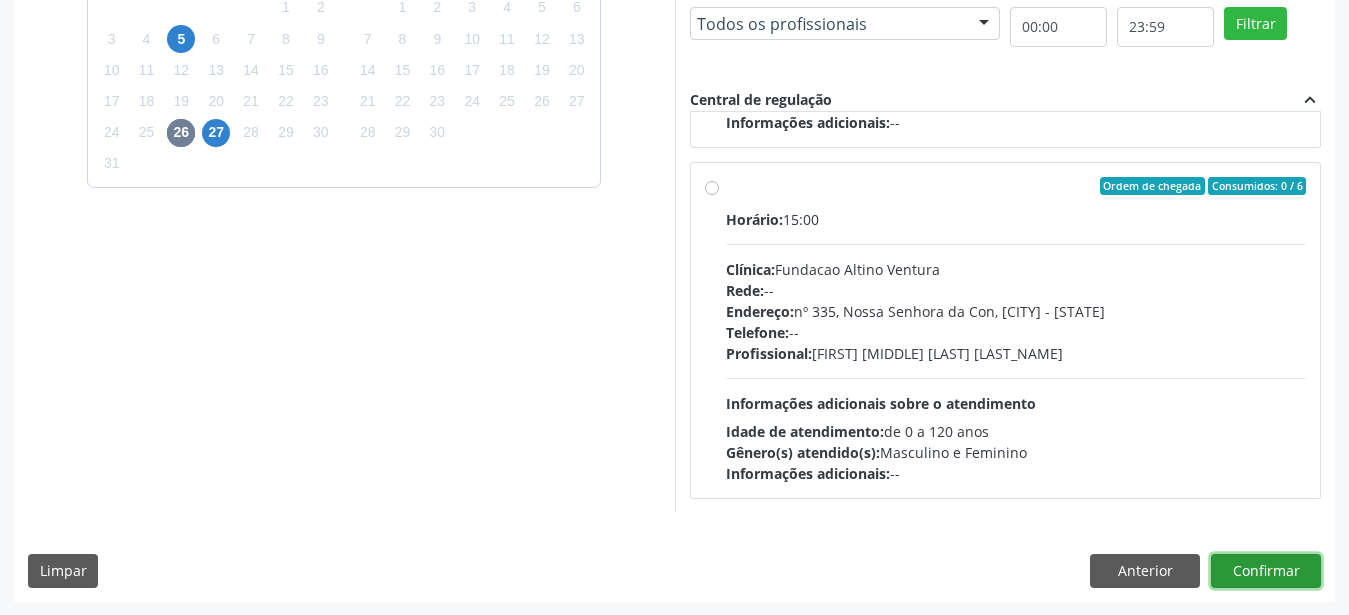 click on "Confirmar" at bounding box center (1266, 571) 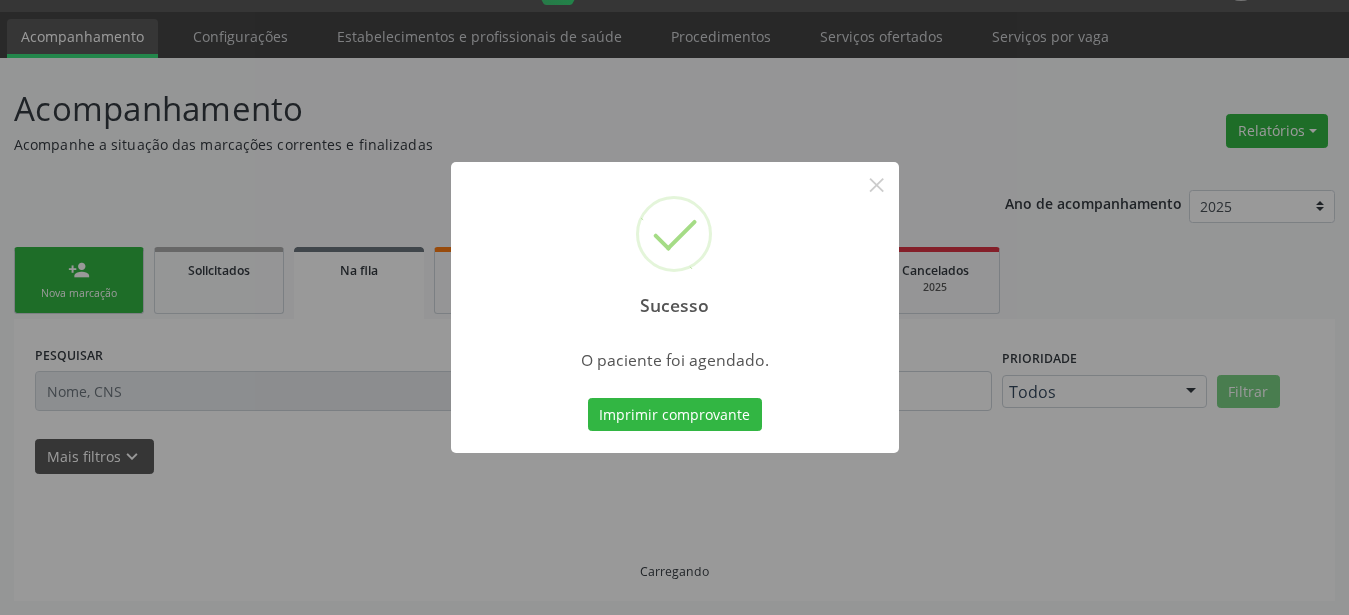scroll, scrollTop: 51, scrollLeft: 0, axis: vertical 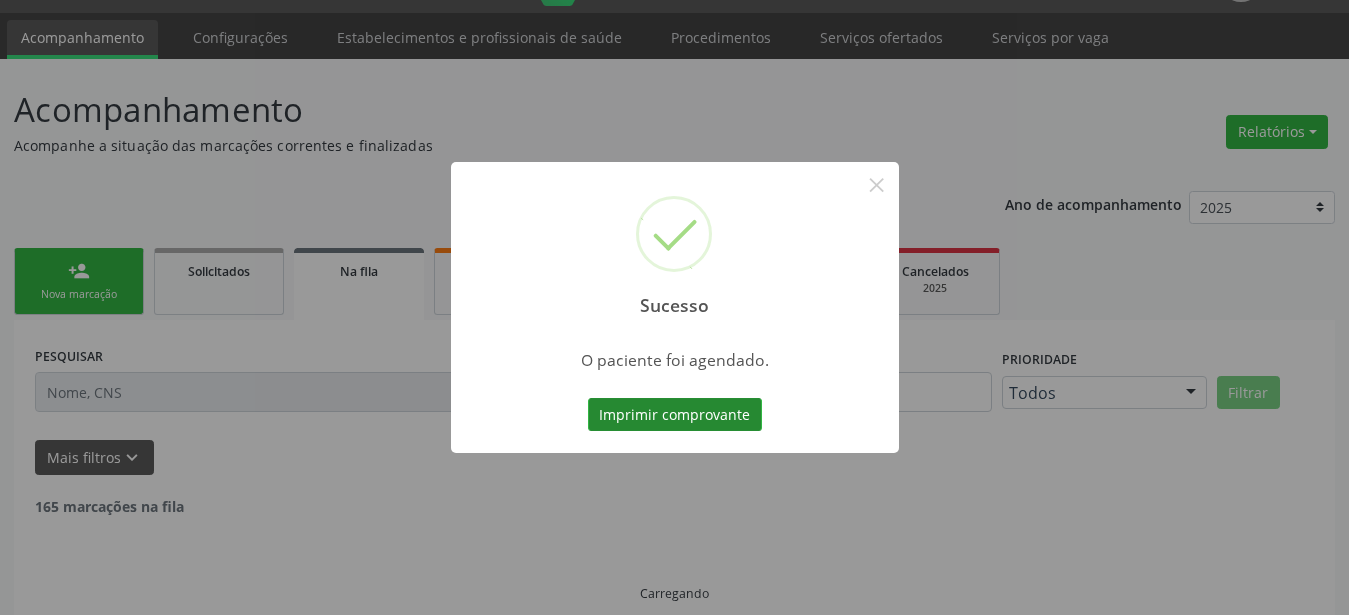 click on "Imprimir comprovante" at bounding box center [675, 415] 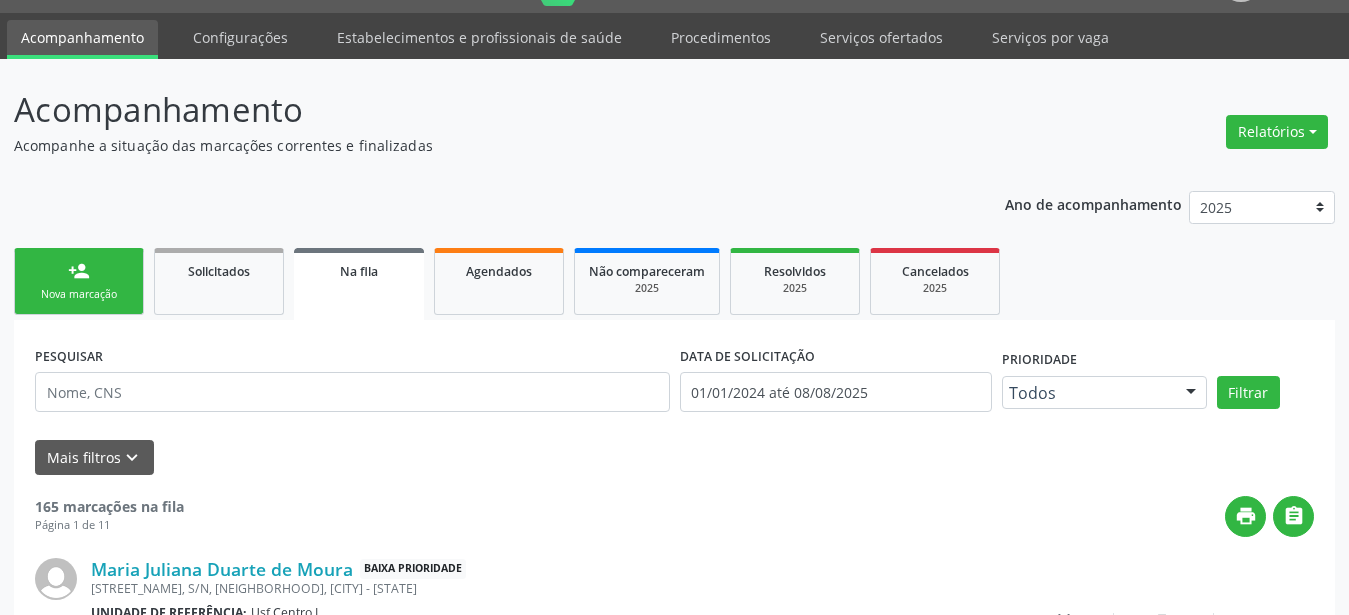 scroll, scrollTop: 50, scrollLeft: 0, axis: vertical 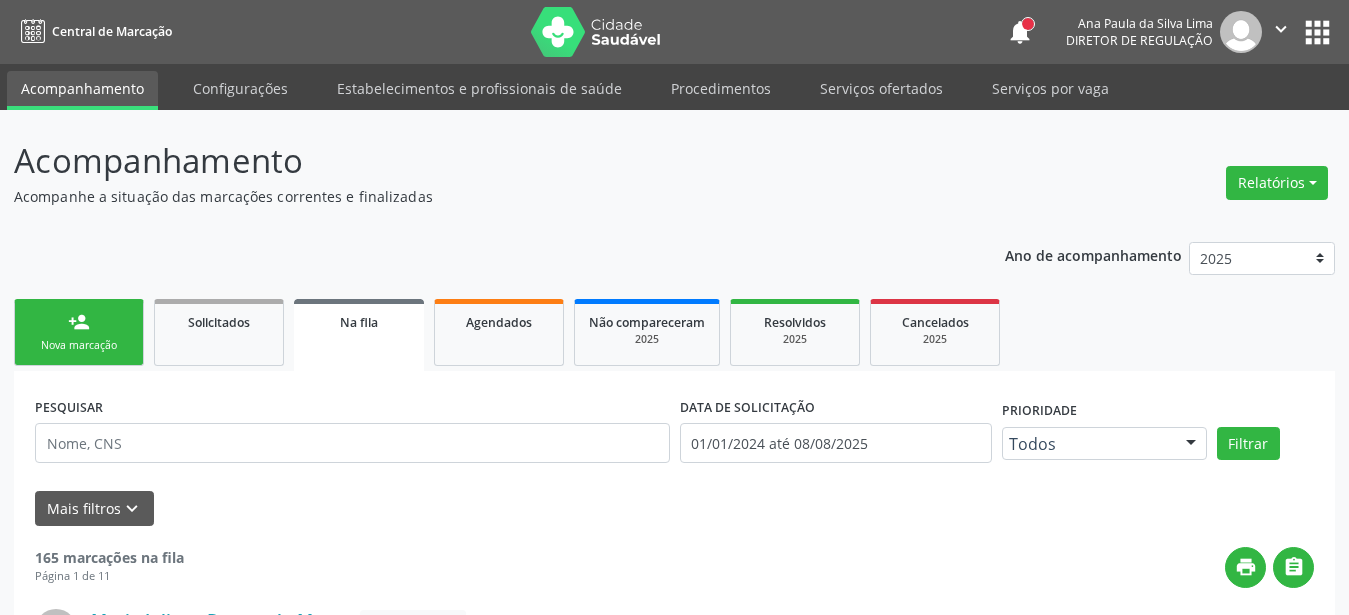 click on "apps" at bounding box center (1317, 32) 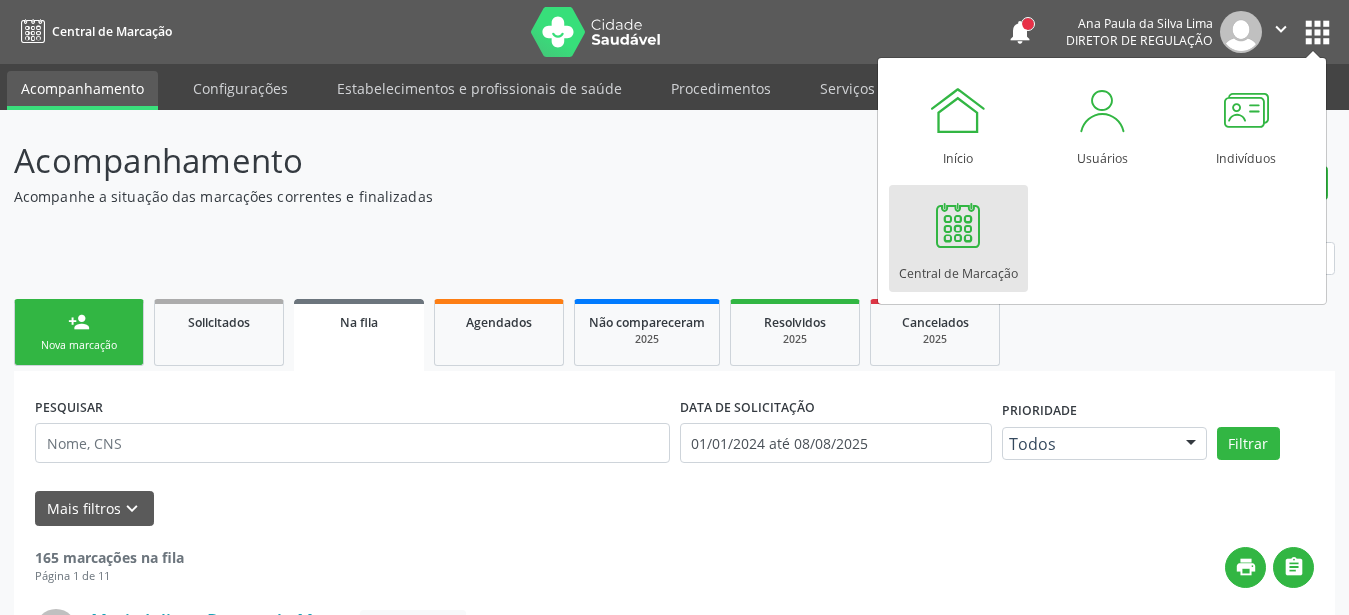 click on "Central de Marcação" at bounding box center [958, 238] 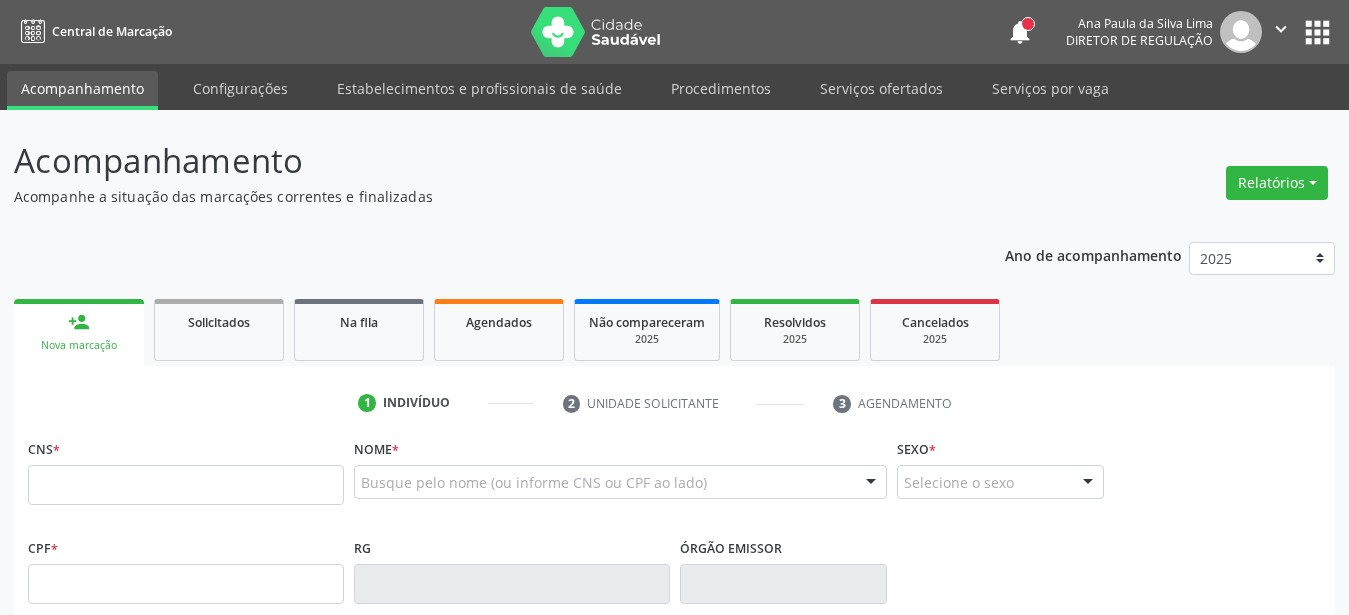 scroll, scrollTop: 0, scrollLeft: 0, axis: both 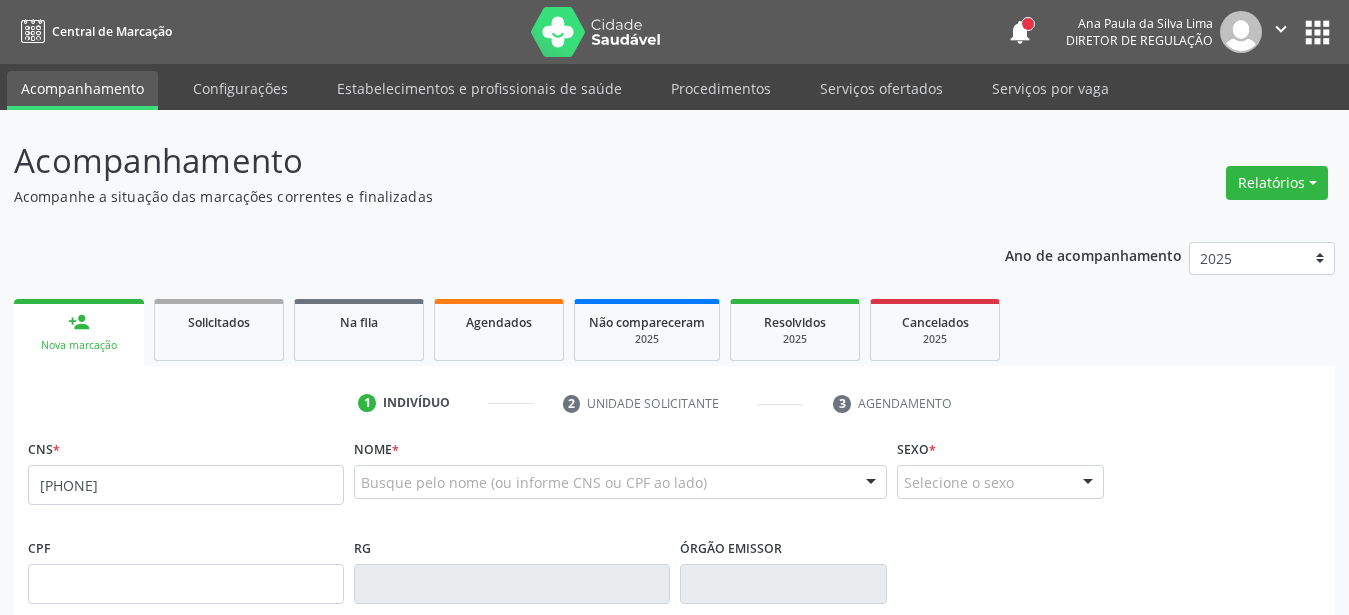 type on "[PHONE]" 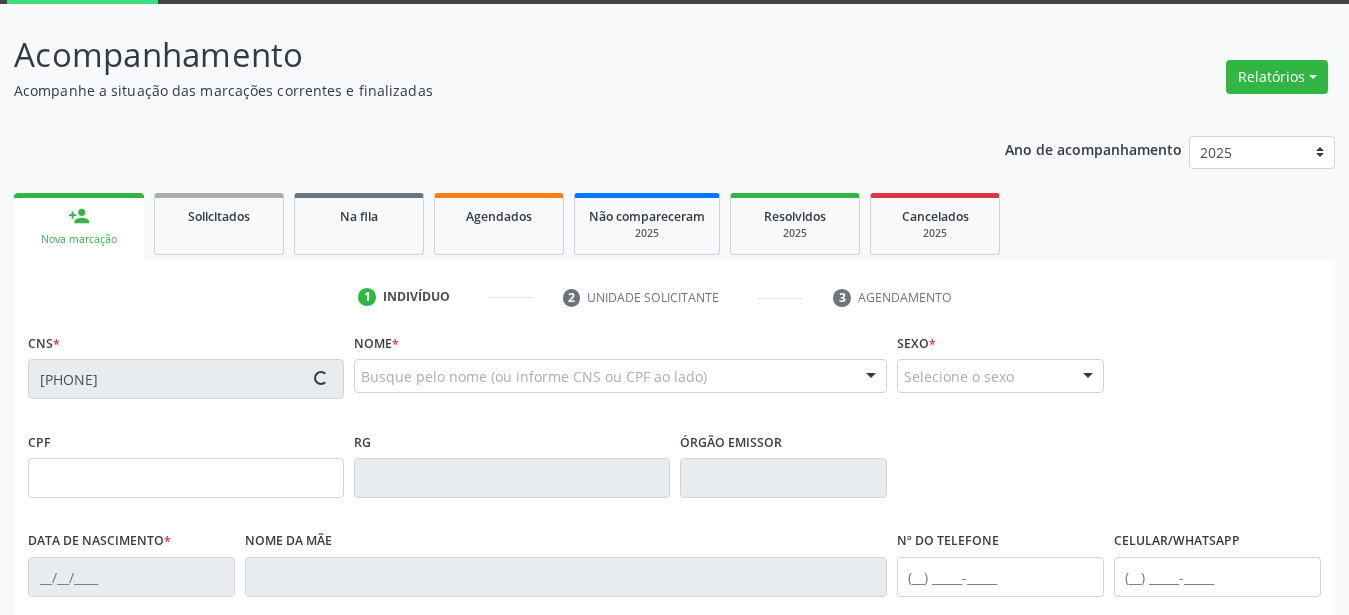scroll, scrollTop: 204, scrollLeft: 0, axis: vertical 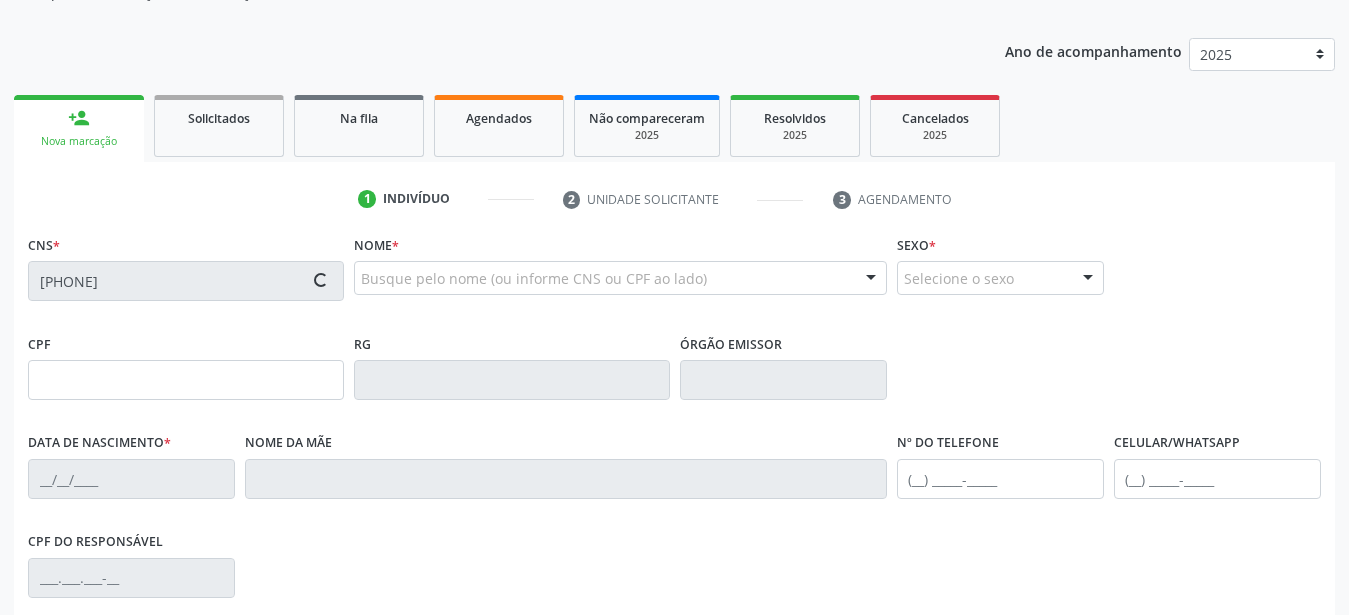 type on "[DOCUMENT_ID]" 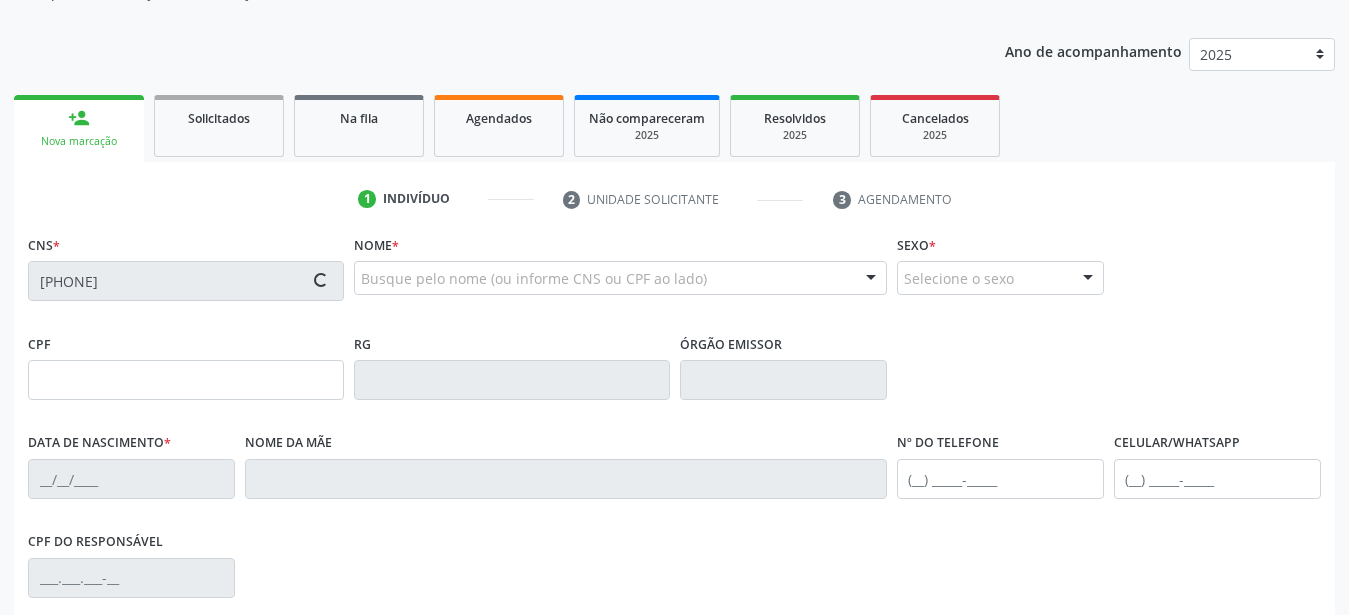 type on "[DATE]" 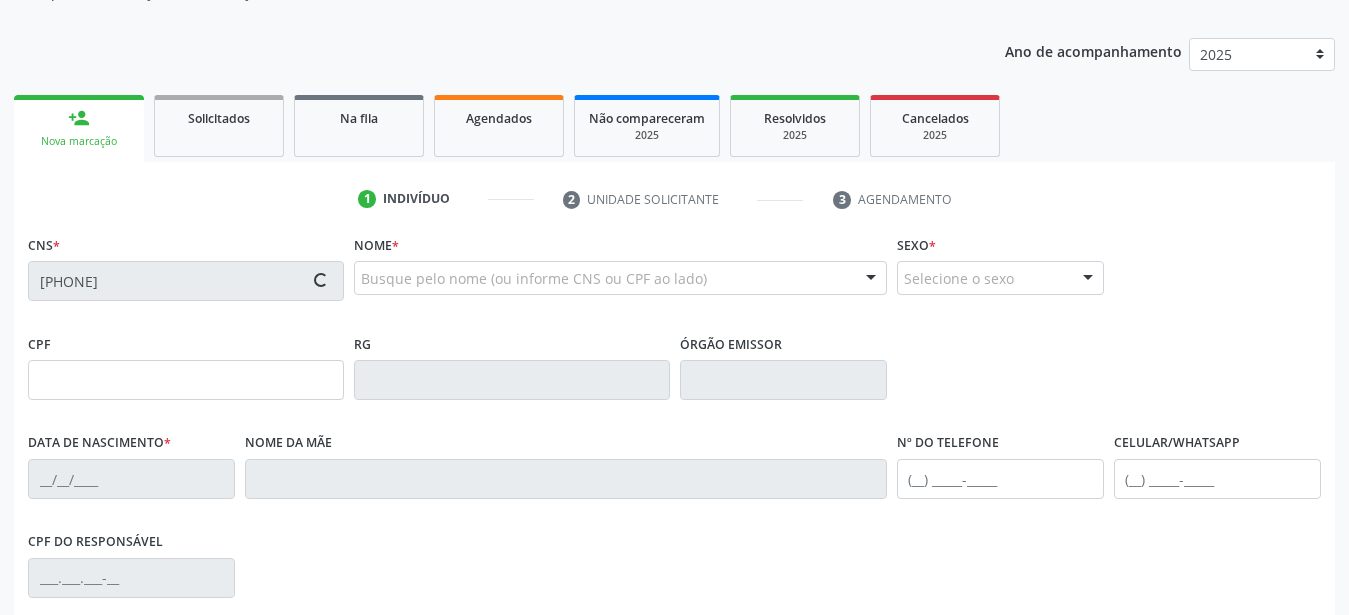 type on "[FIRST] [MIDDLE] [LAST]" 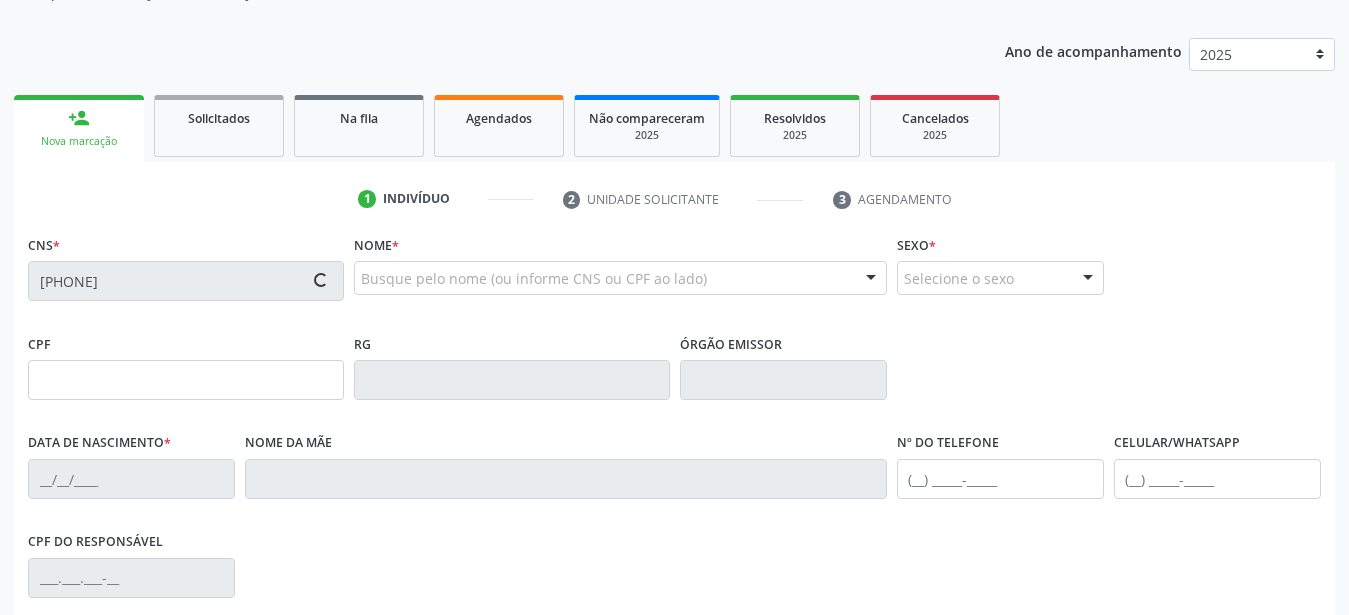 type on "1047" 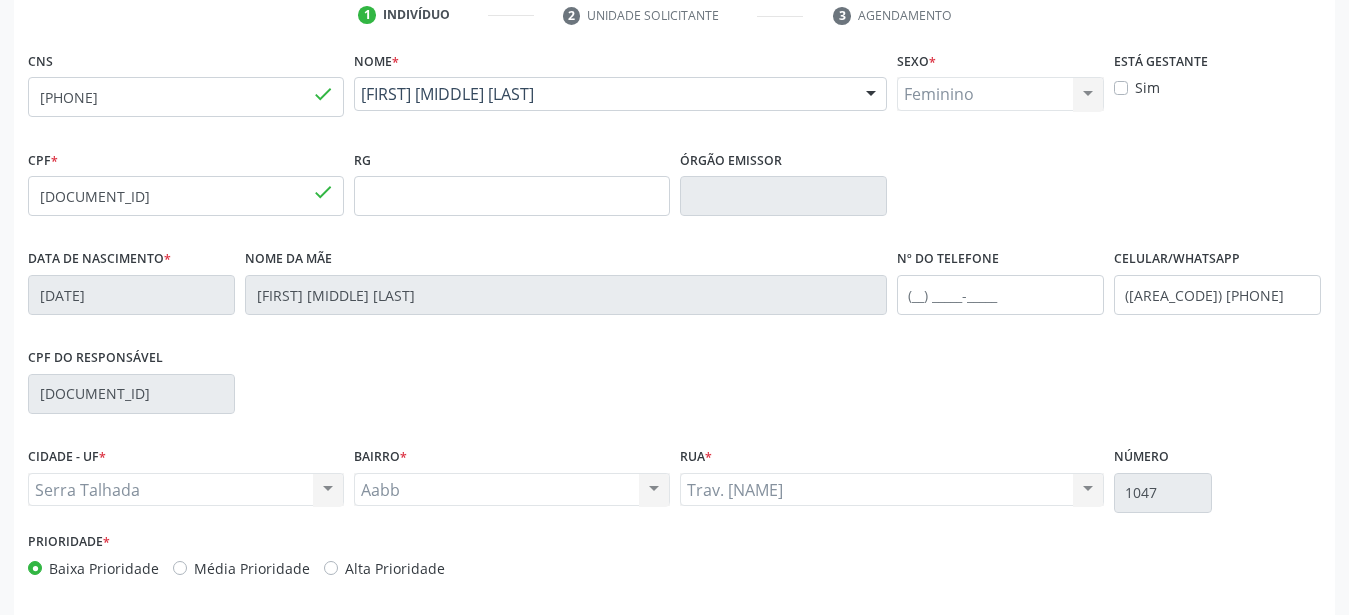 scroll, scrollTop: 408, scrollLeft: 0, axis: vertical 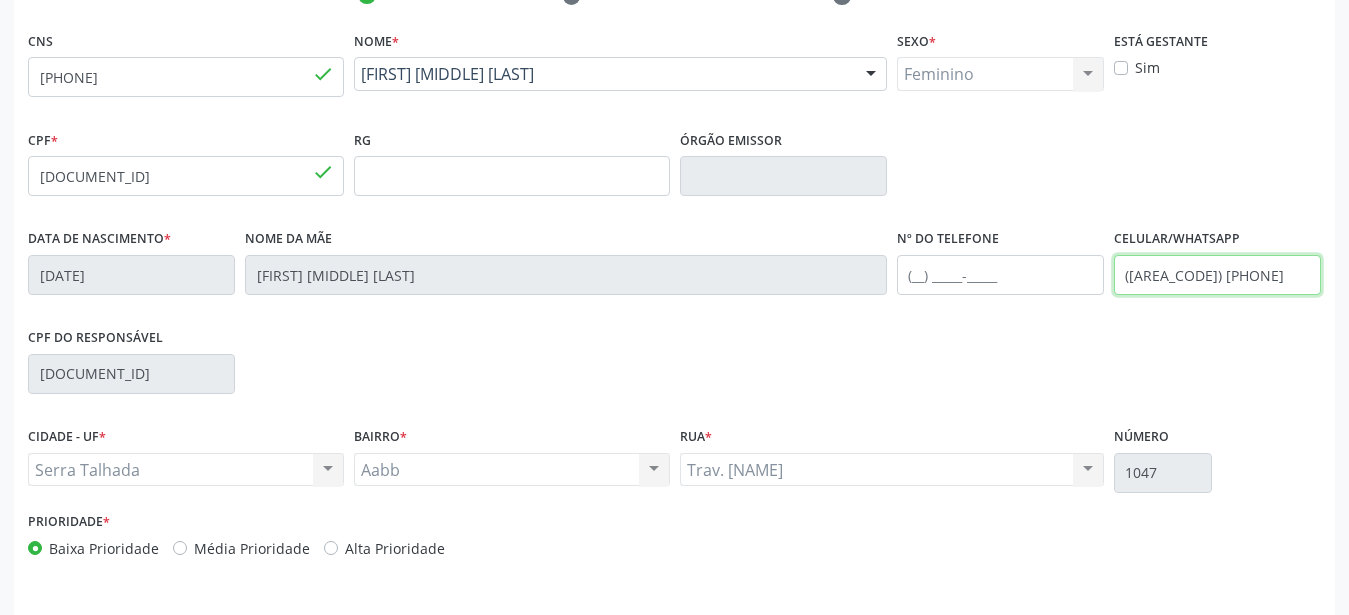 drag, startPoint x: 1275, startPoint y: 287, endPoint x: 836, endPoint y: 295, distance: 439.07288 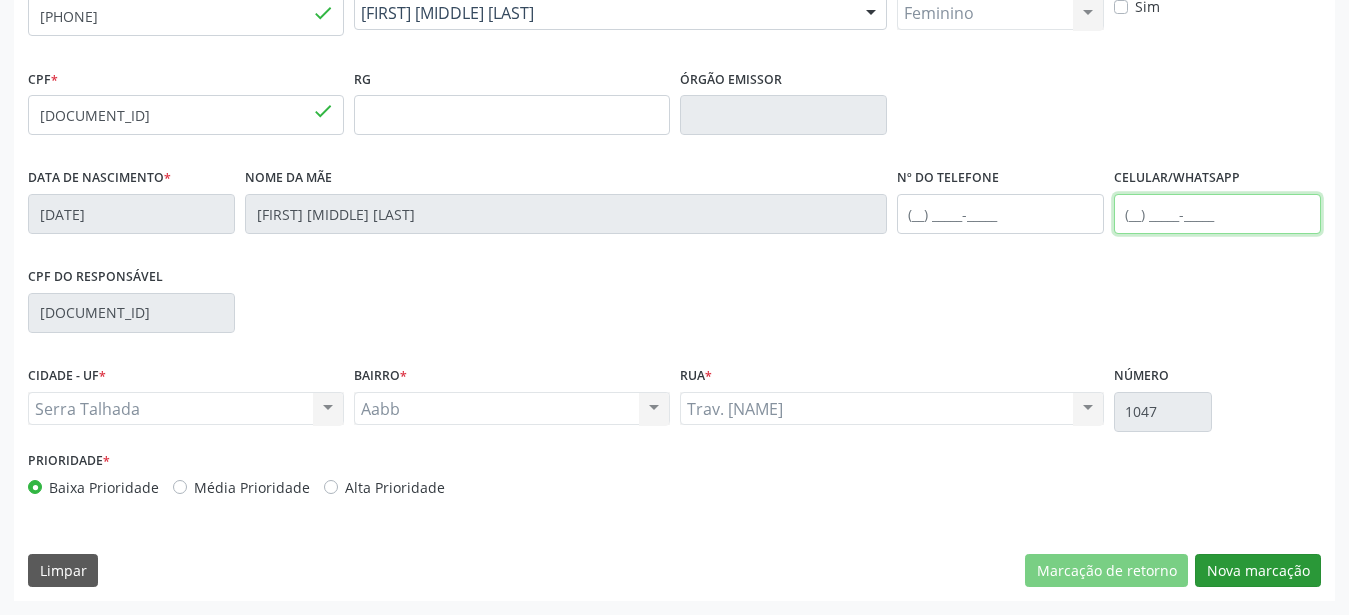 type 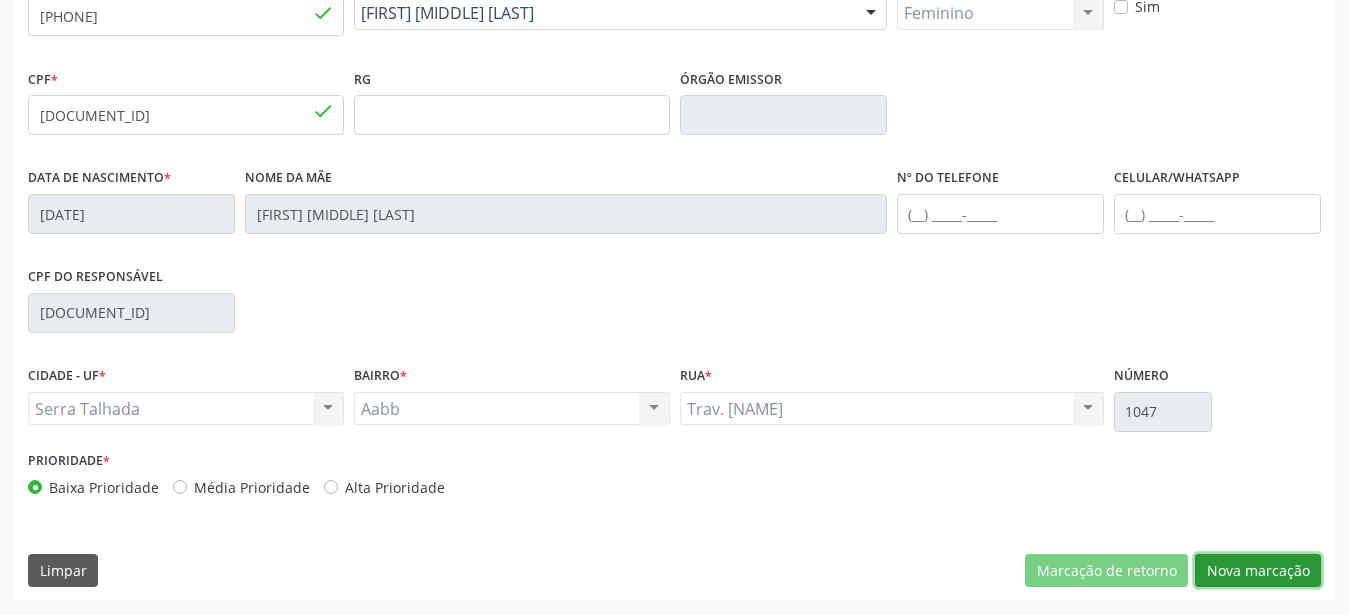 click on "Nova marcação" at bounding box center [1258, 571] 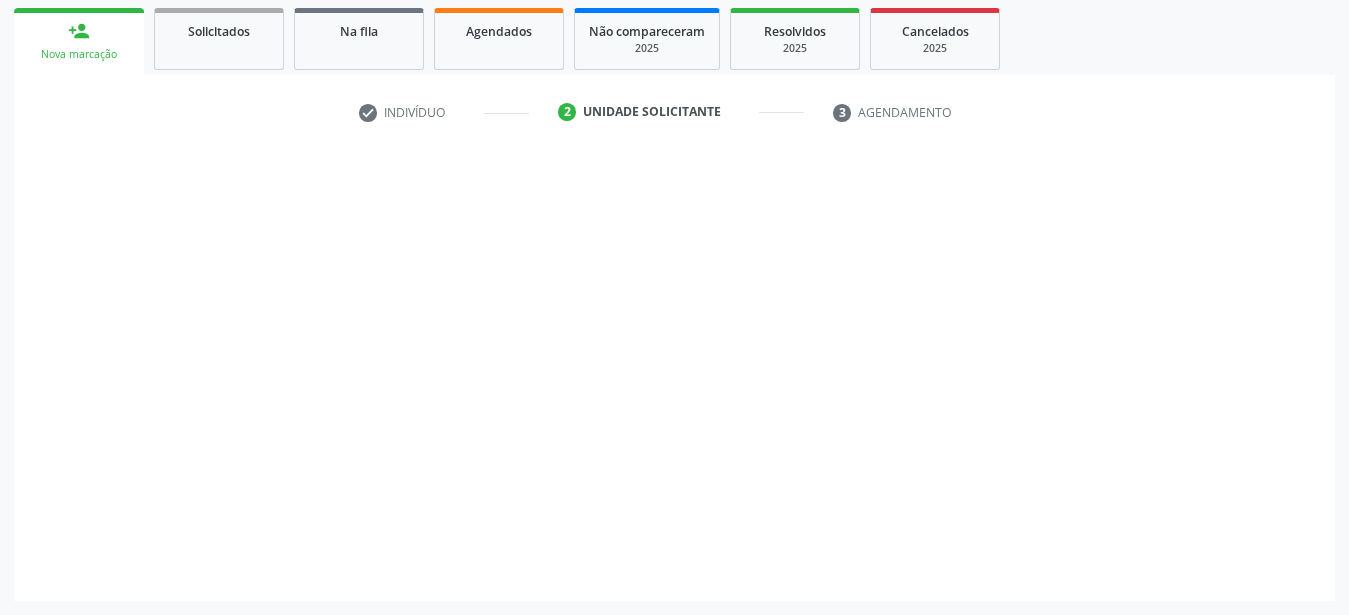 scroll, scrollTop: 307, scrollLeft: 0, axis: vertical 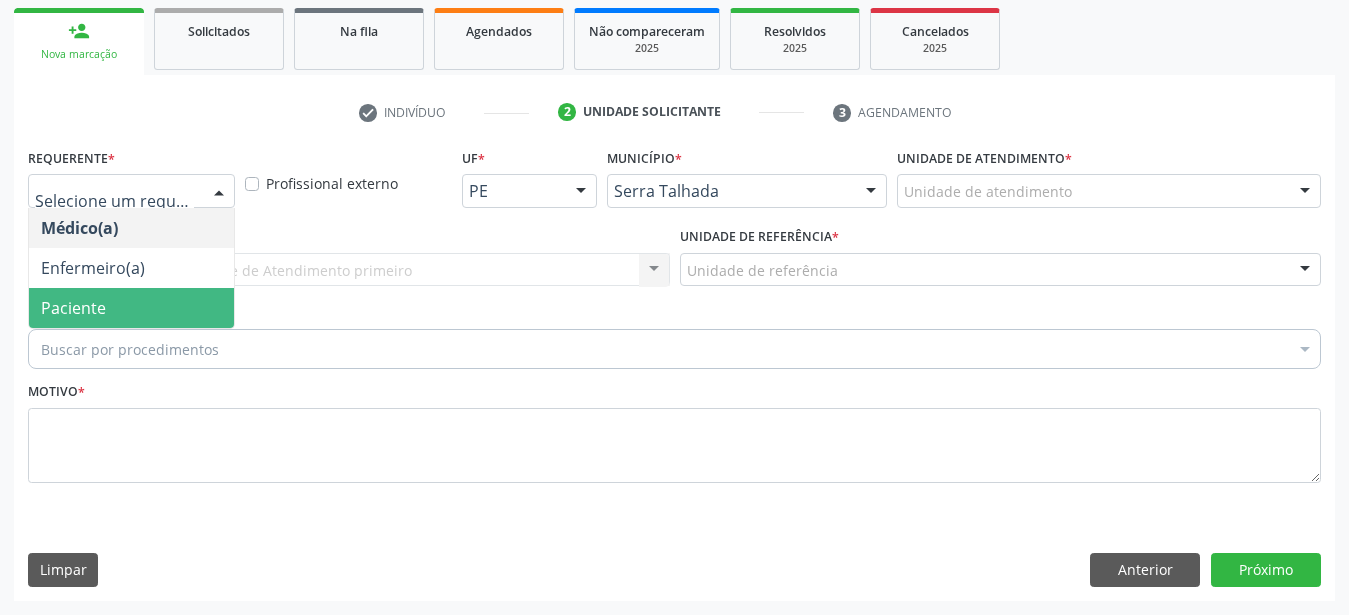 click on "Paciente" at bounding box center [131, 308] 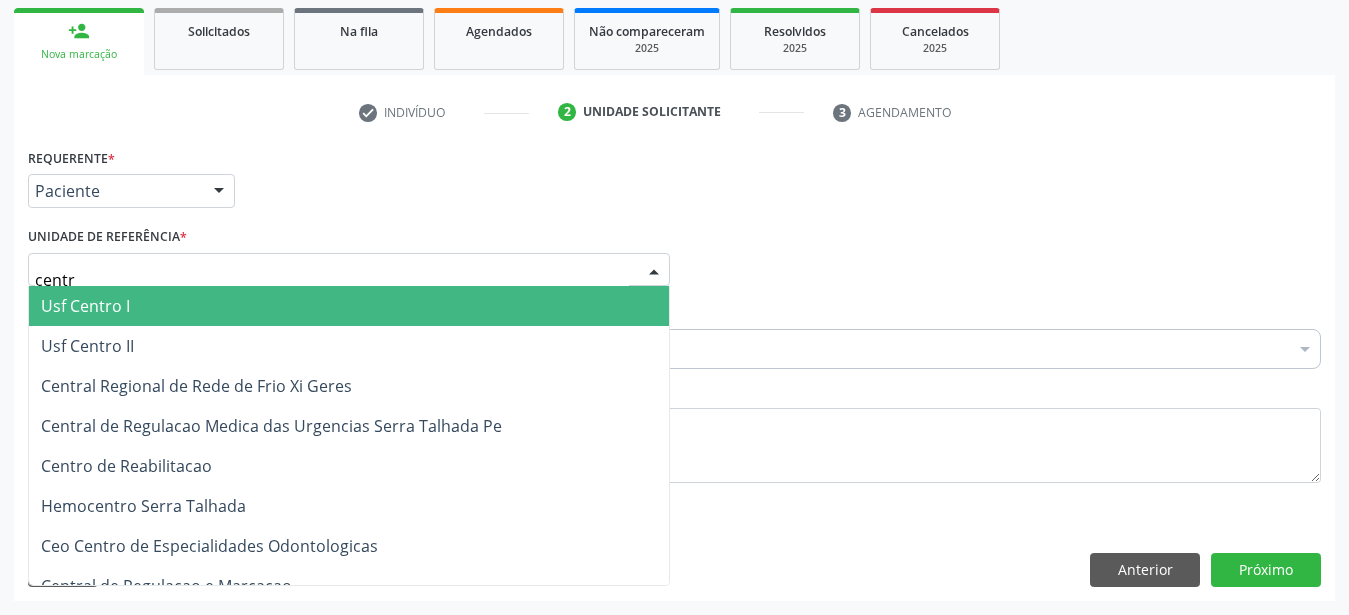 type on "centro" 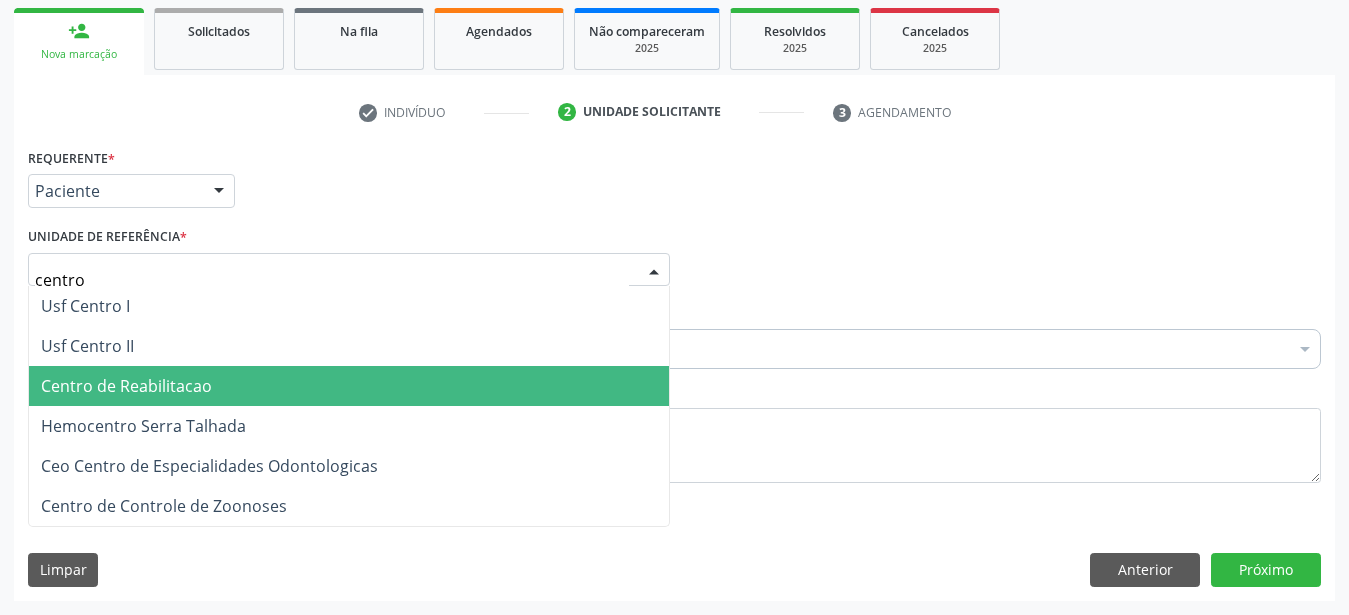 click on "Centro de Reabilitacao" at bounding box center (349, 386) 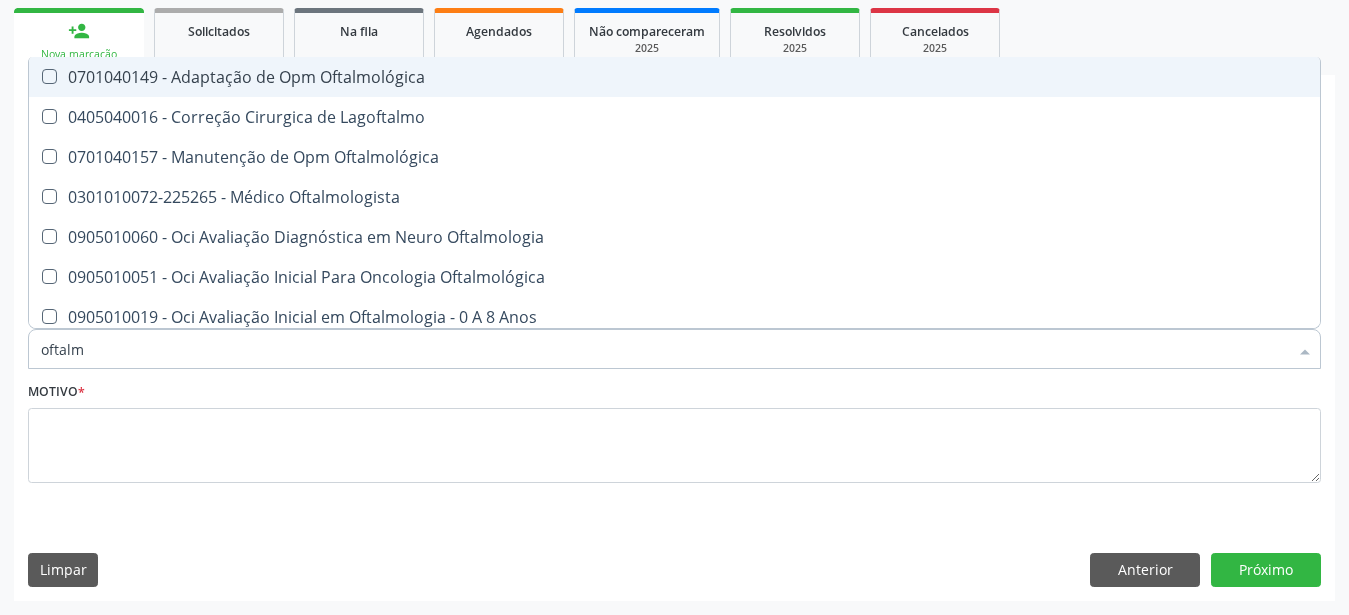 type on "oftalmo" 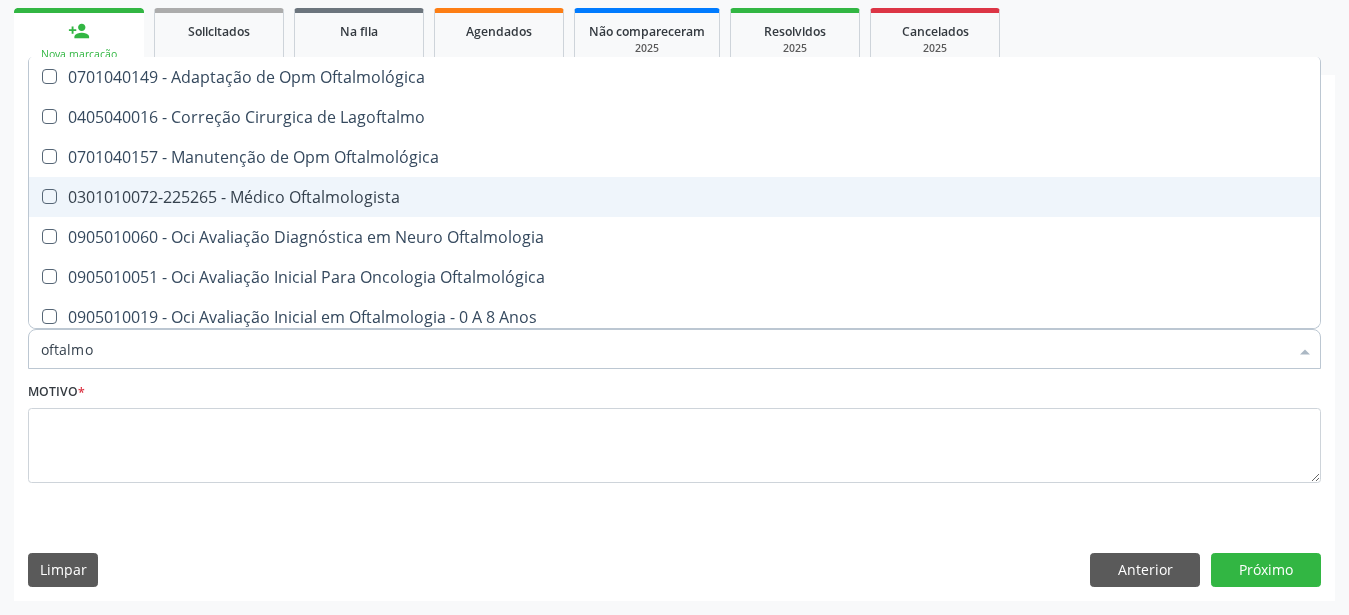 click on "0301010072-225265 - Médico Oftalmologista" at bounding box center (674, 197) 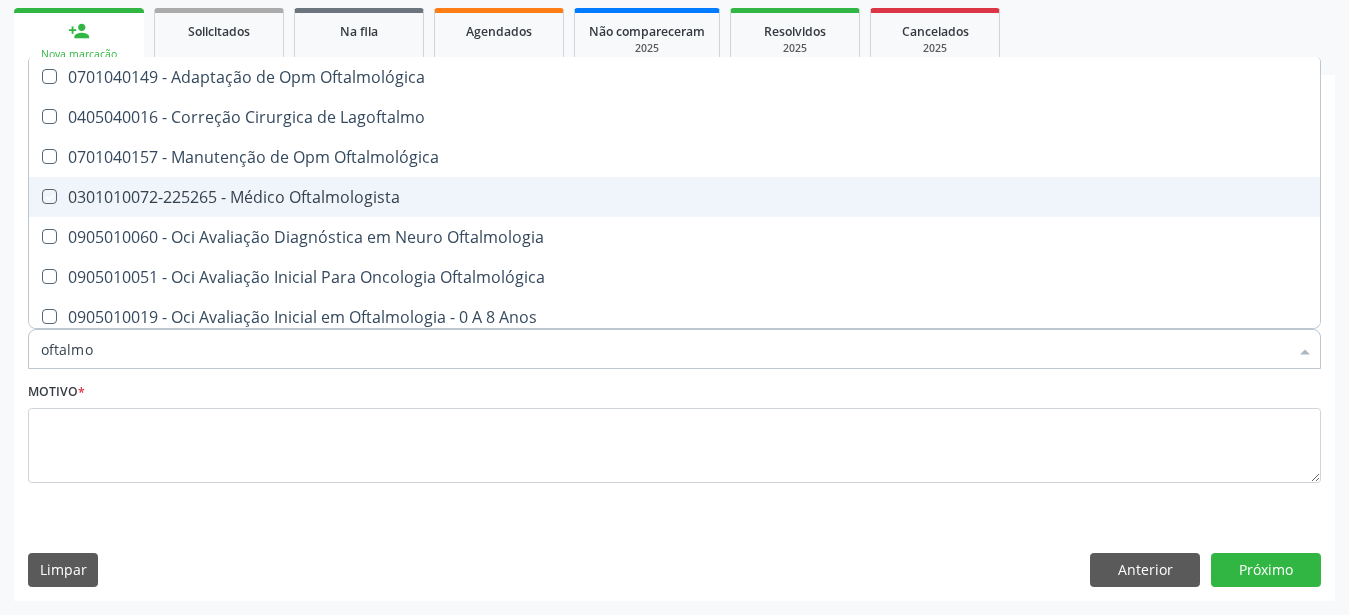 checkbox on "true" 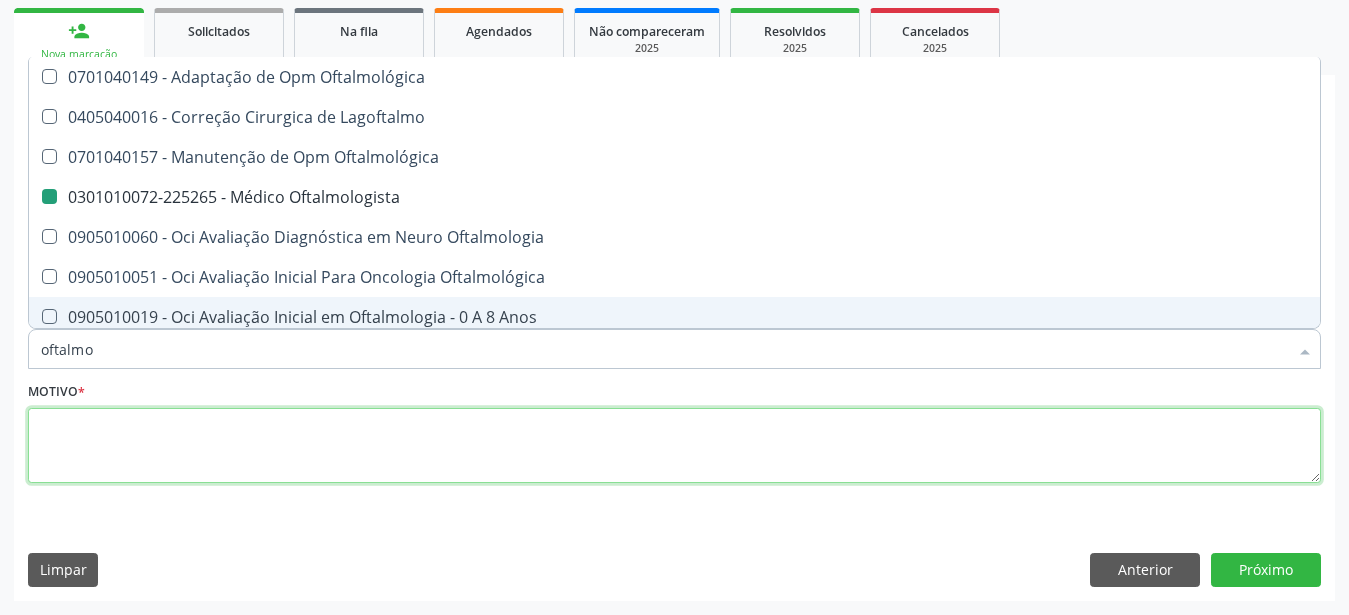 click at bounding box center [674, 446] 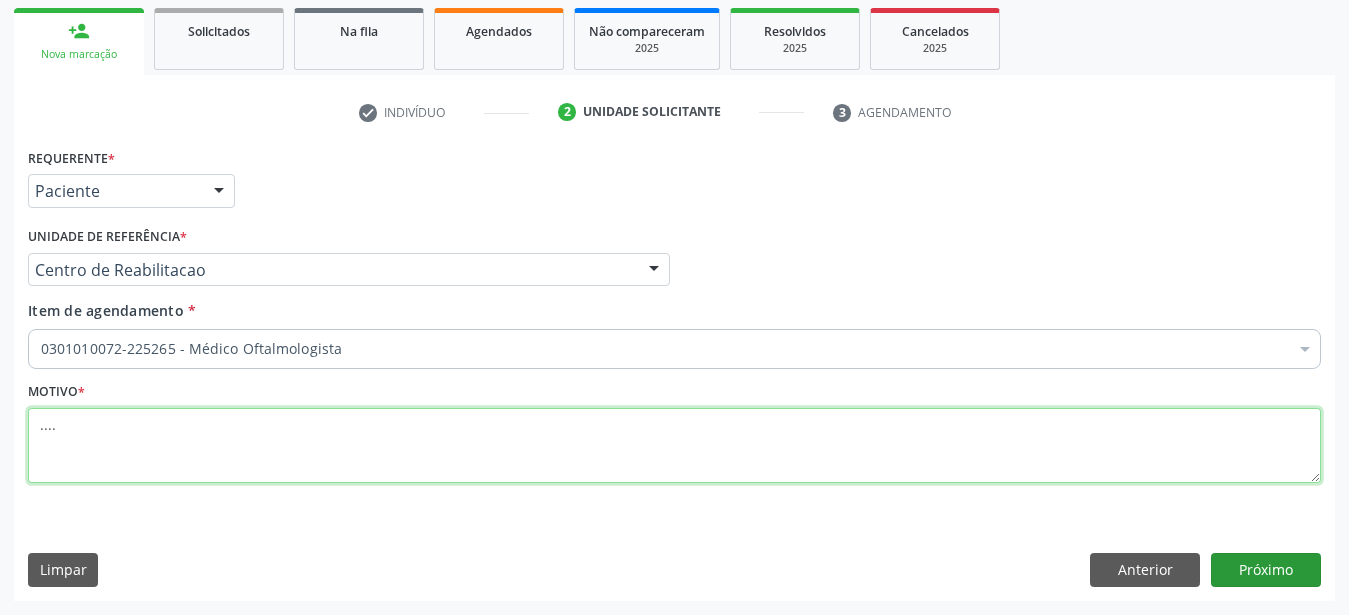 type on "...." 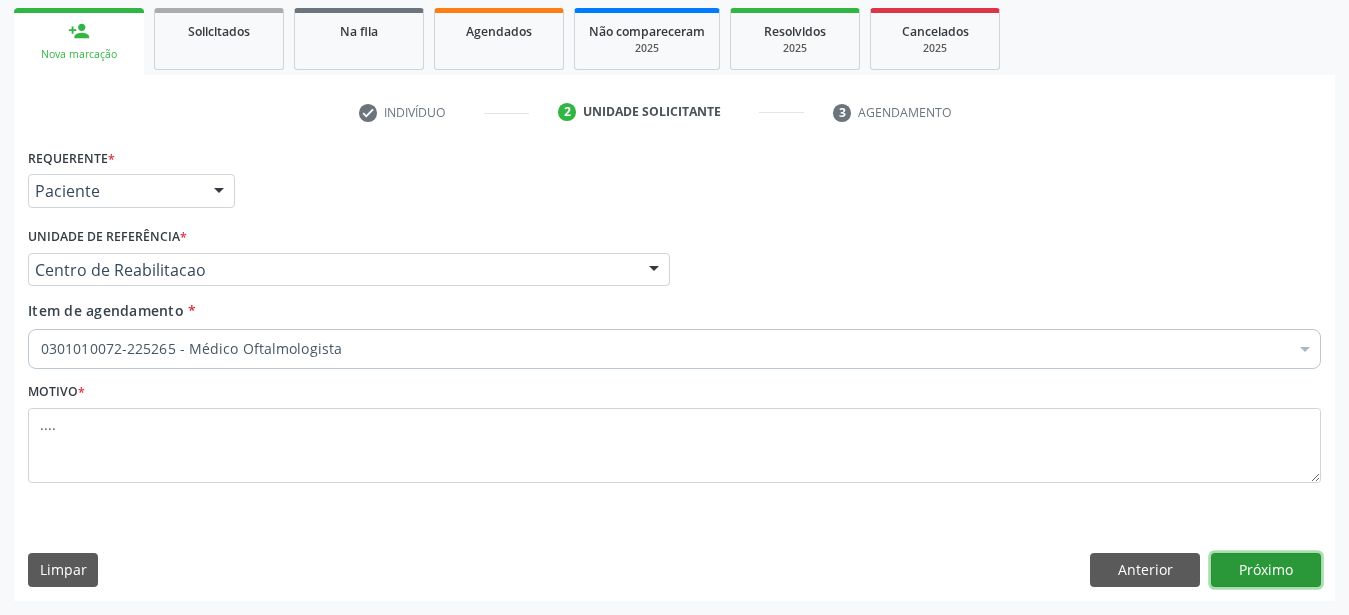 click on "Próximo" at bounding box center [1266, 570] 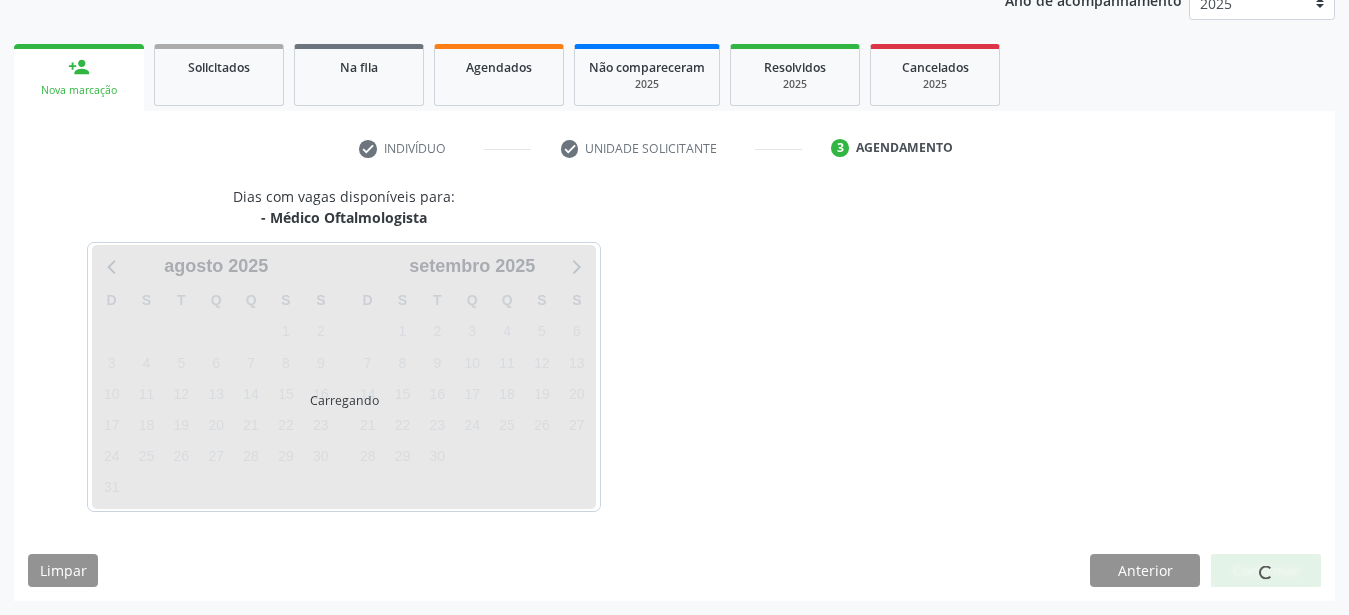 scroll, scrollTop: 255, scrollLeft: 0, axis: vertical 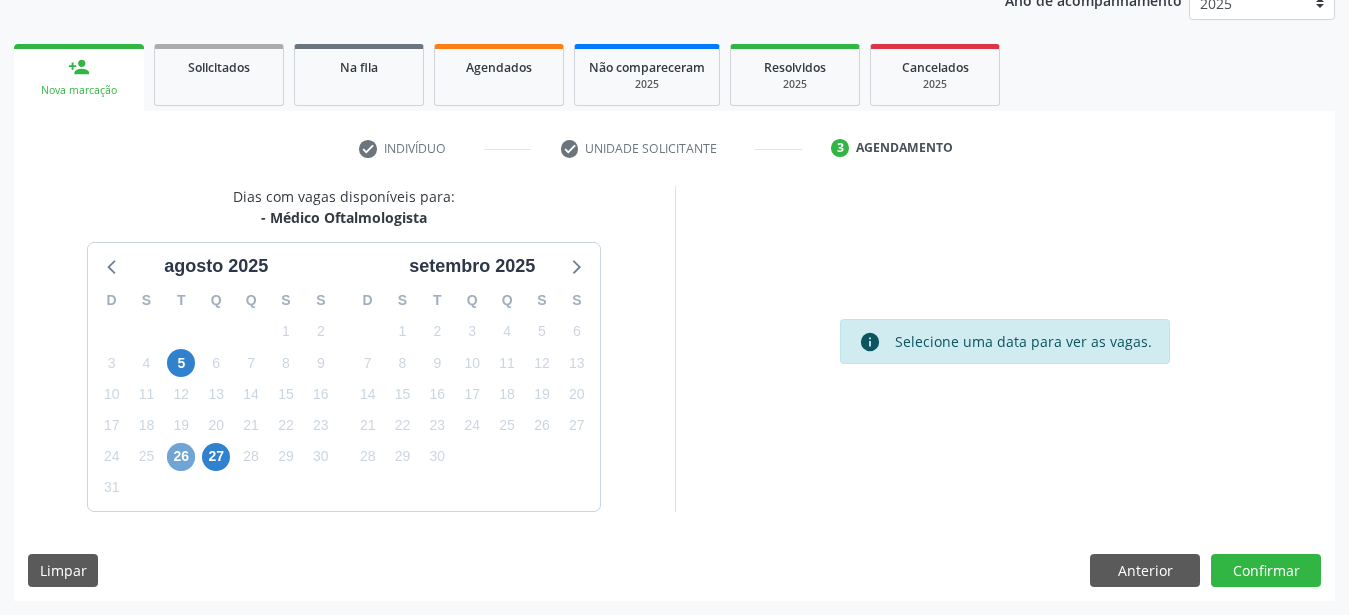 click on "26" at bounding box center [181, 457] 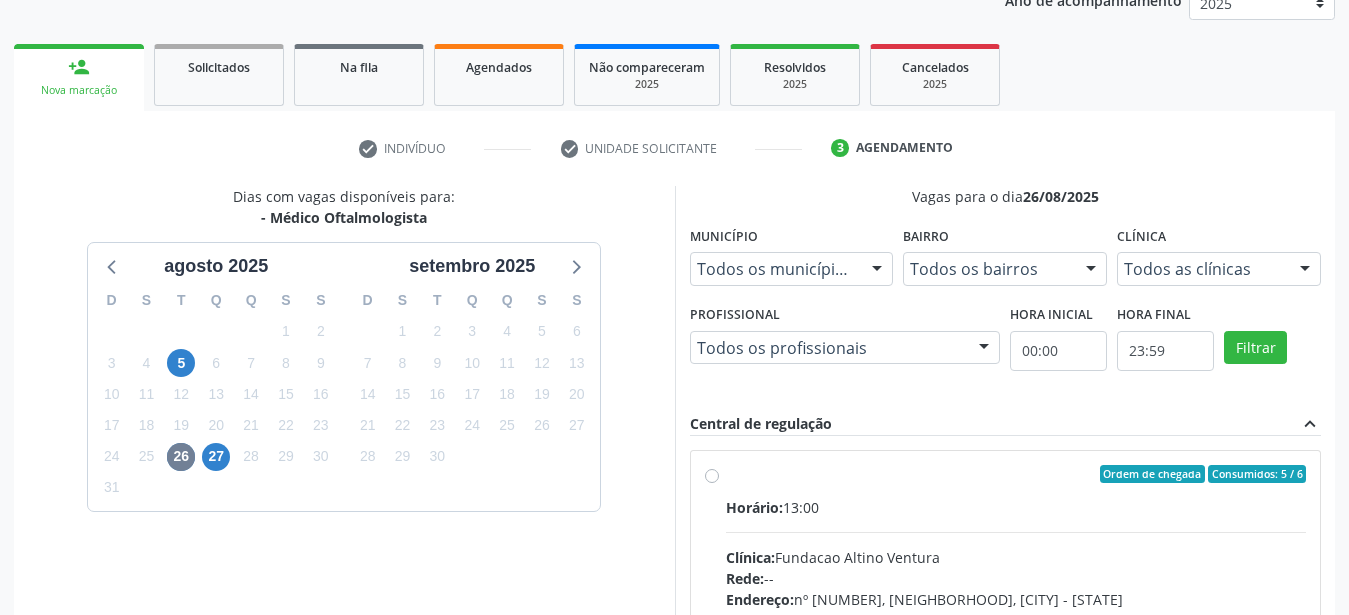 click on "Ordem de chegada
Consumidos: 5 / 6
Horário:   13:00
Clínica:  Fundacao Altino Ventura
Rede:
--
Endereço:   nº [NUMBER], [NEIGHBORHOOD], [CITY] - [STATE]
Telefone:   --
Profissional:
[FIRST] [MIDDLE] [LAST]
Informações adicionais sobre o atendimento
Idade de atendimento:
de 0 a 120 anos
Gênero(s) atendido(s):
Masculino e Feminino
Informações adicionais:
--" at bounding box center [1006, 618] 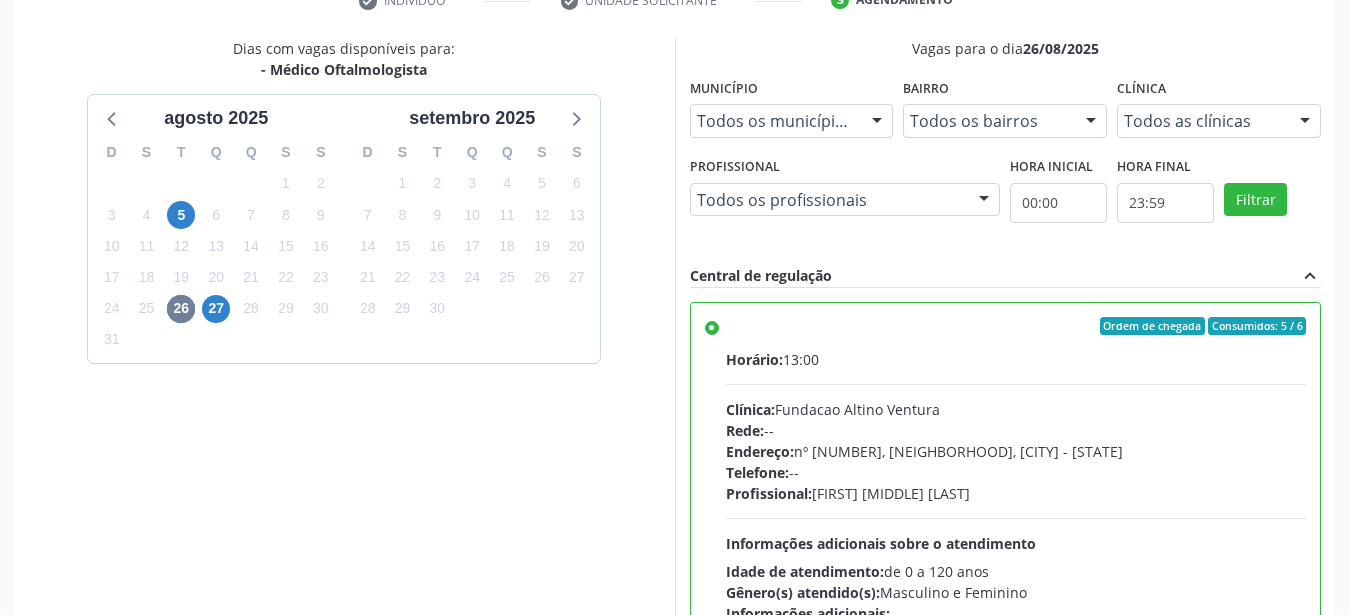 scroll, scrollTop: 579, scrollLeft: 0, axis: vertical 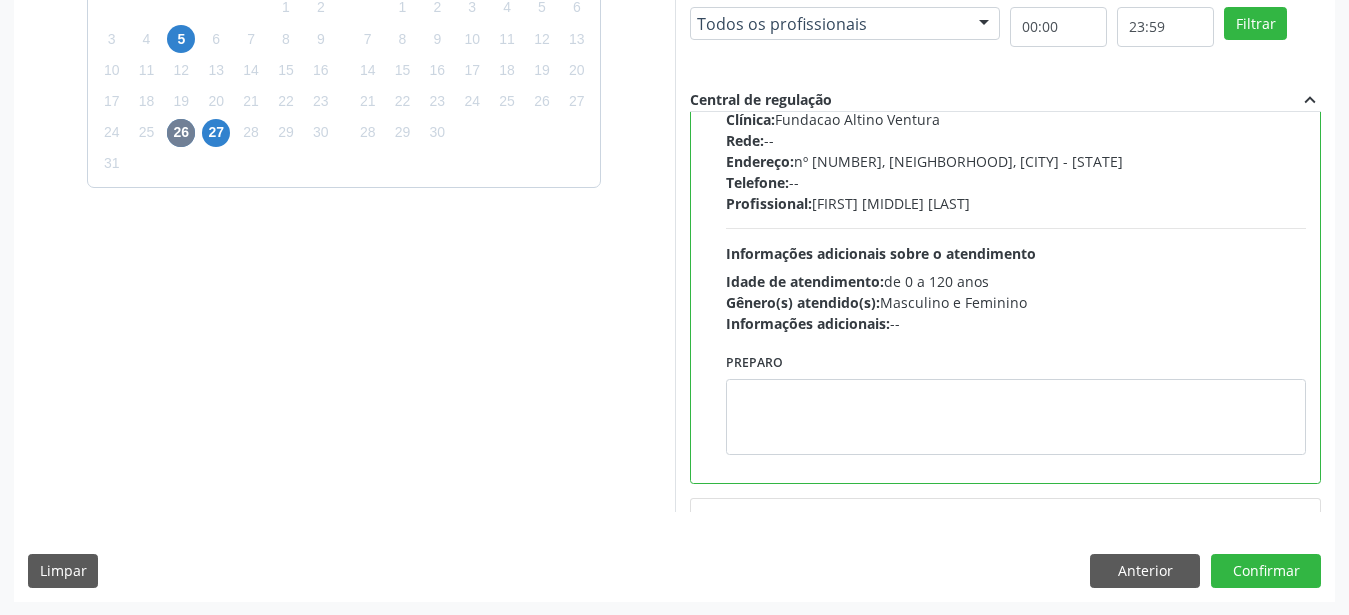 click on "Dias com vagas disponíveis para:
- Médico Oftalmologista
agosto 2025 D S T Q Q S S 27 28 29 30 31 1 2 3 4 5 6 7 8 9 10 11 12 13 14 15 16 17 18 19 20 21 22 23 24 25 26 27 28 29 30 31 1 2 3 4 5 6 setembro 2025 D S T Q Q S S 31 1 2 3 4 5 6 7 8 9 10 11 12 13 14 15 16 17 18 19 20 21 22 23 24 25 26 27 28 29 30 1 2 3 4 5 6 7 8 9 10 11
Vagas para o dia
26/08/2025
Município
Todos os municípios         Todos os municípios   Serra Talhada - PE
Nenhum resultado encontrado para: "   "
Não há nenhuma opção para ser exibida.
Bairro
Todos os bairros         Todos os bairros   Nossa Senhora da Con
Nenhum resultado encontrado para: "   "
Não há nenhuma opção para ser exibida.
Clínica
Todos as clínicas         Todos as clínicas   Fundacao Altino Ventura
Nenhum resultado encontrado para: "   "" at bounding box center (674, 231) 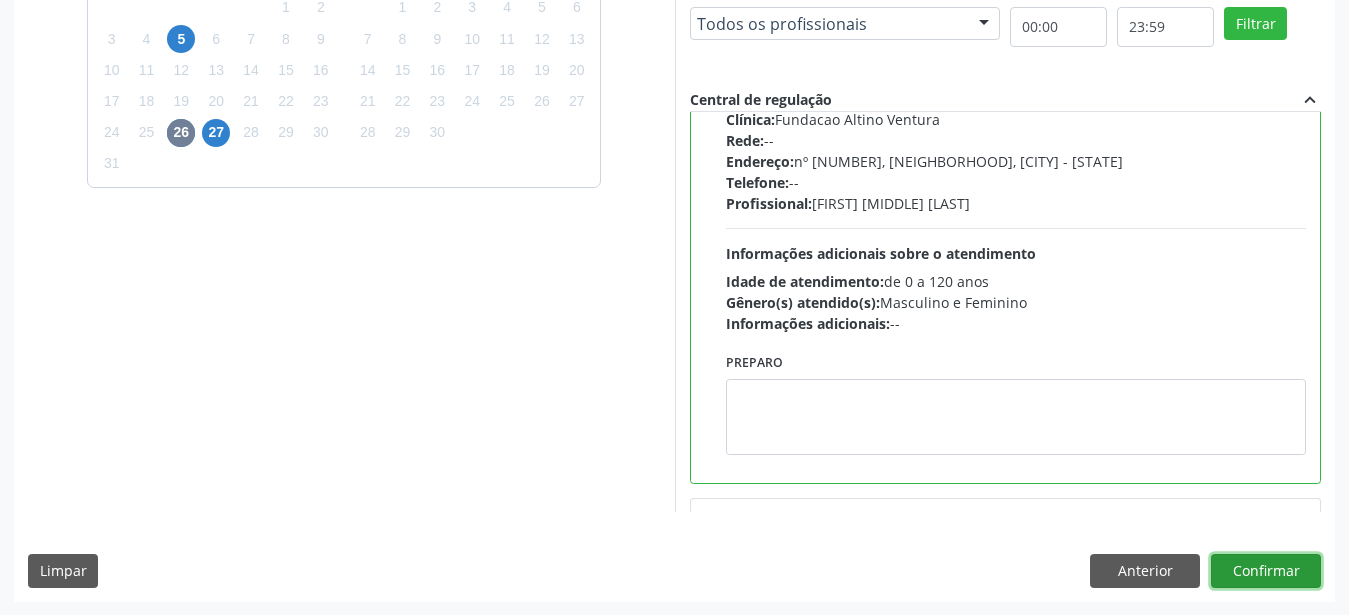 click on "Confirmar" at bounding box center [1266, 571] 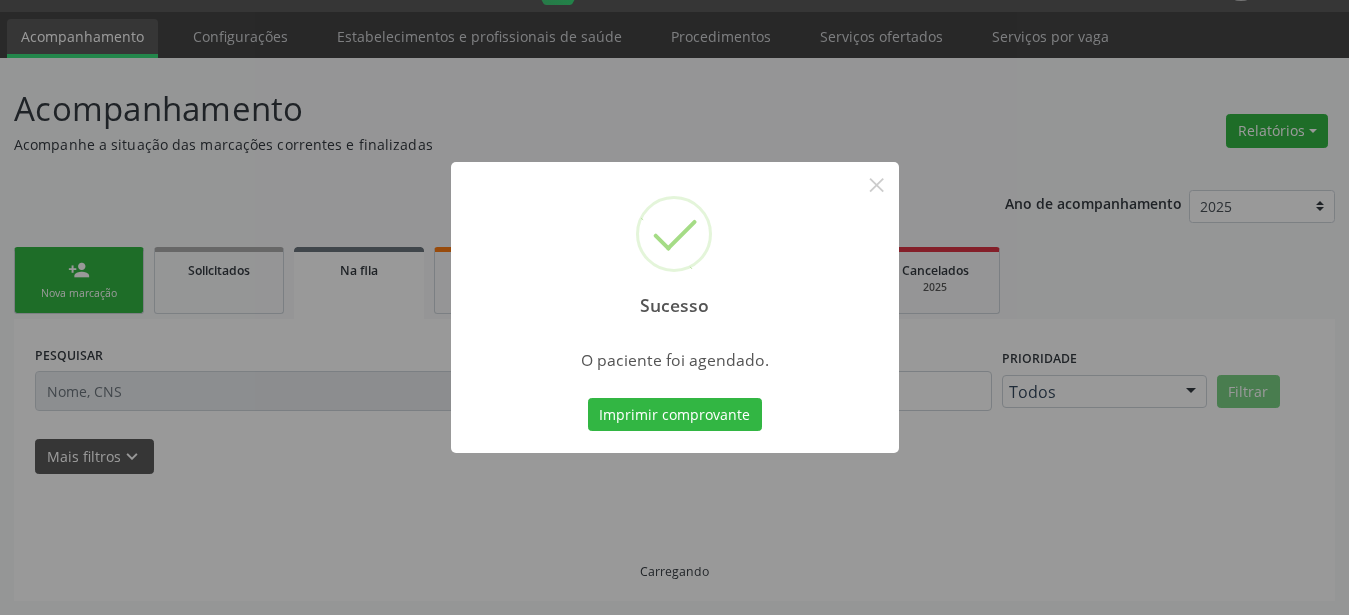 scroll, scrollTop: 51, scrollLeft: 0, axis: vertical 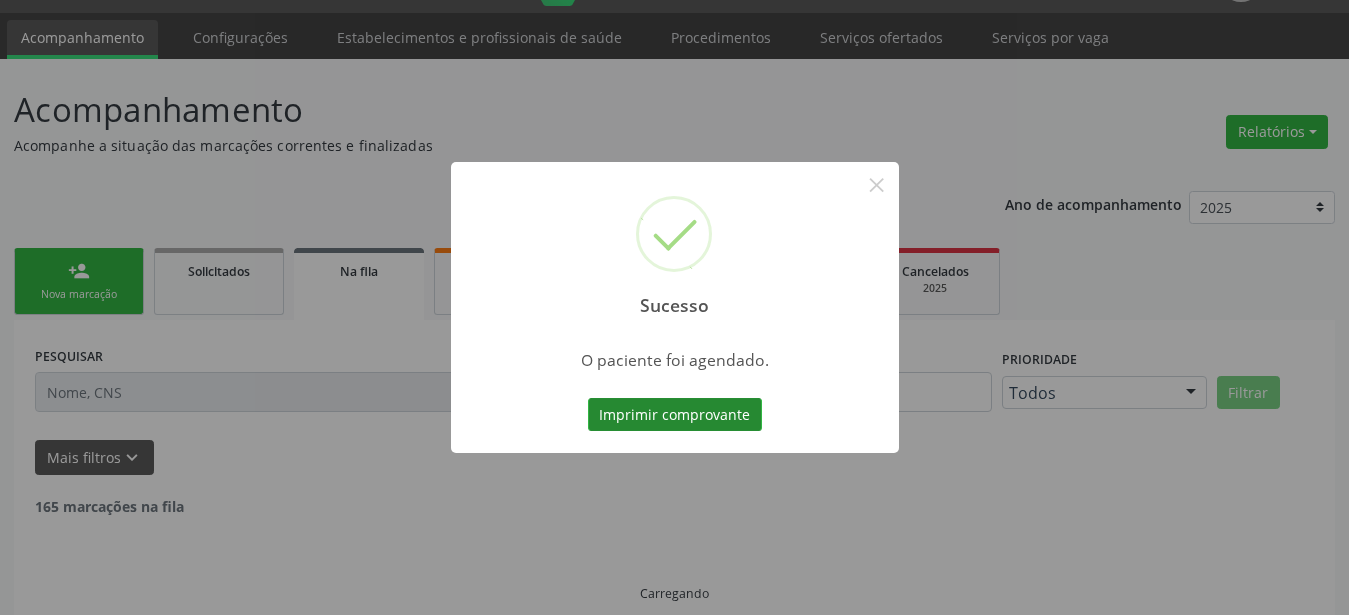 click on "Imprimir comprovante" at bounding box center [675, 415] 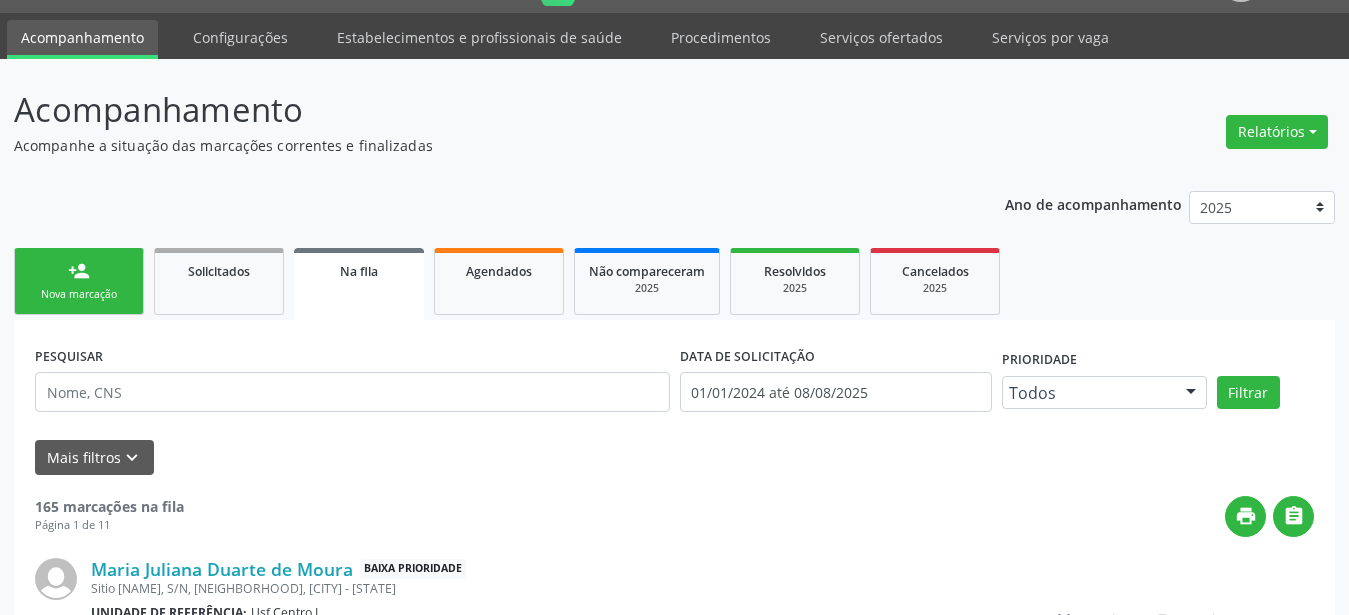 scroll, scrollTop: 50, scrollLeft: 0, axis: vertical 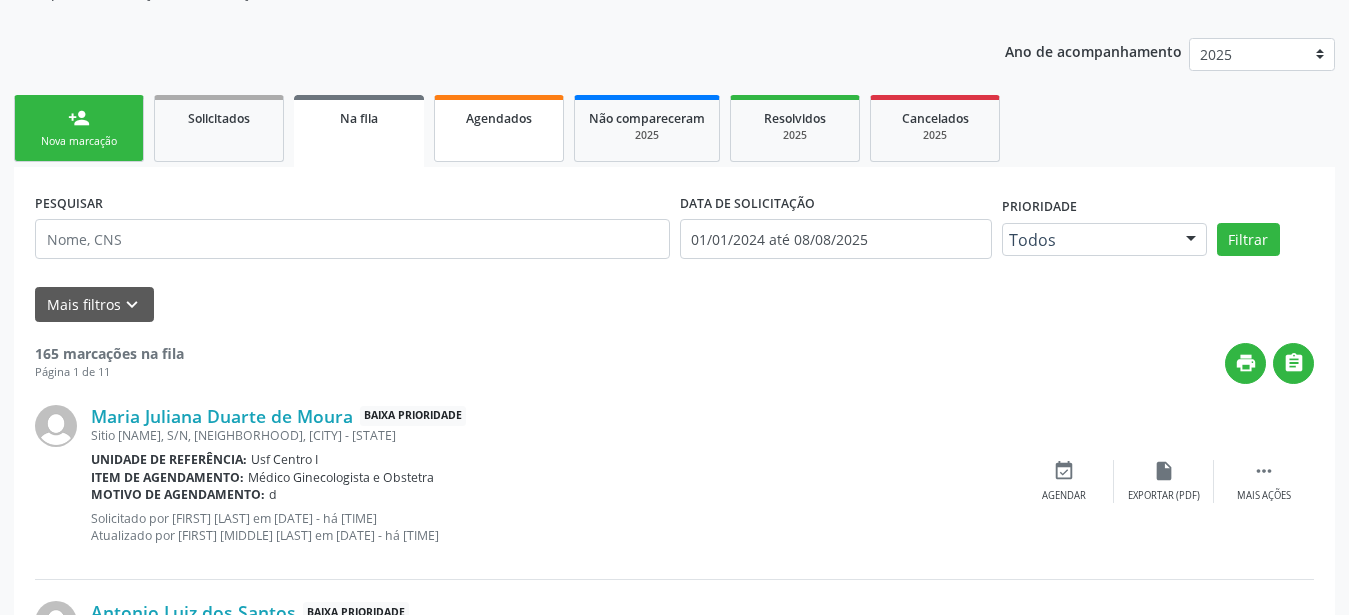 click on "Agendados" at bounding box center (499, 128) 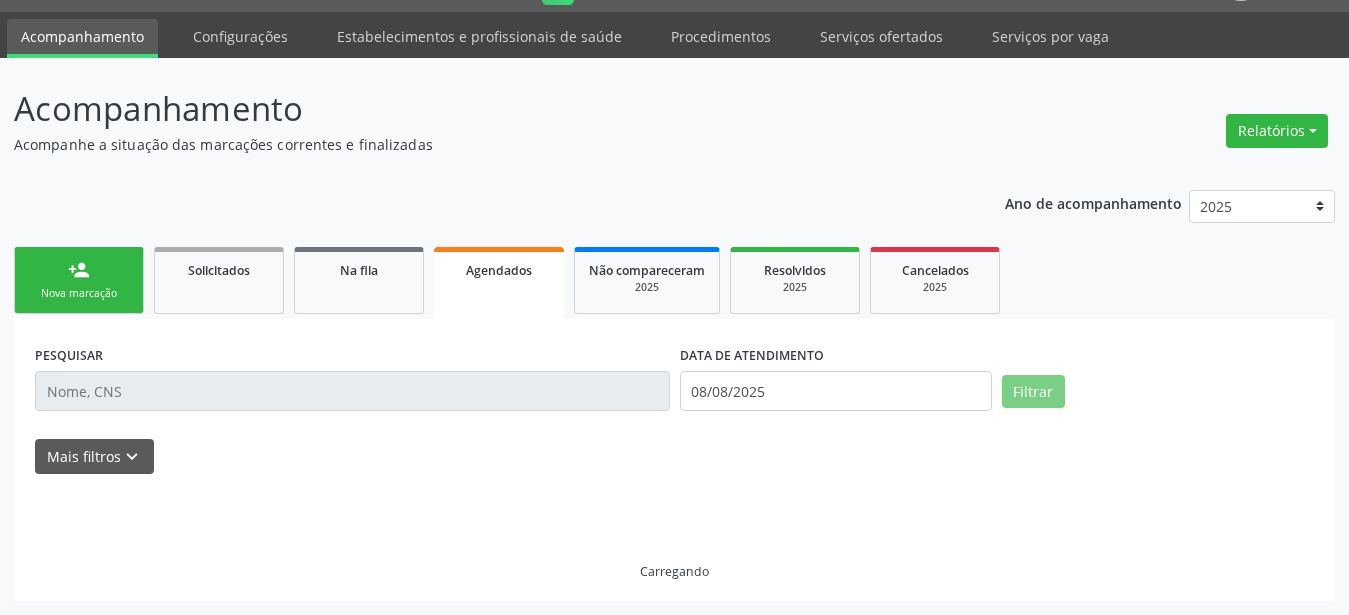 scroll, scrollTop: 51, scrollLeft: 0, axis: vertical 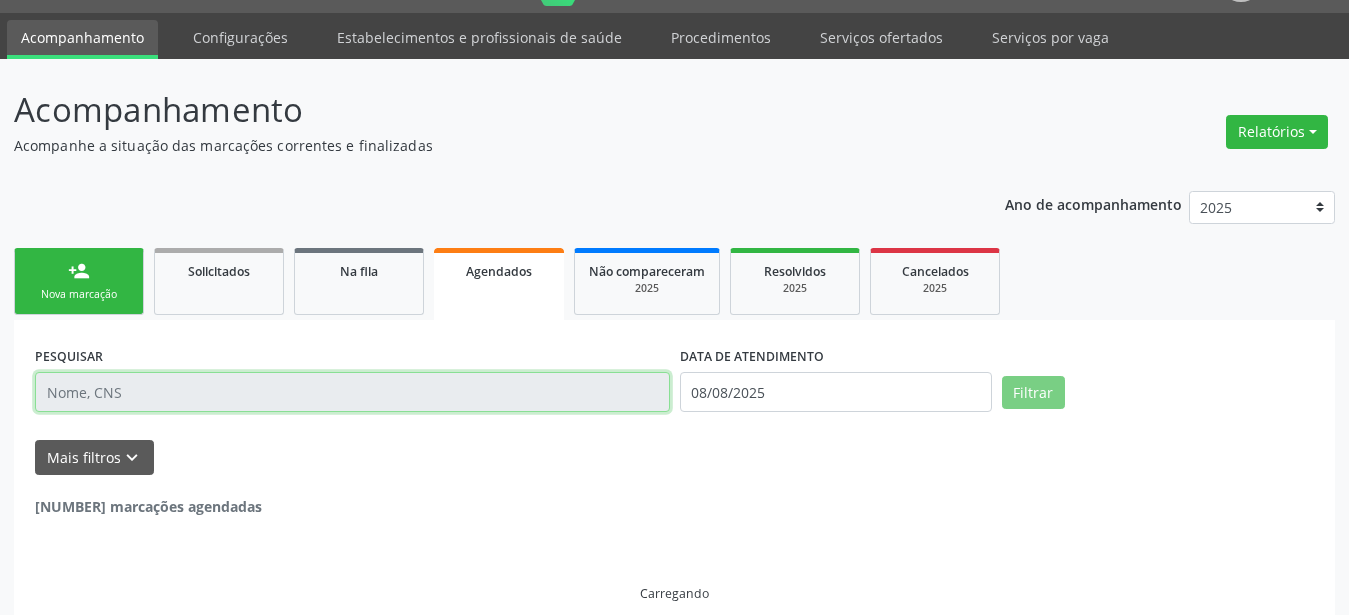 click at bounding box center (352, 392) 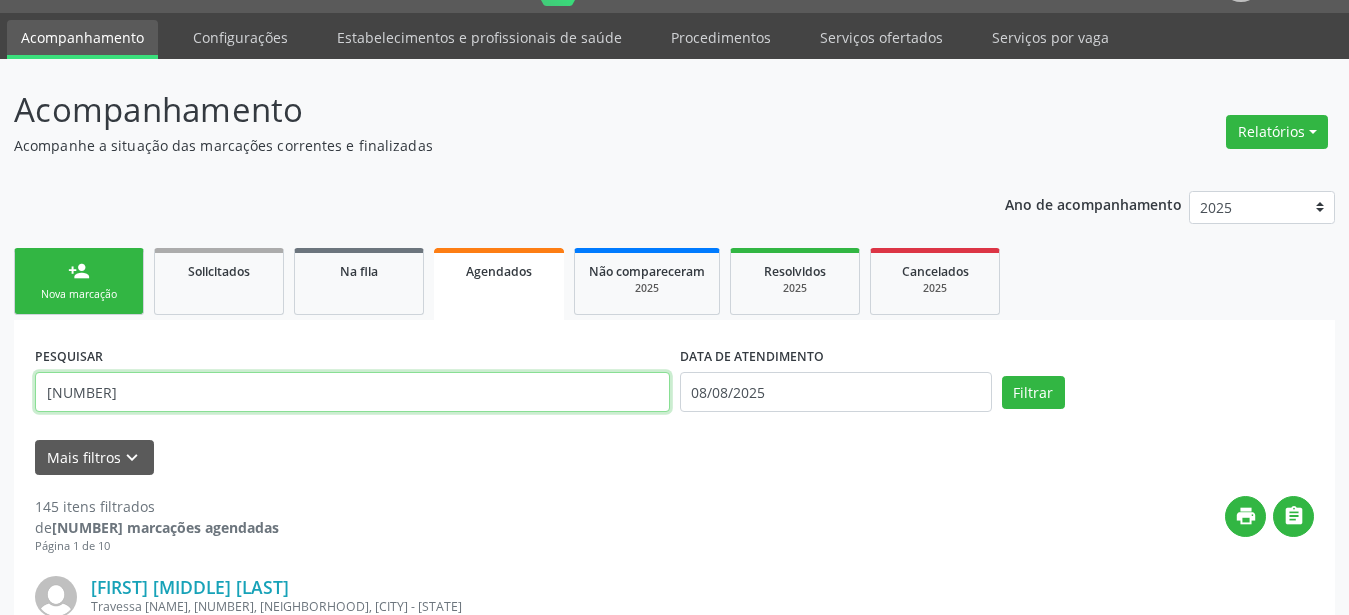 type on "2063147194900098" 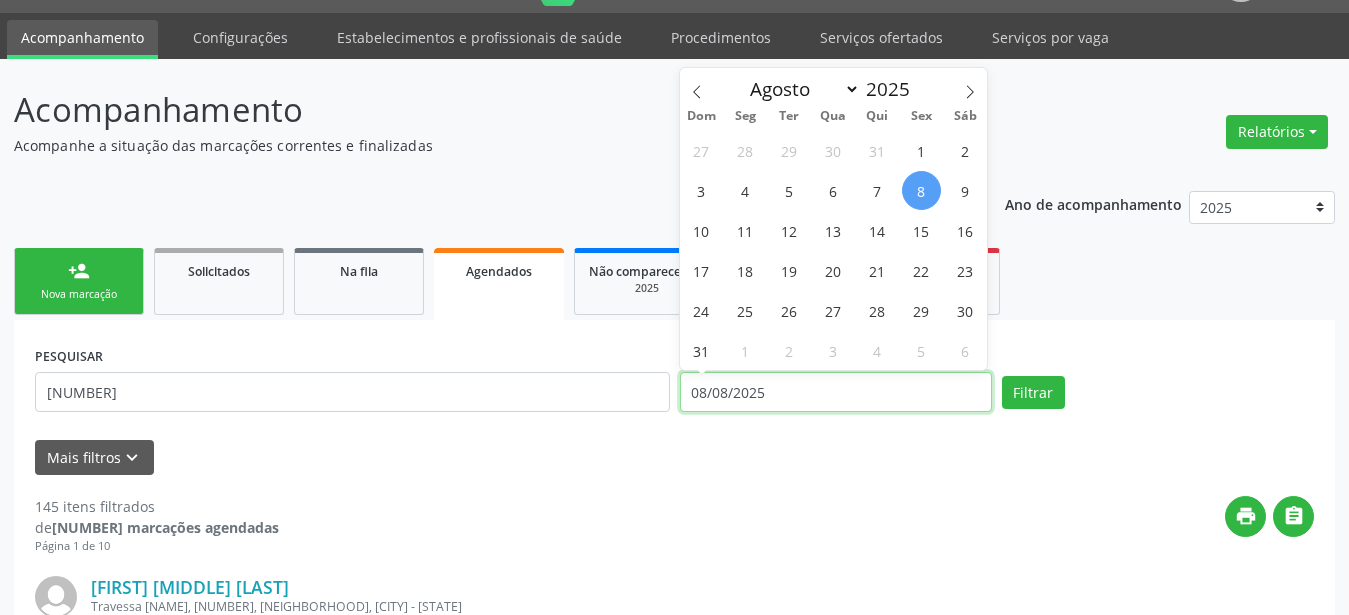 click on "08/08/2025" at bounding box center (836, 392) 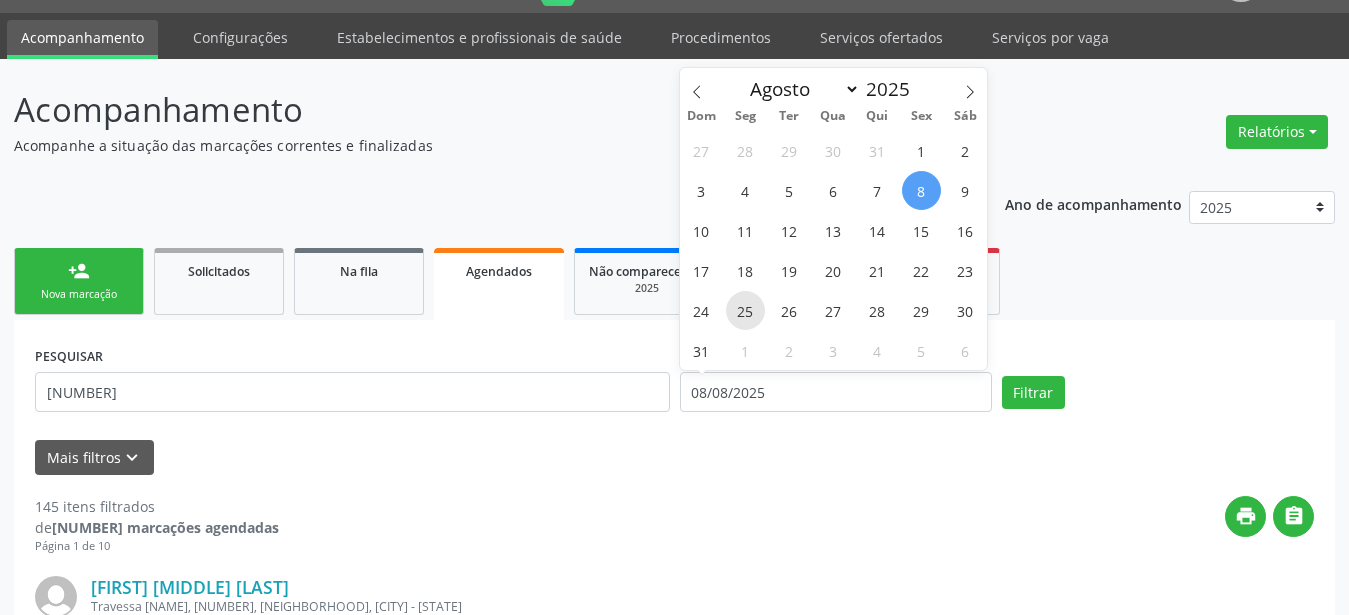 click on "25" at bounding box center (745, 310) 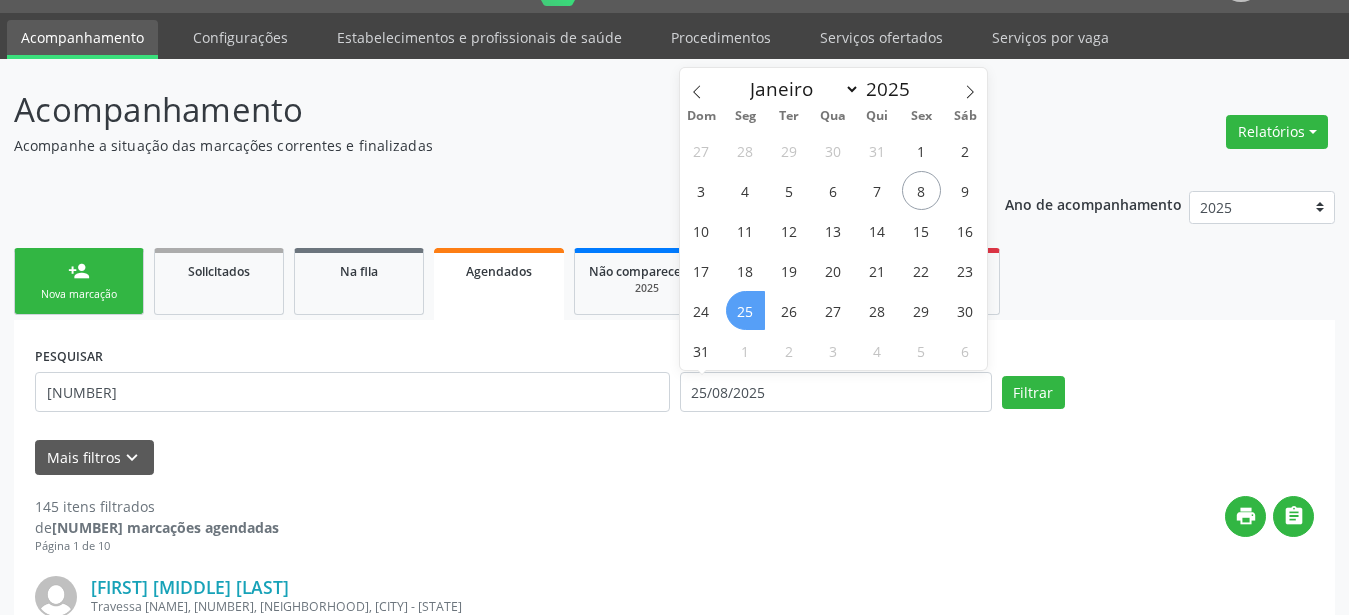 click on "25" at bounding box center (745, 310) 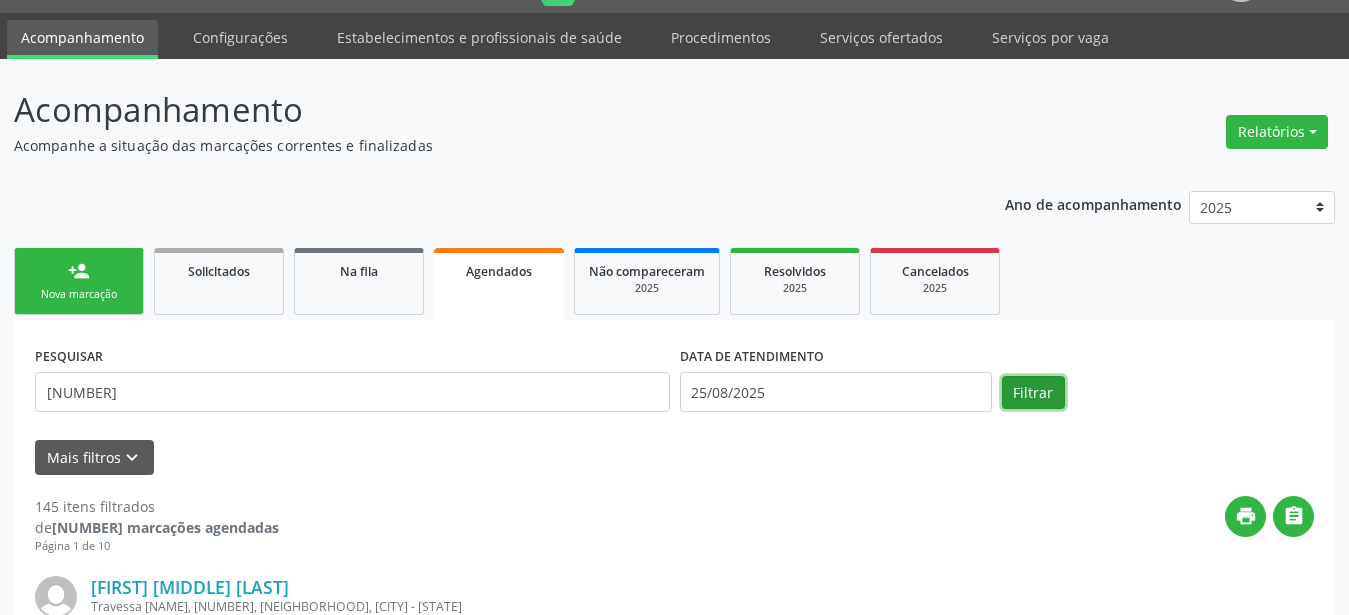 click on "Filtrar" at bounding box center [1033, 393] 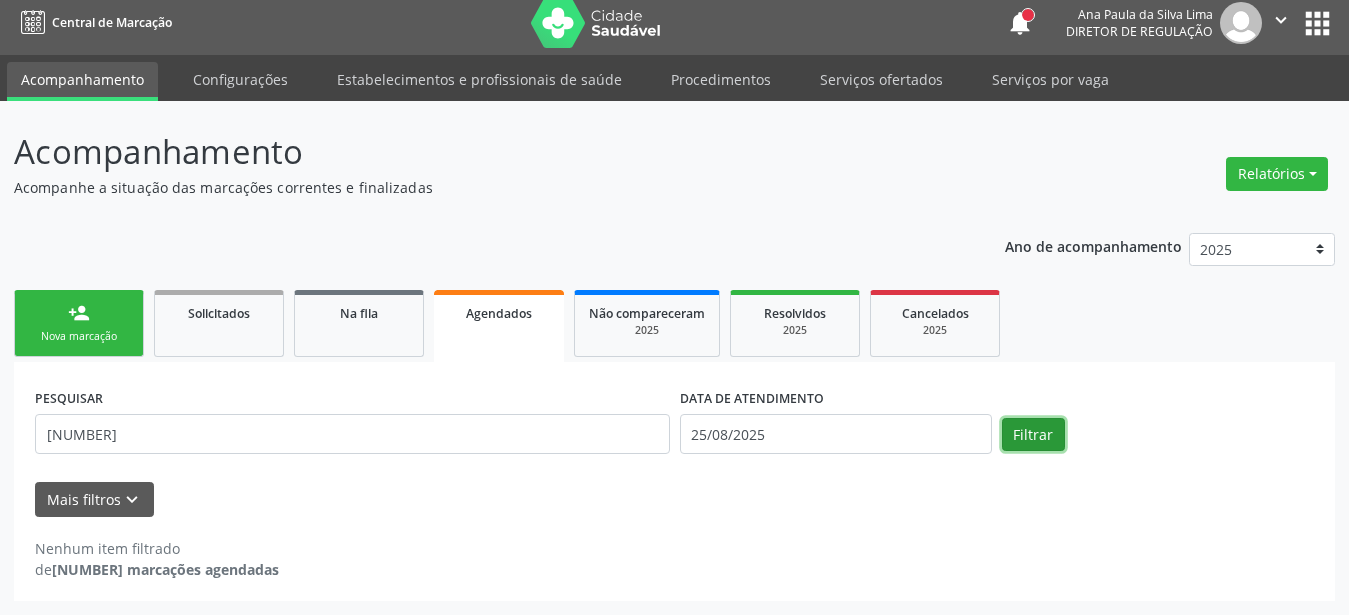 scroll, scrollTop: 8, scrollLeft: 0, axis: vertical 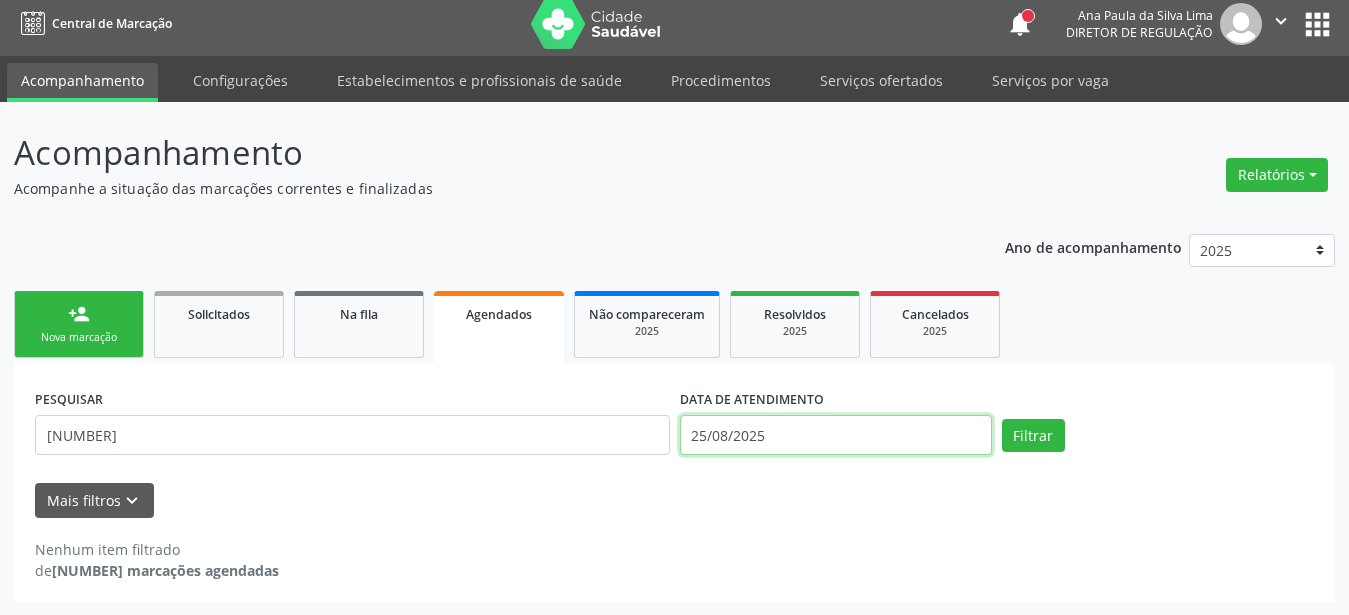 click on "25/08/2025" at bounding box center (836, 435) 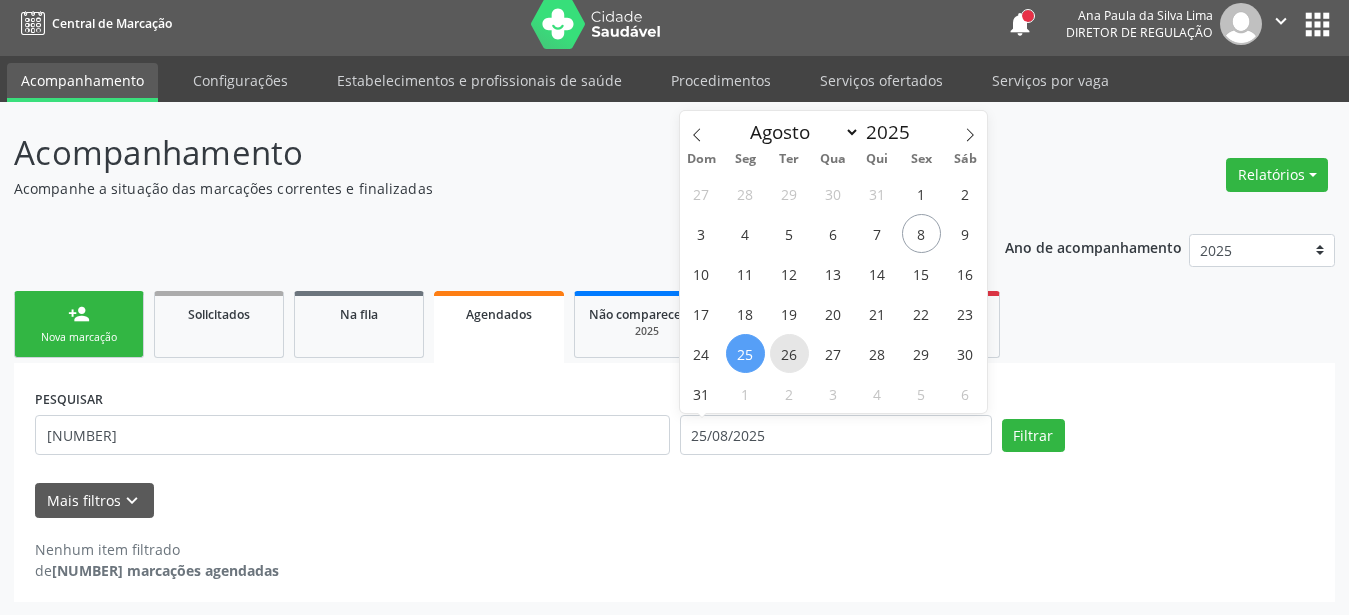 click on "26" at bounding box center (789, 353) 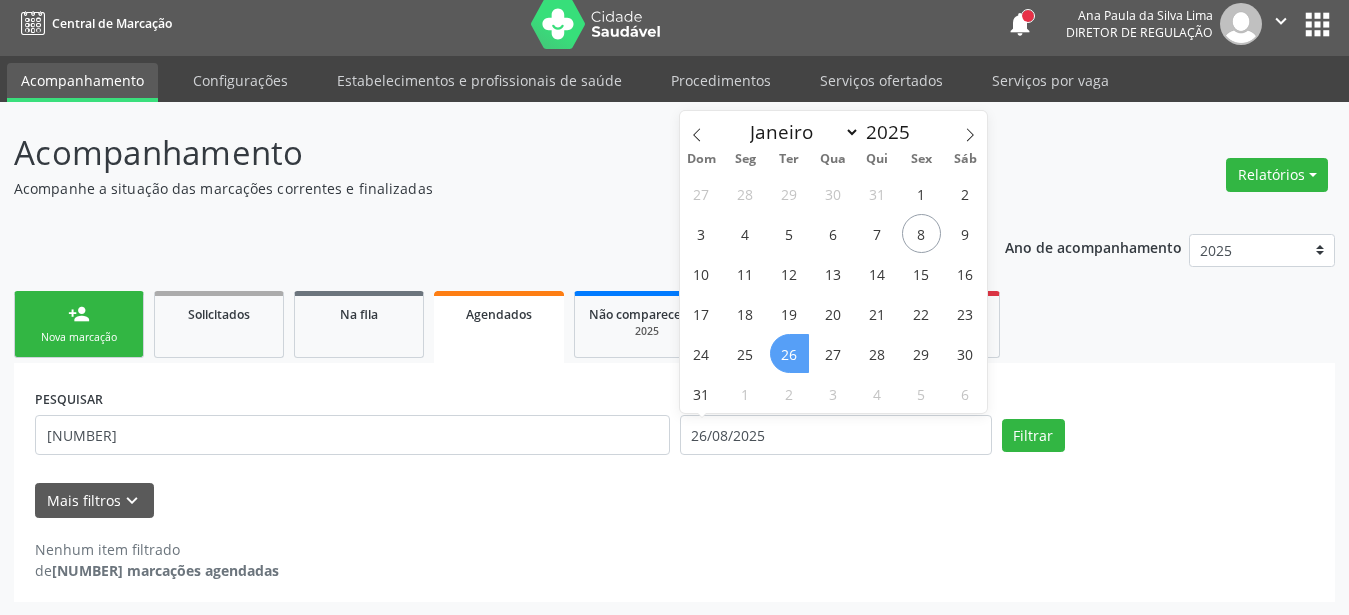 click on "26" at bounding box center (789, 353) 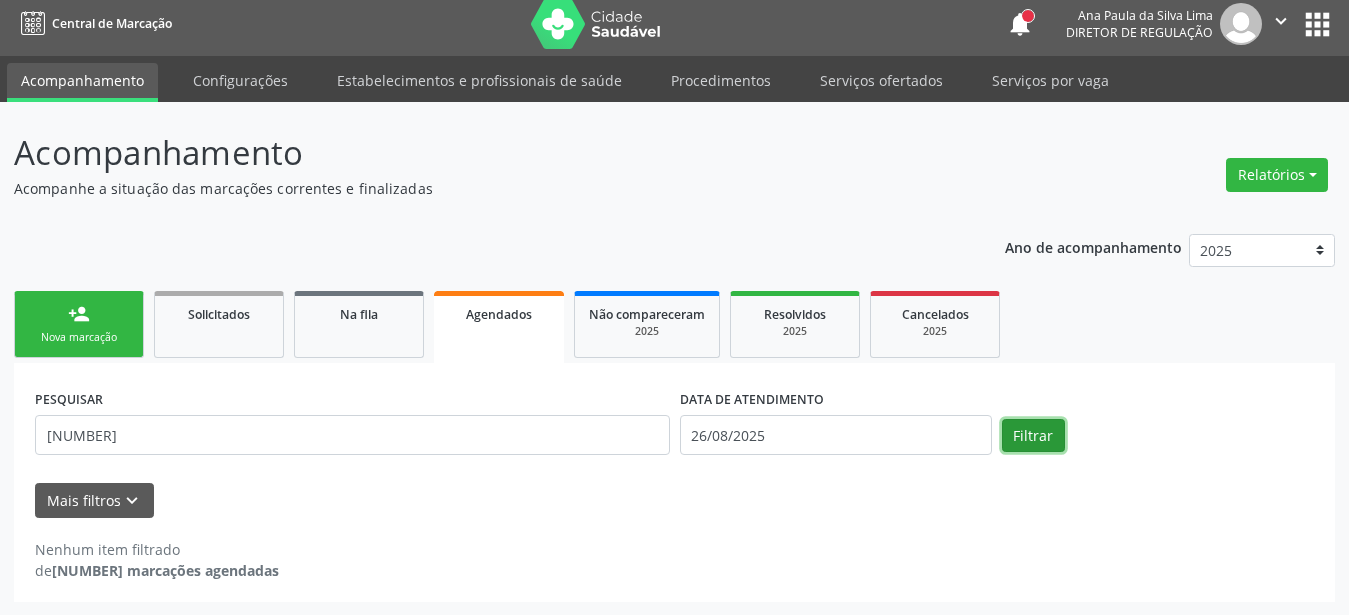 click on "Filtrar" at bounding box center [1033, 436] 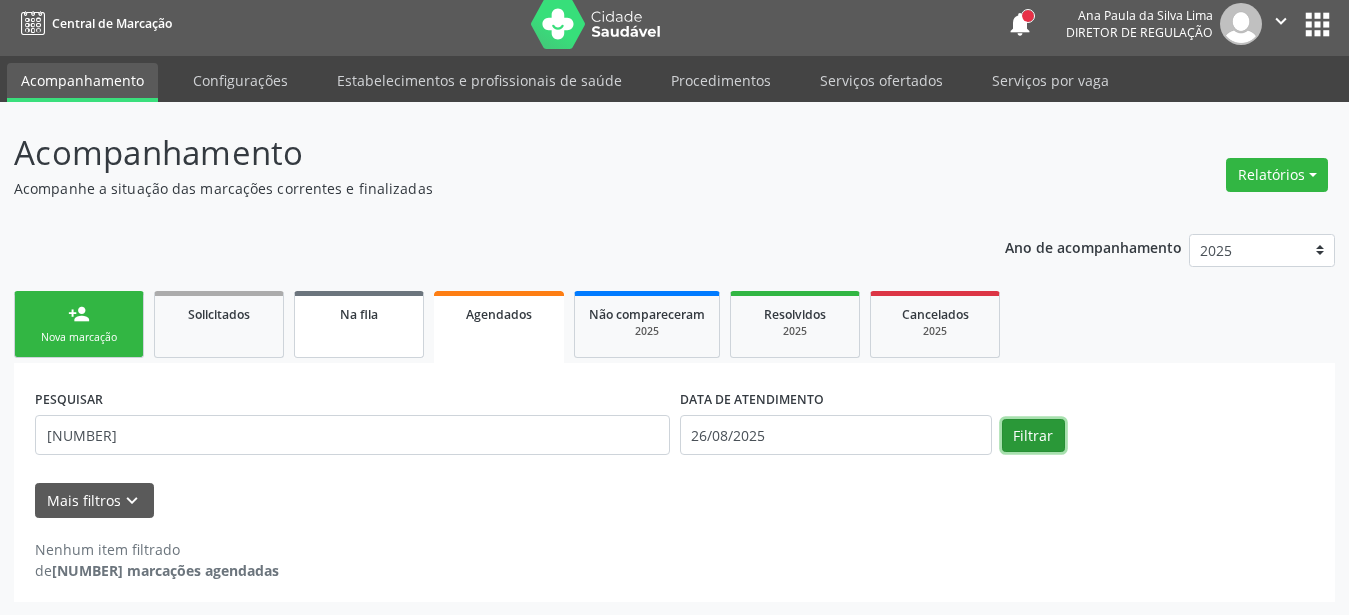 scroll, scrollTop: 0, scrollLeft: 0, axis: both 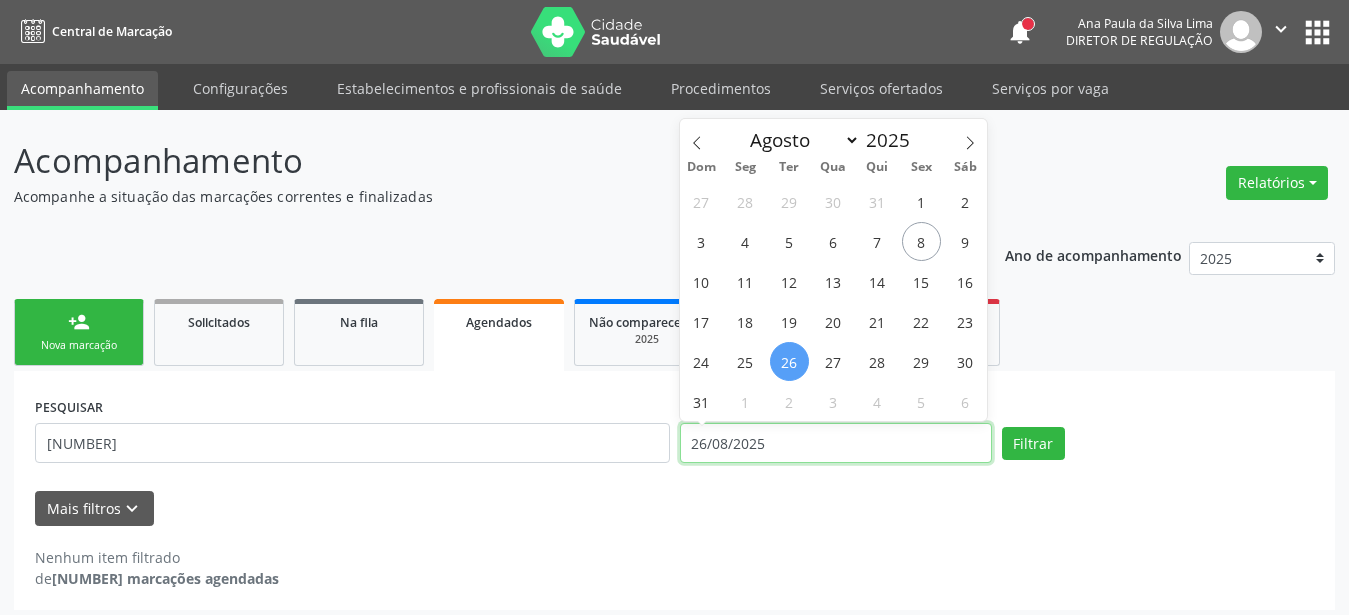 click on "26/08/2025" at bounding box center (836, 443) 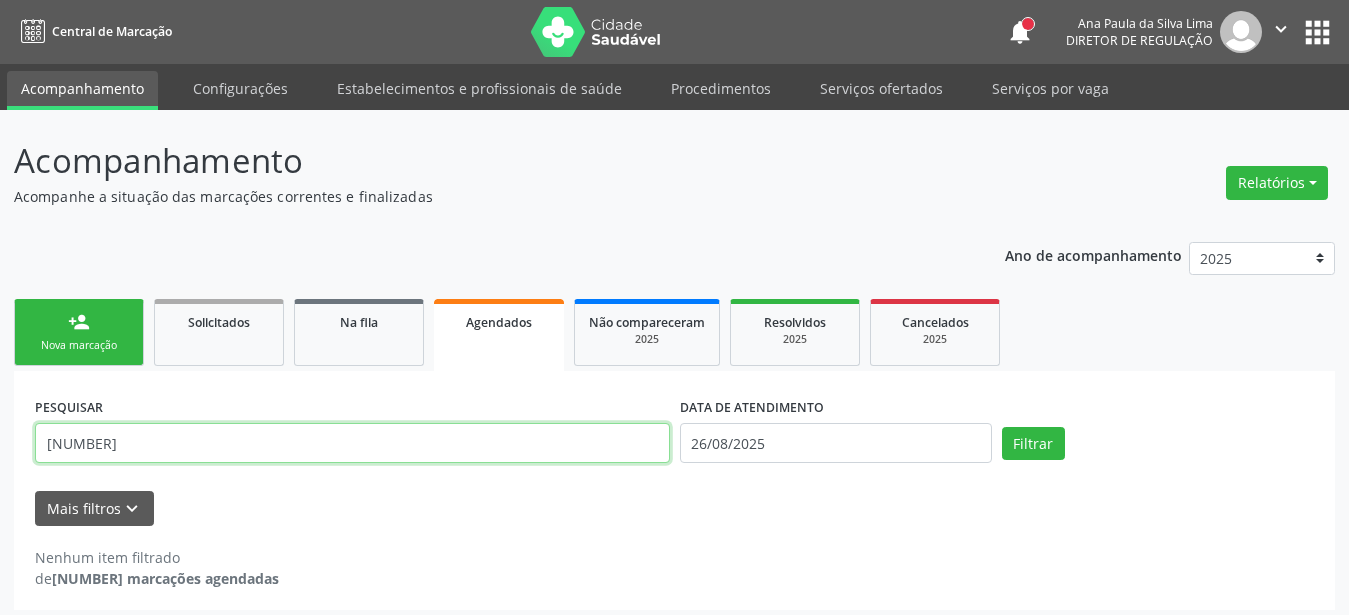 drag, startPoint x: 138, startPoint y: 456, endPoint x: 0, endPoint y: 477, distance: 139.58868 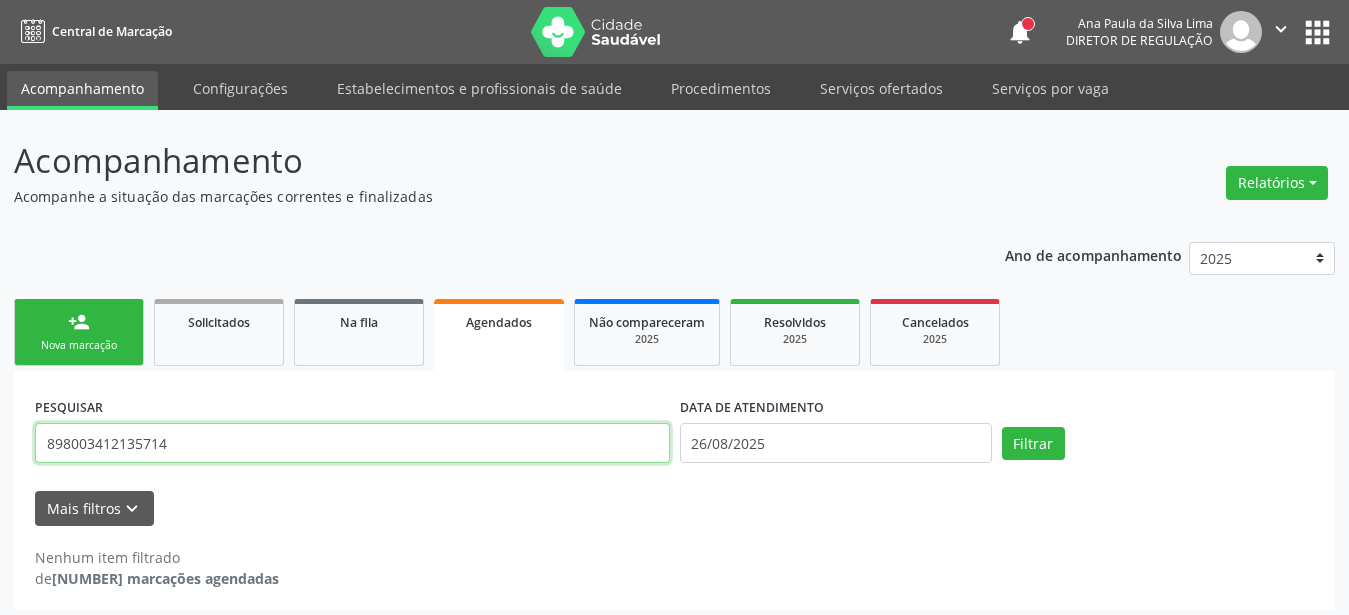 type on "898003412135714" 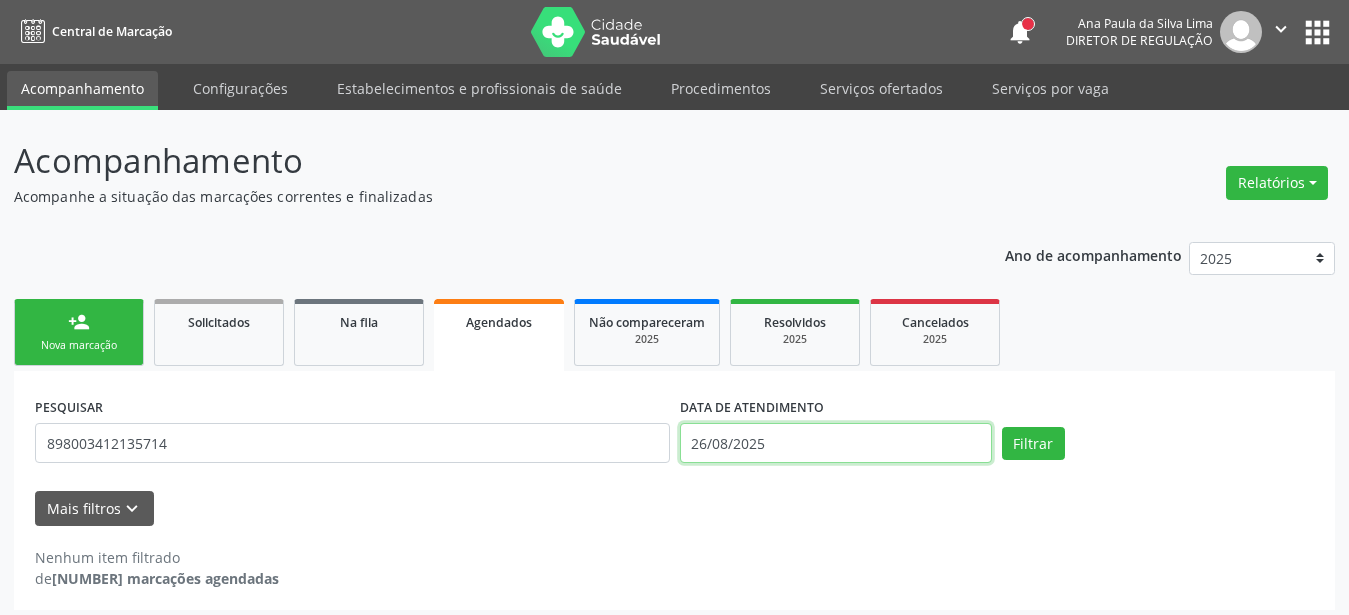 click on "26/08/2025" at bounding box center (836, 443) 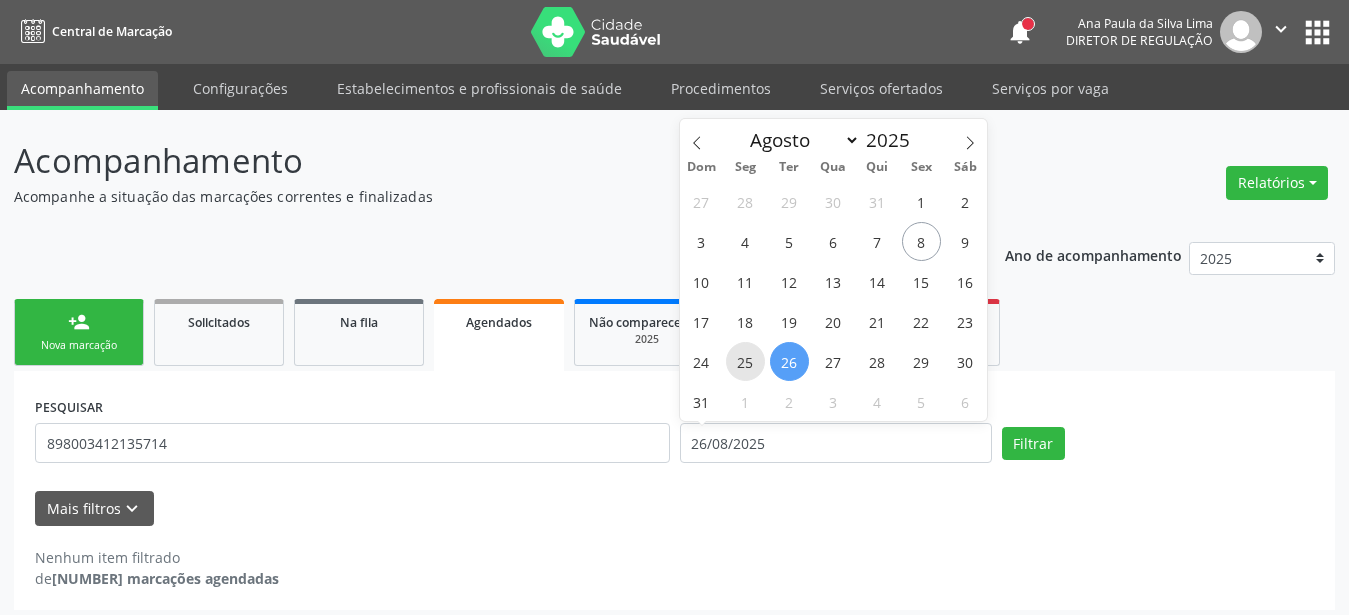 click on "25" at bounding box center (745, 361) 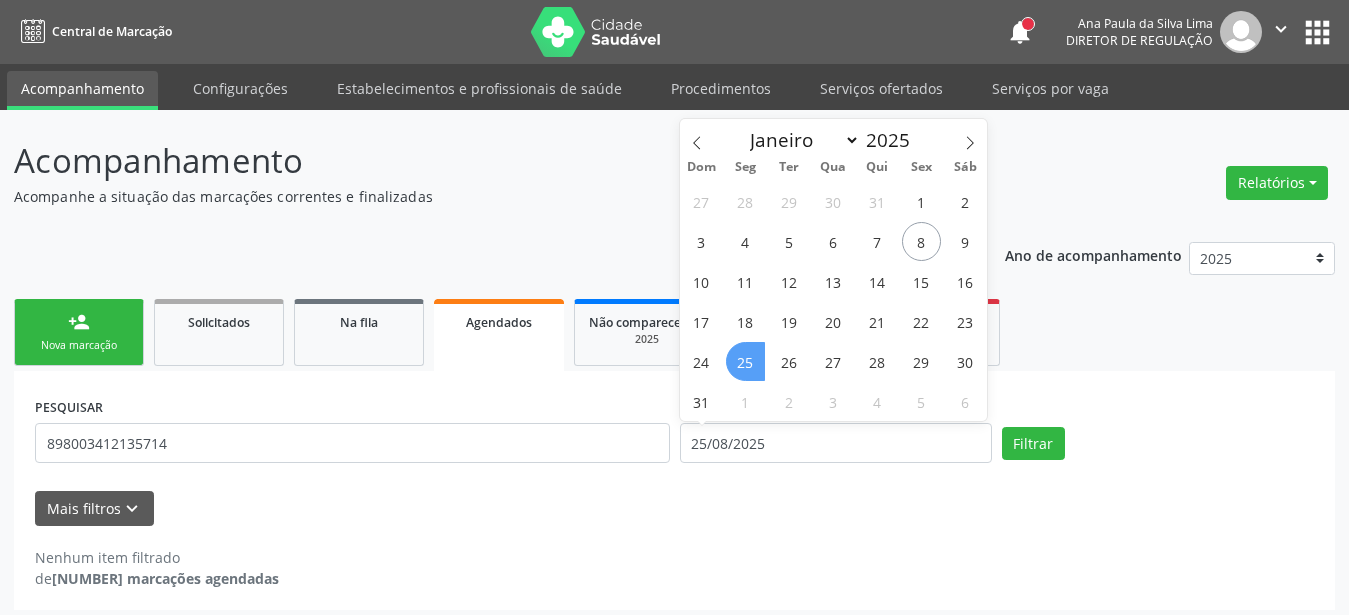 click on "25" at bounding box center [745, 361] 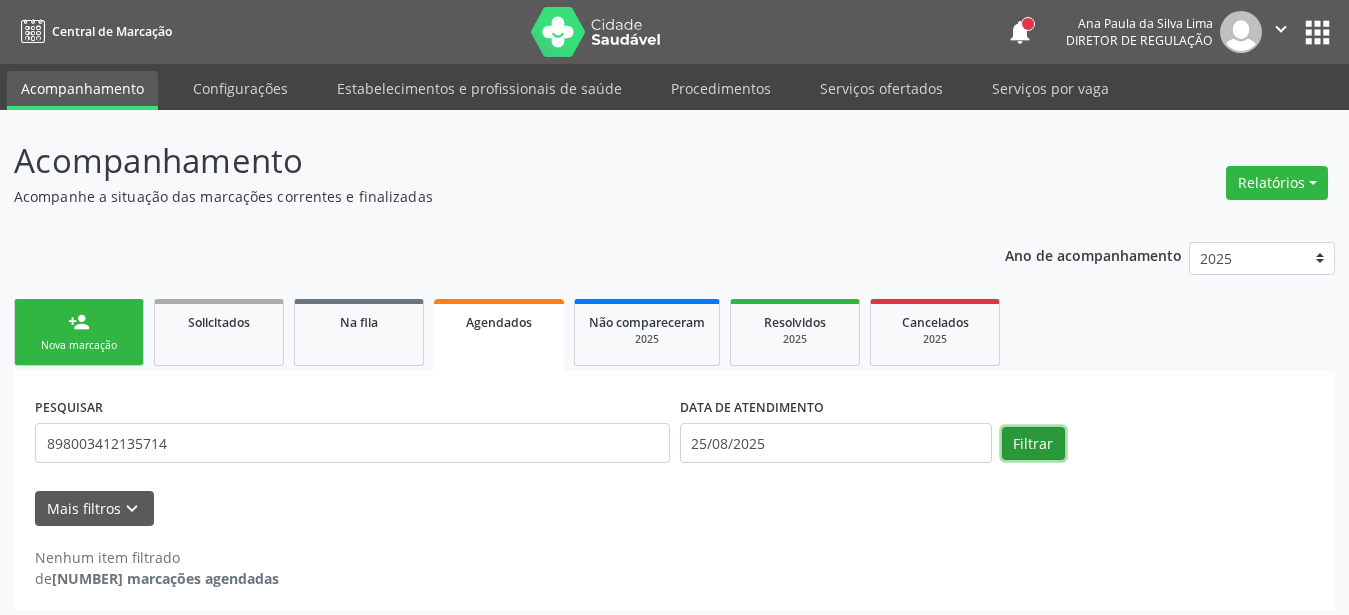 click on "Filtrar" at bounding box center (1033, 444) 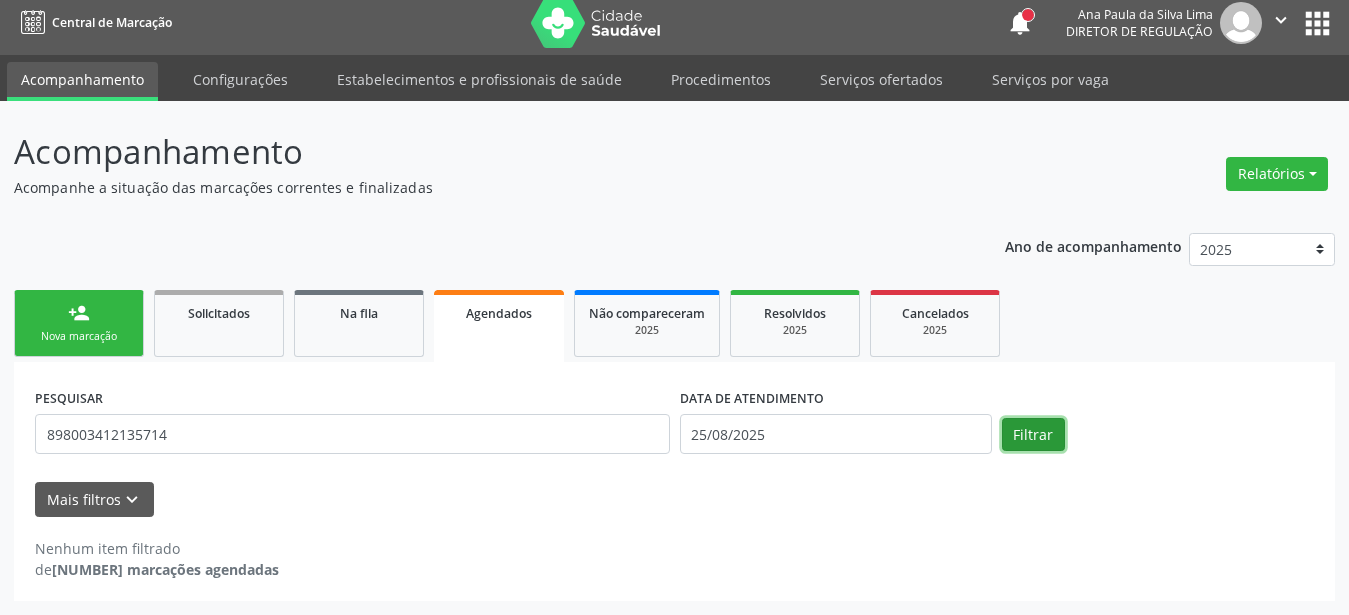 scroll, scrollTop: 8, scrollLeft: 0, axis: vertical 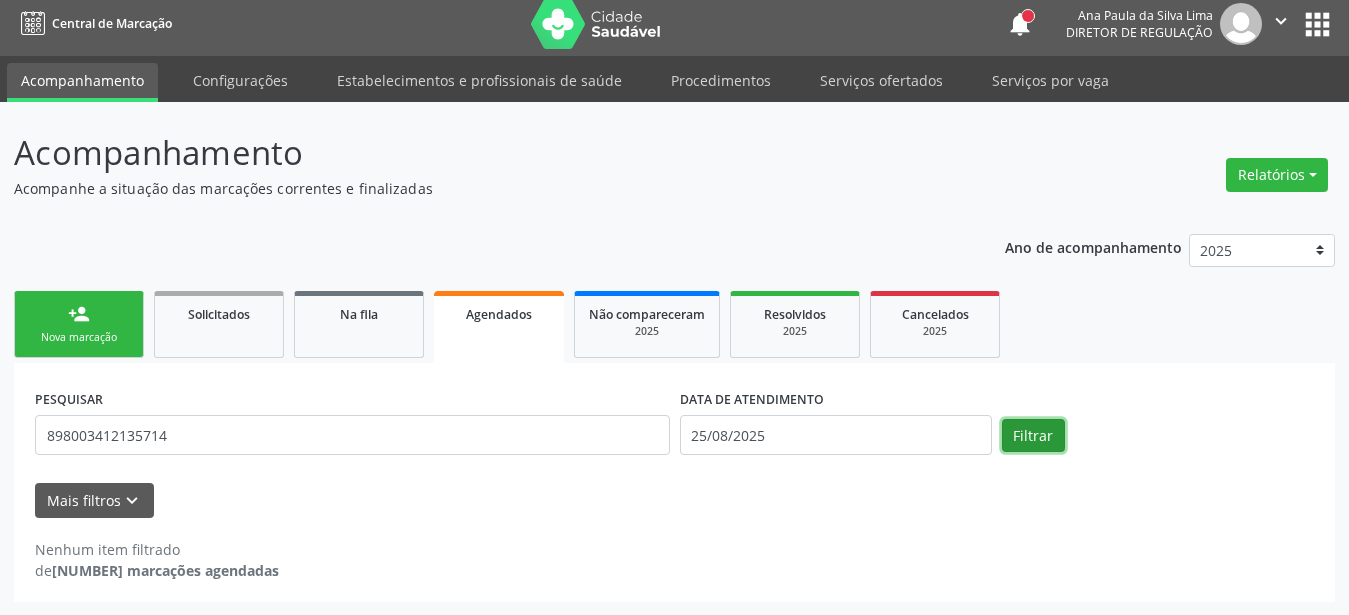 click on "Filtrar" at bounding box center (1033, 436) 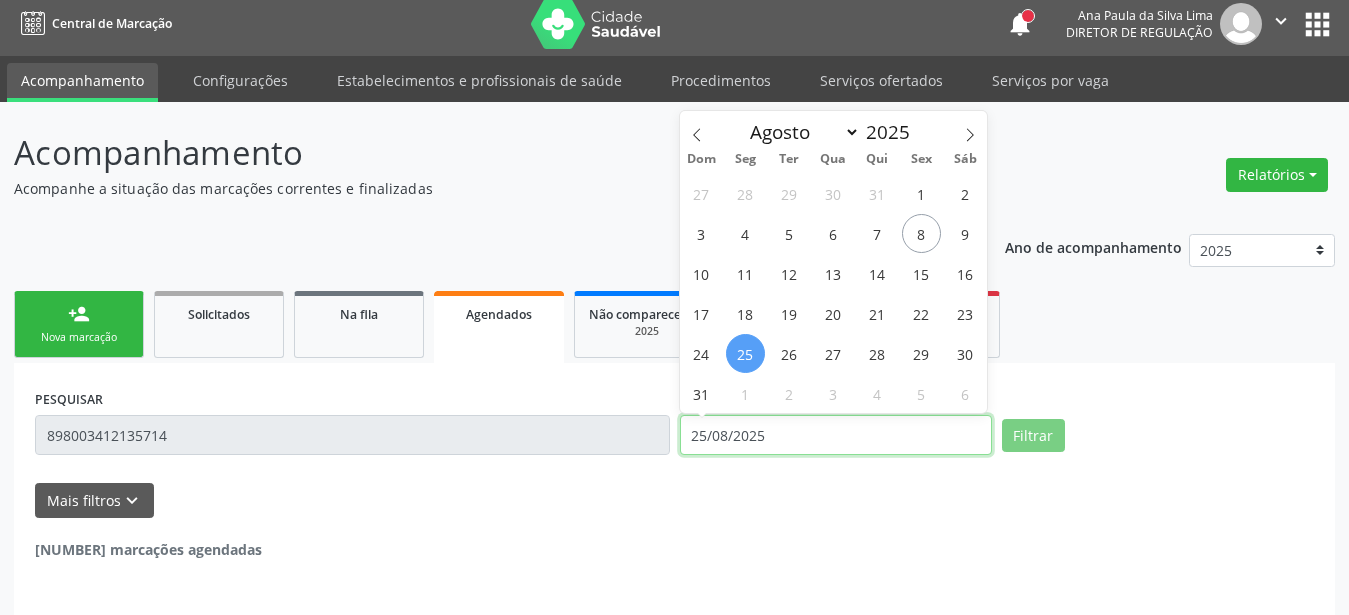click on "25/08/2025" at bounding box center [836, 435] 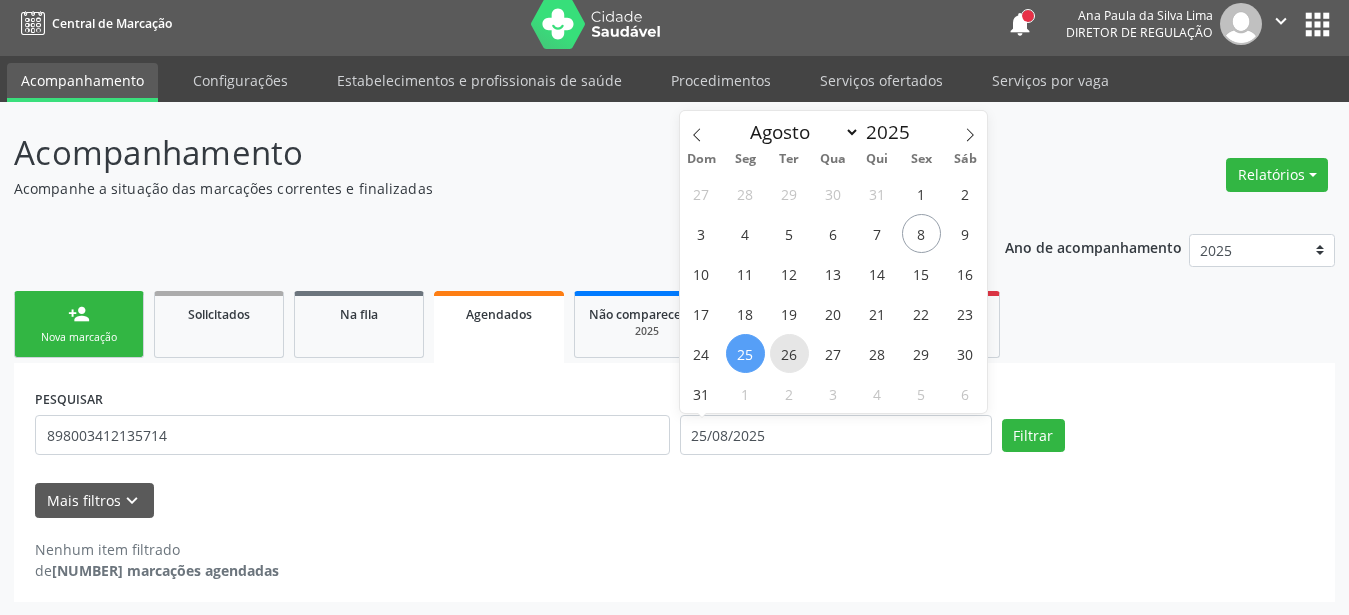 click on "26" at bounding box center [789, 353] 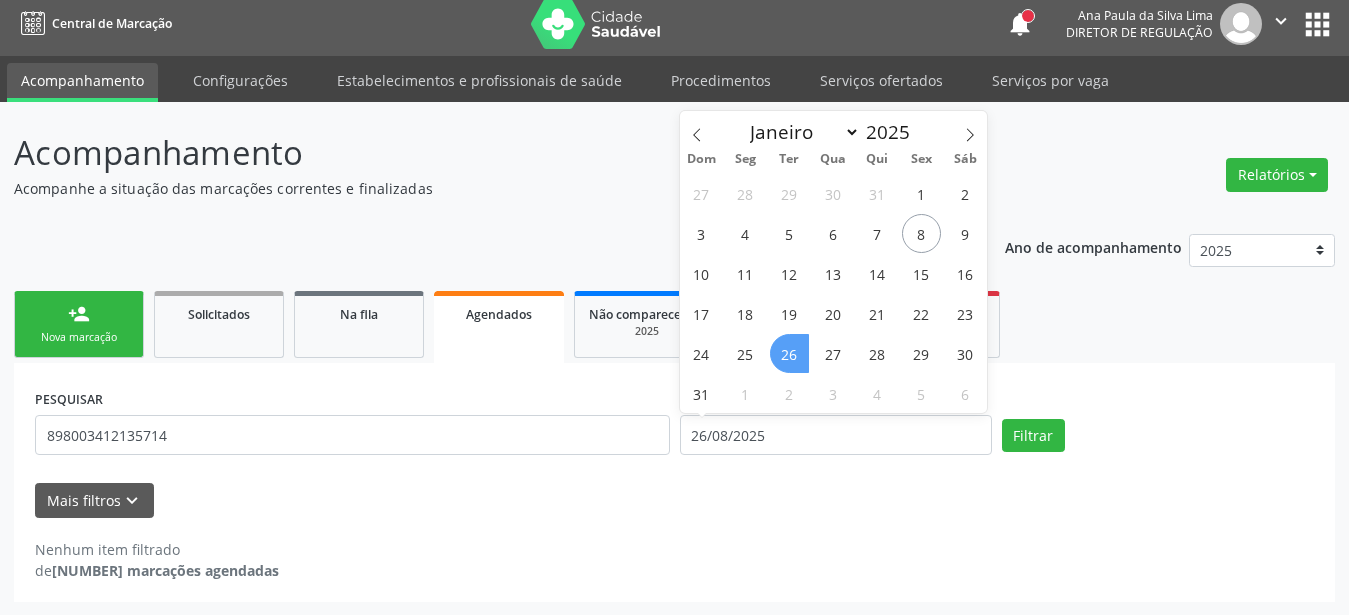 click on "26" at bounding box center [789, 353] 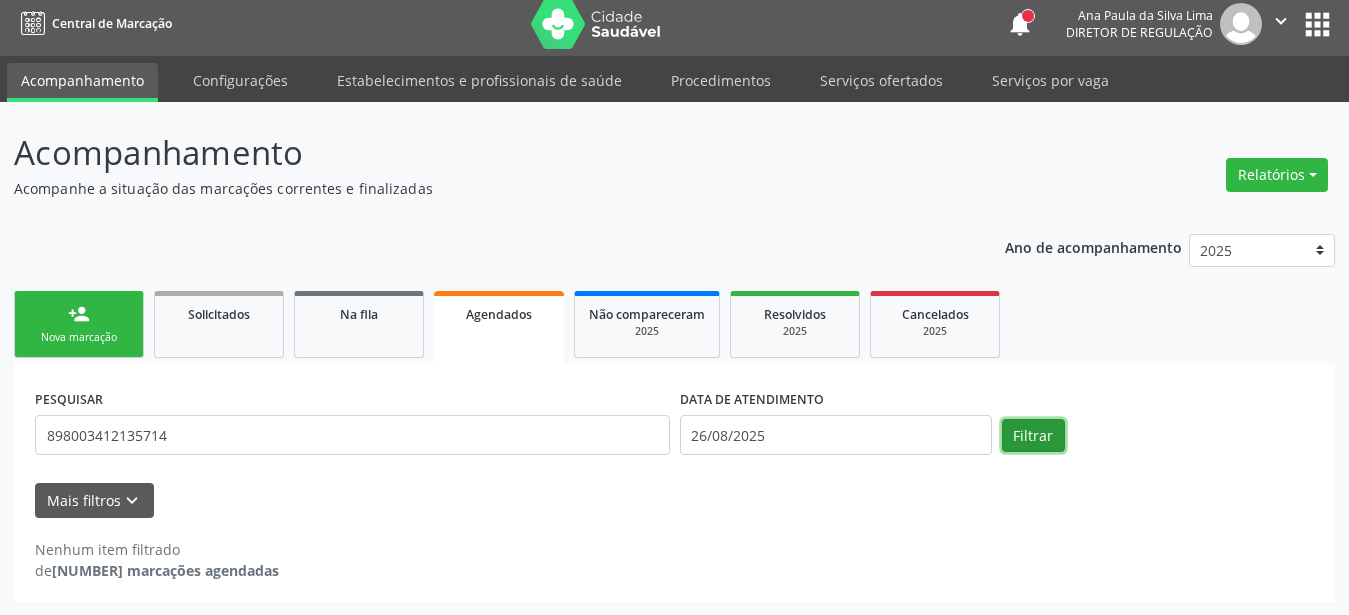 drag, startPoint x: 1035, startPoint y: 443, endPoint x: 955, endPoint y: 466, distance: 83.240616 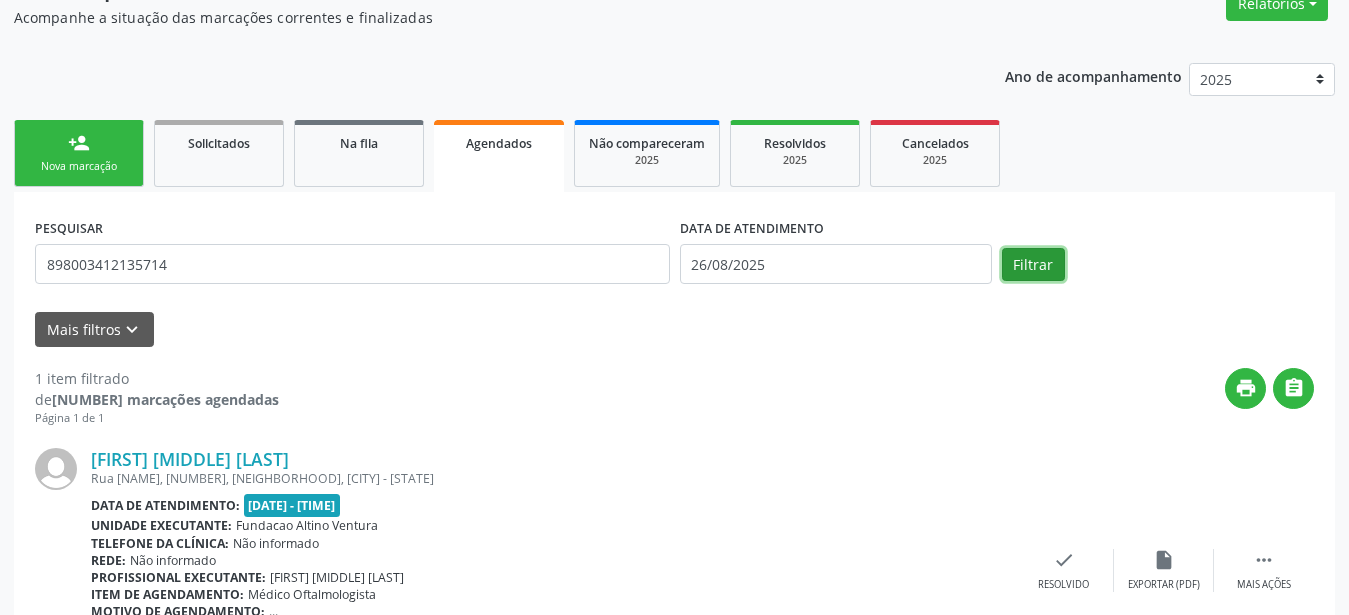 scroll, scrollTop: 312, scrollLeft: 0, axis: vertical 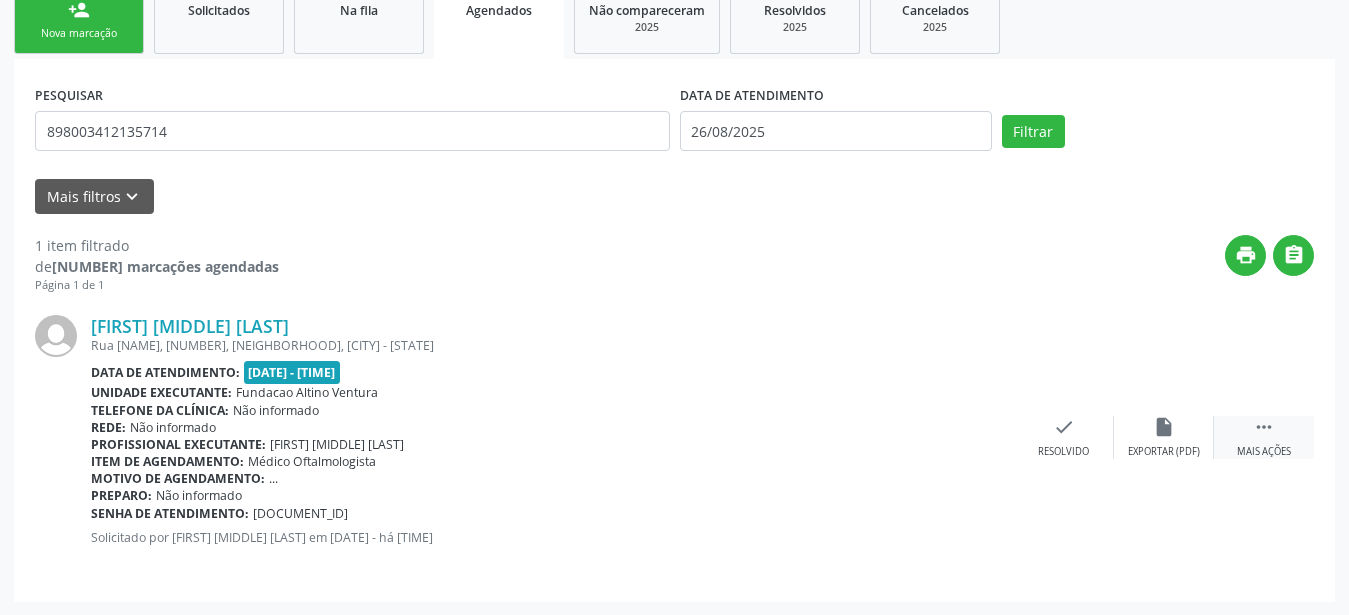 click on "" at bounding box center [1264, 427] 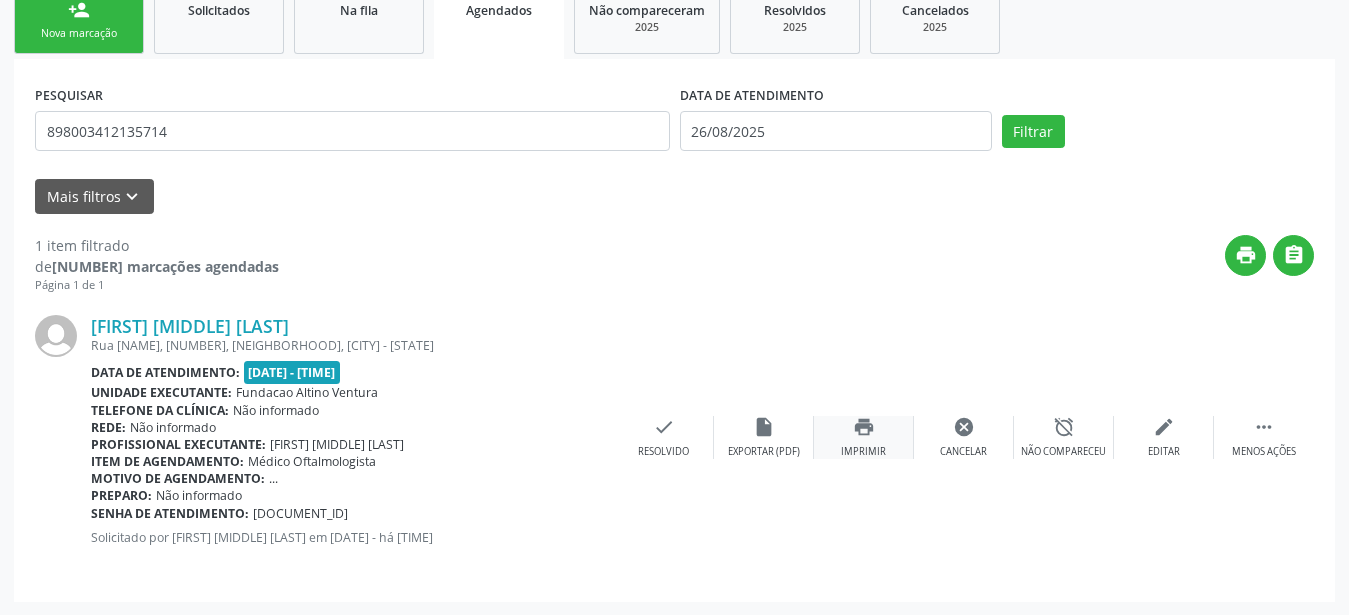 click on "print
Imprimir" at bounding box center (864, 437) 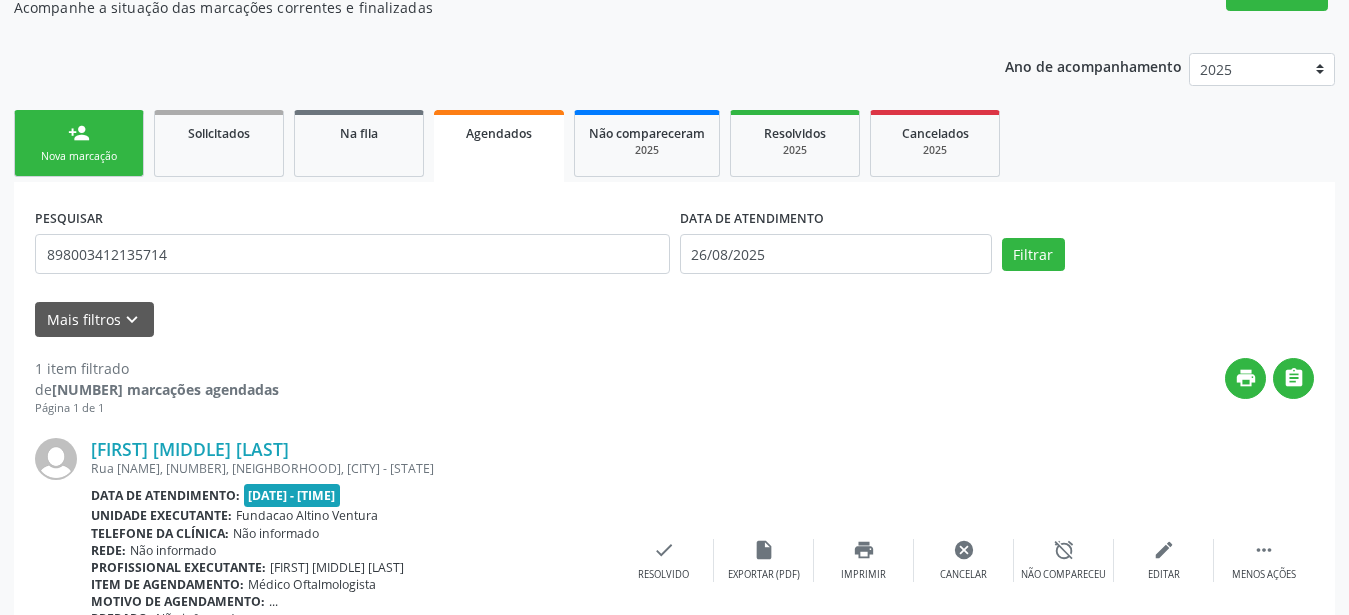 scroll, scrollTop: 6, scrollLeft: 0, axis: vertical 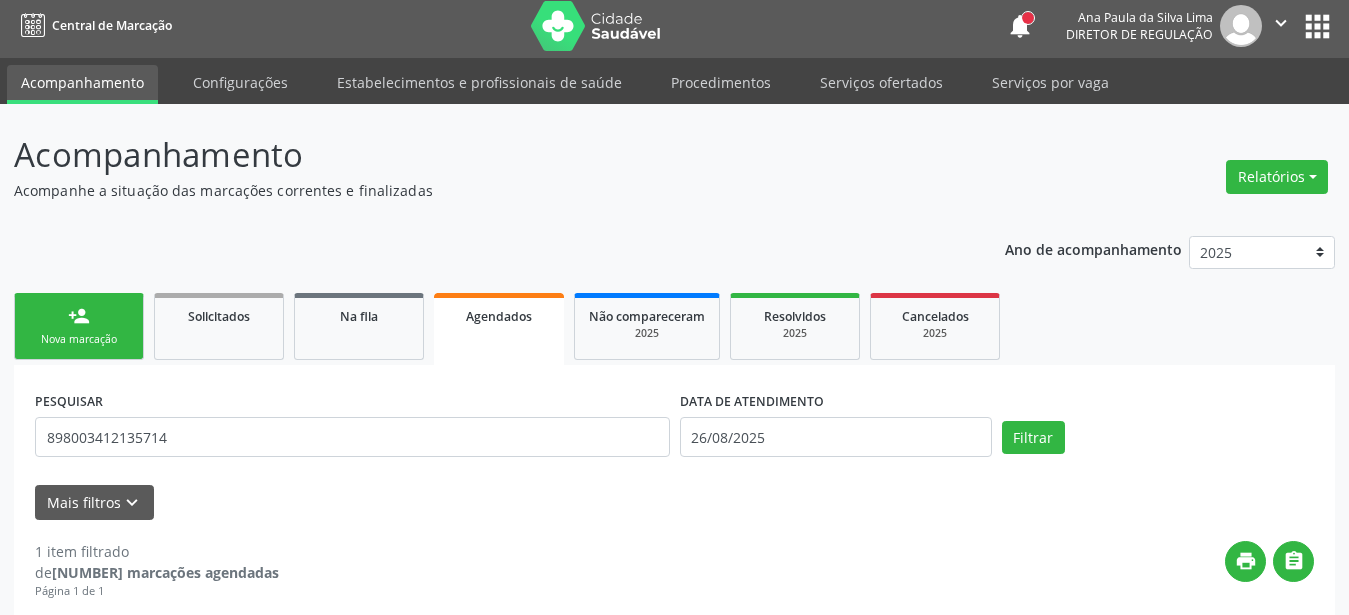 click on "Agendados" at bounding box center (499, 329) 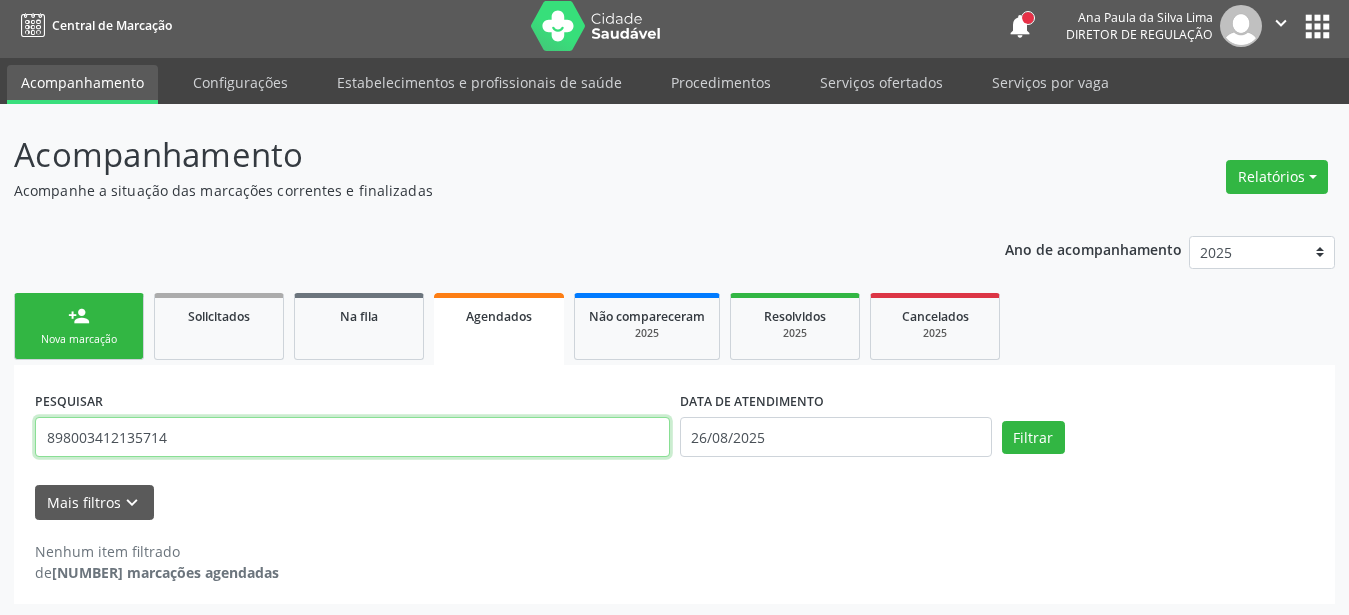 drag, startPoint x: 215, startPoint y: 438, endPoint x: 0, endPoint y: 526, distance: 232.31229 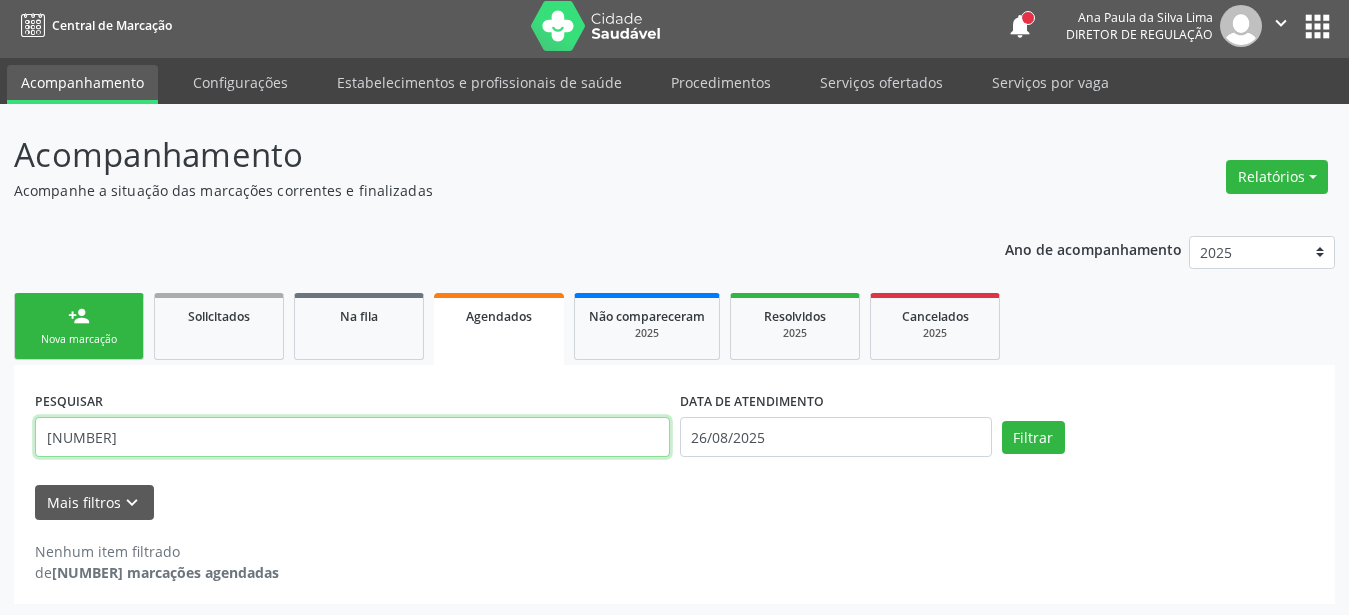 type on "705003465458457" 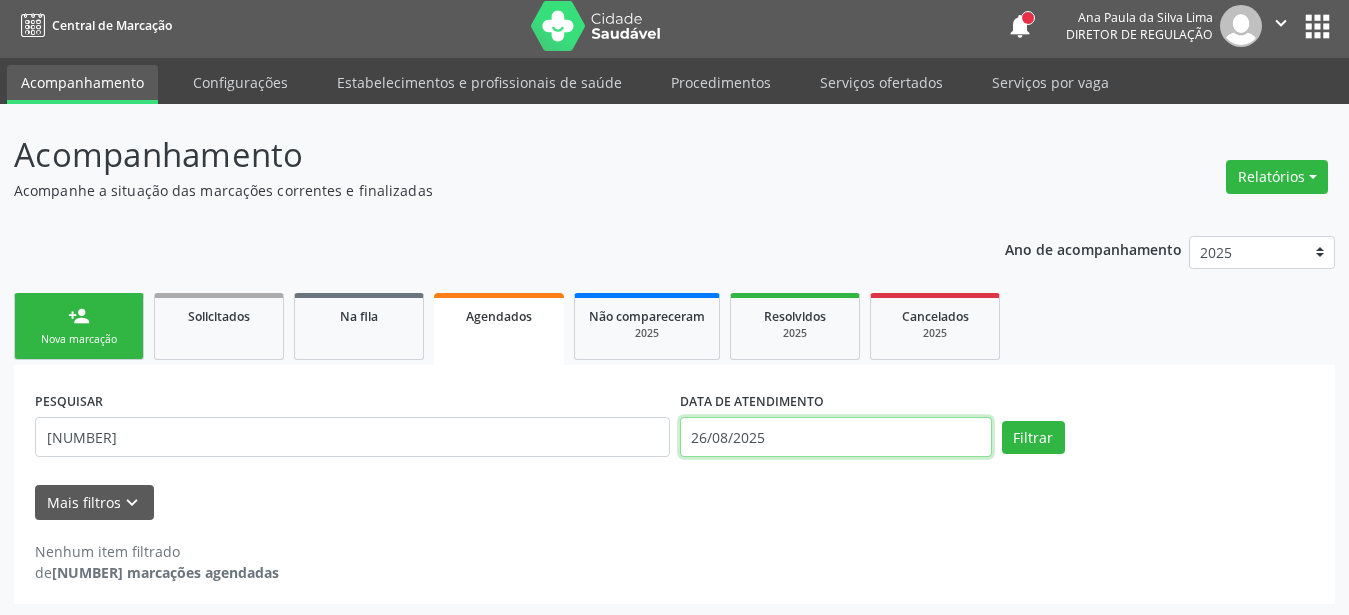 click on "26/08/2025" at bounding box center (836, 437) 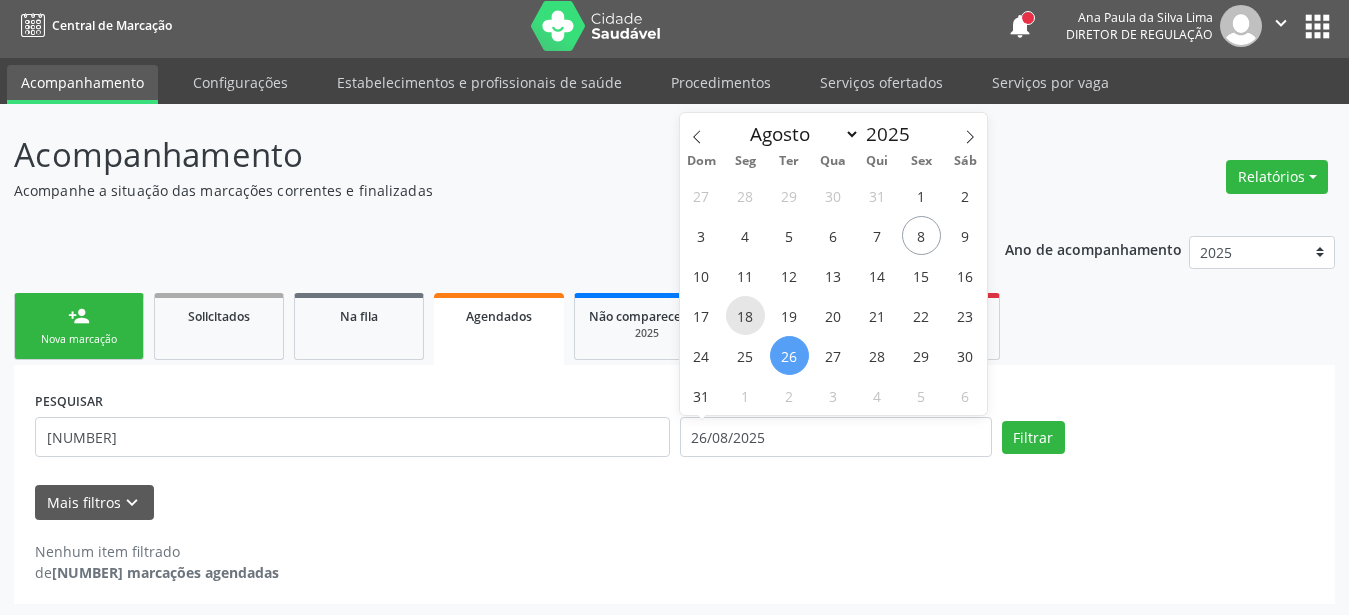 click on "18" at bounding box center [745, 315] 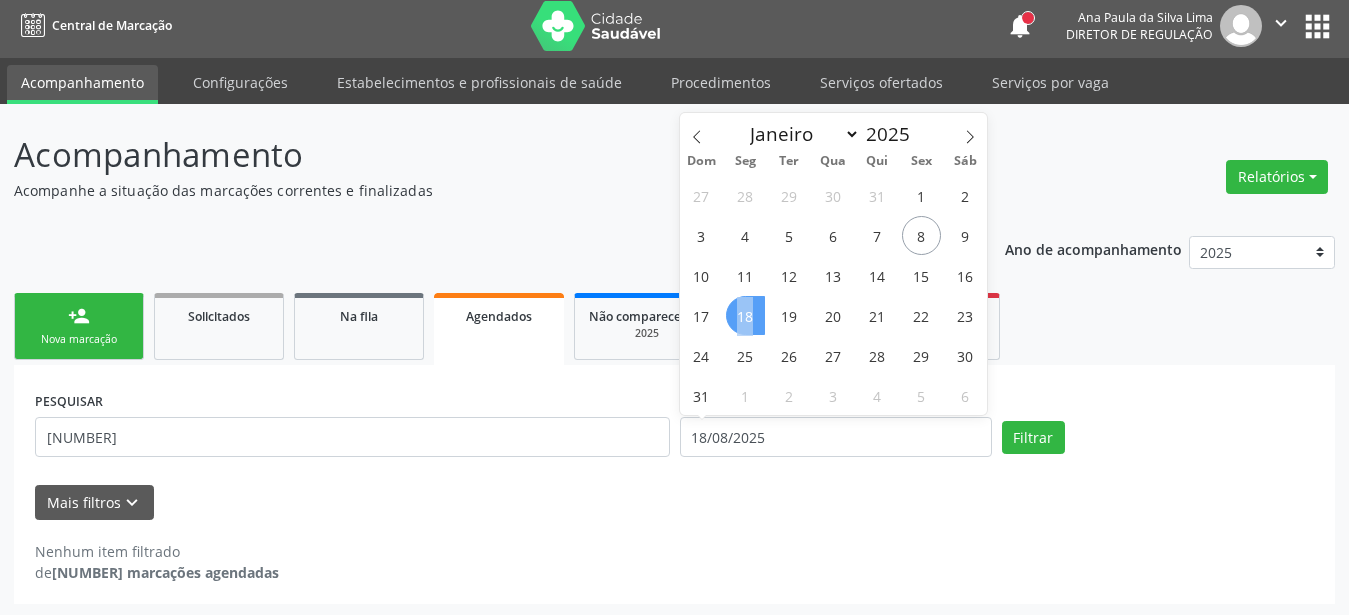 click on "18" at bounding box center [745, 315] 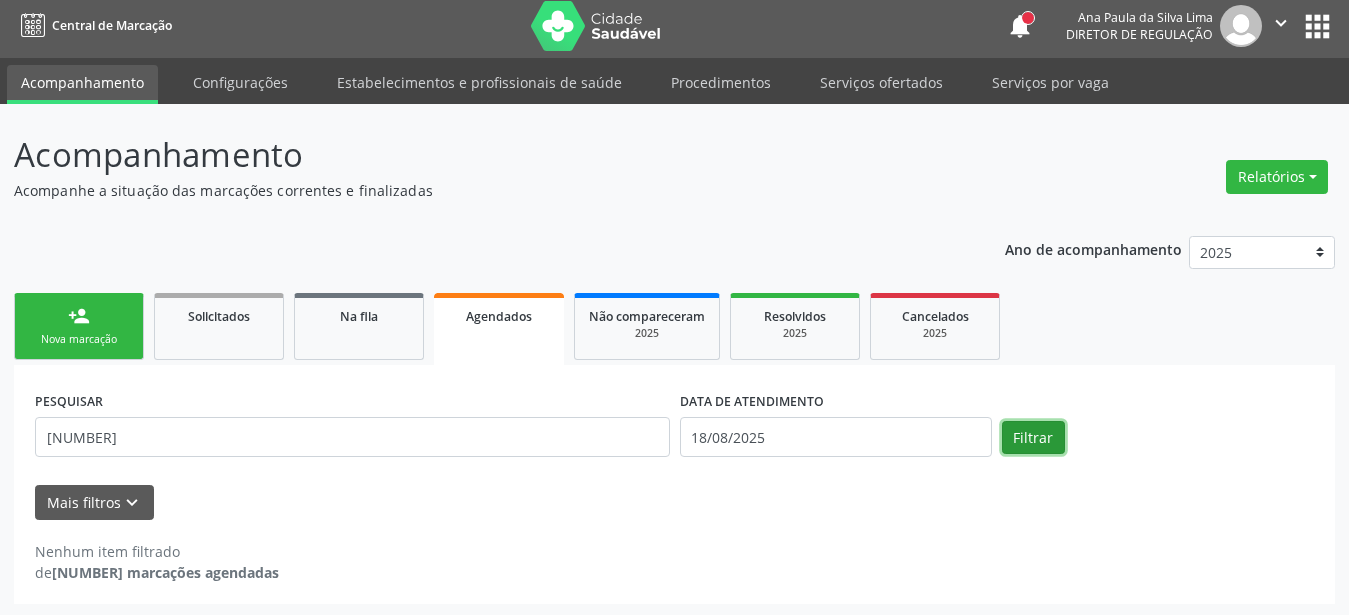 click on "Filtrar" at bounding box center (1033, 438) 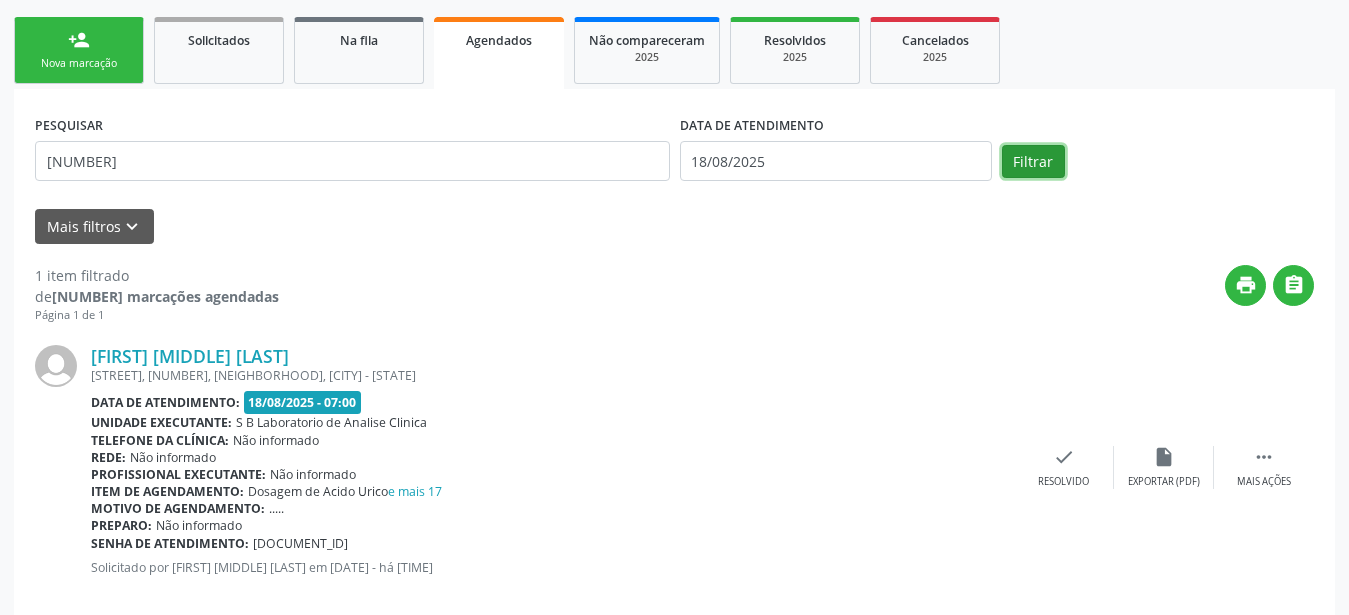scroll, scrollTop: 312, scrollLeft: 0, axis: vertical 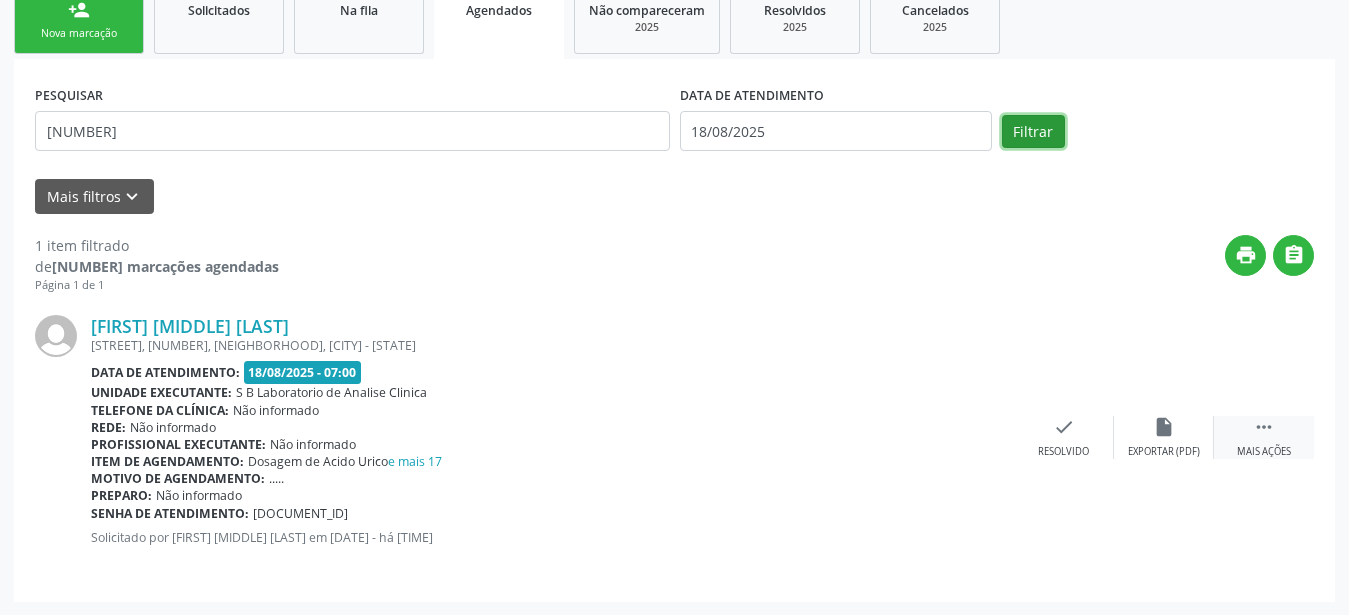 click on "" at bounding box center (1264, 427) 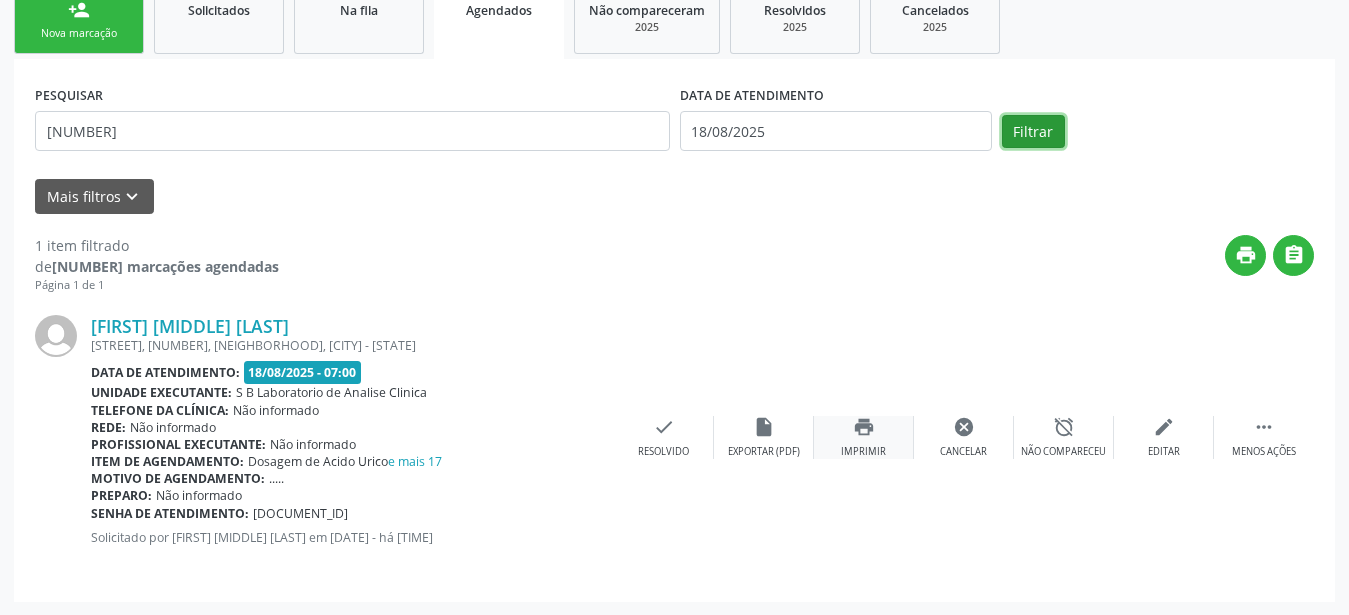 click on "print
Imprimir" at bounding box center (864, 437) 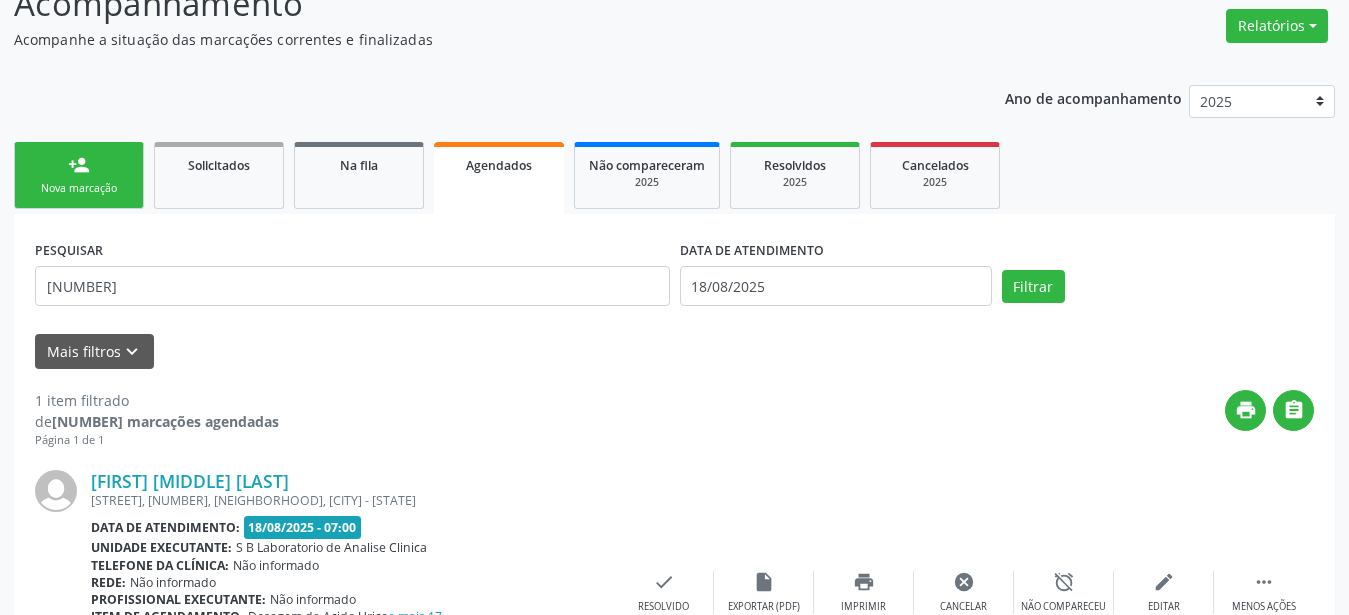 scroll, scrollTop: 0, scrollLeft: 0, axis: both 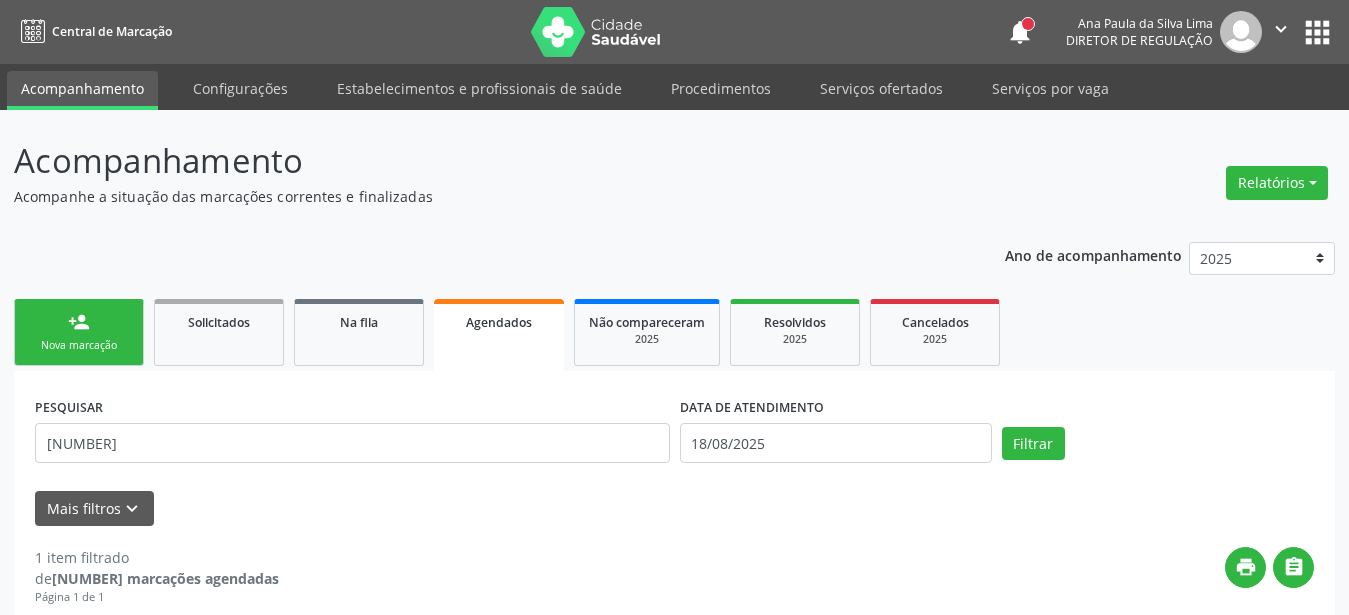 click on "Central de Marcação
notifications
Ana Paula da Silva Lima
Diretor de regulação

Configurações
Sair
apps" at bounding box center [674, 32] 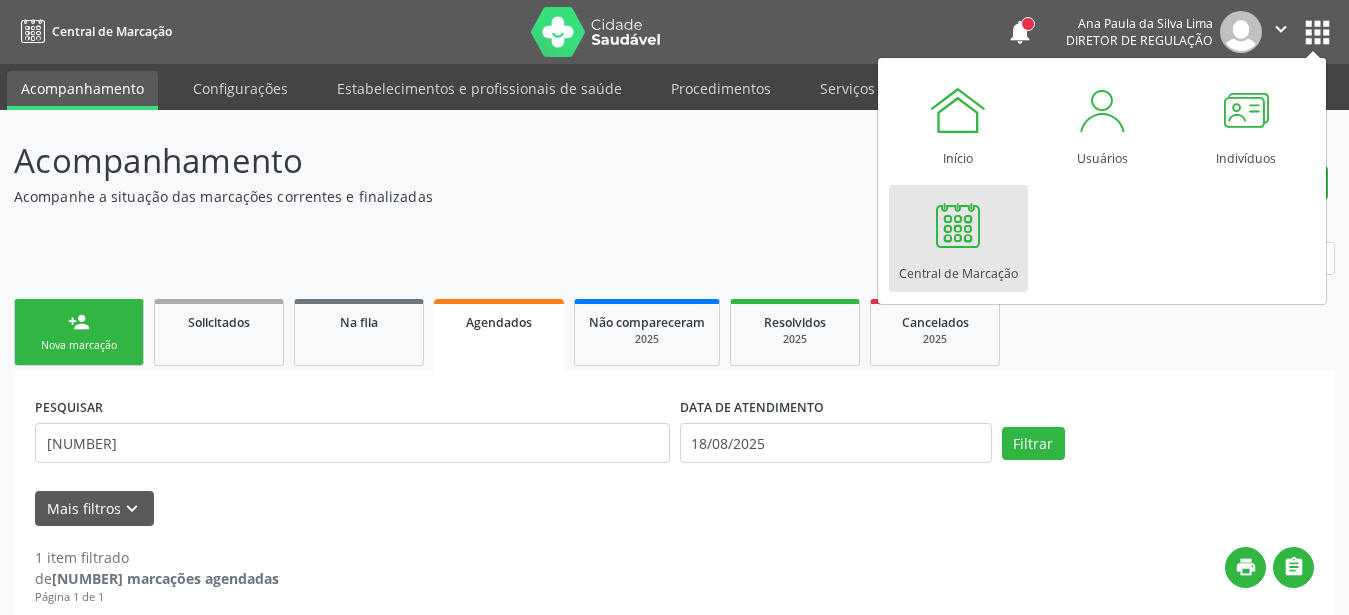 click at bounding box center (958, 225) 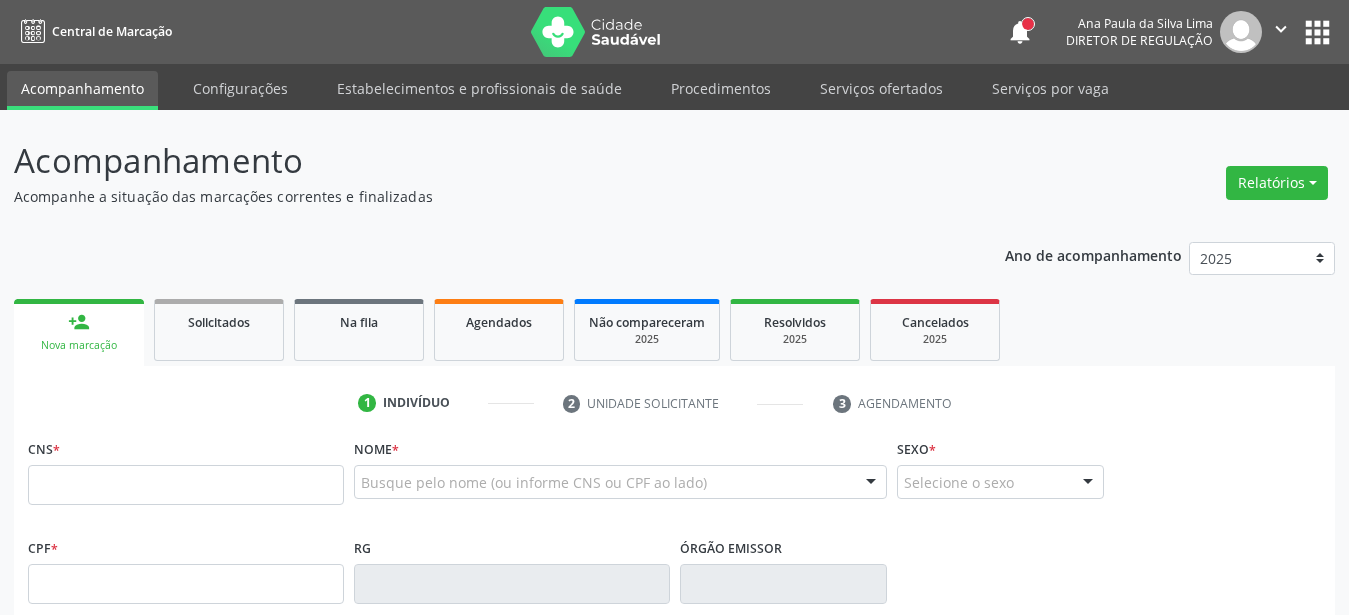 scroll, scrollTop: 0, scrollLeft: 0, axis: both 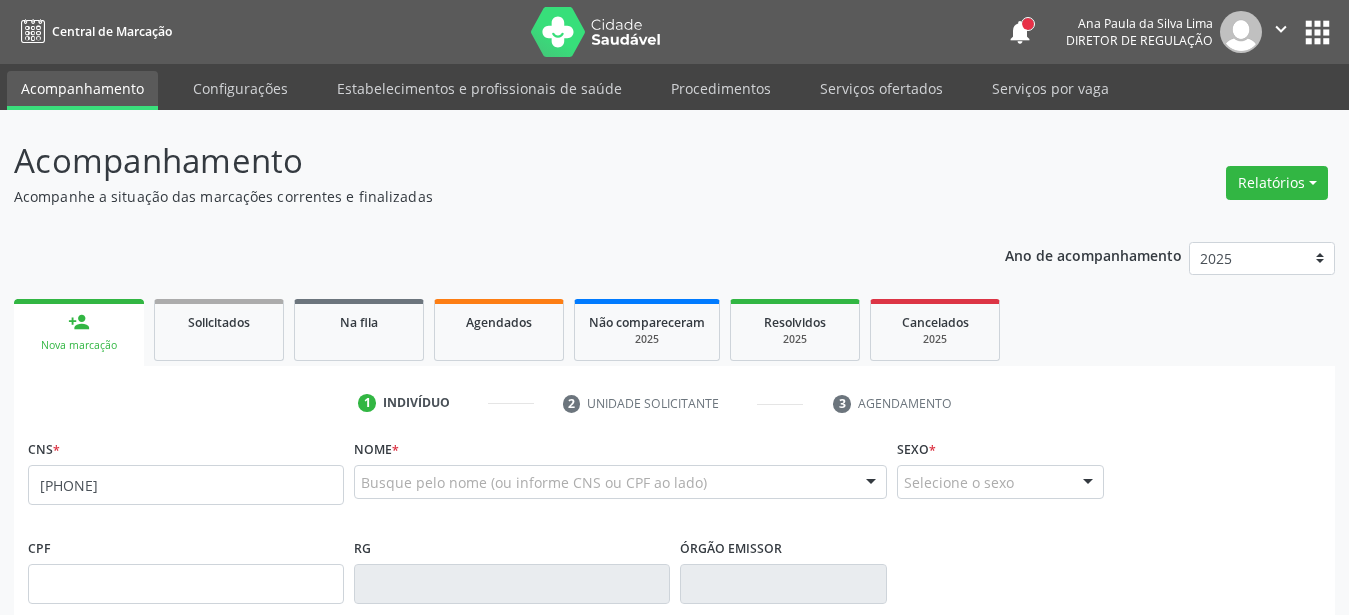 type on "[PHONE]" 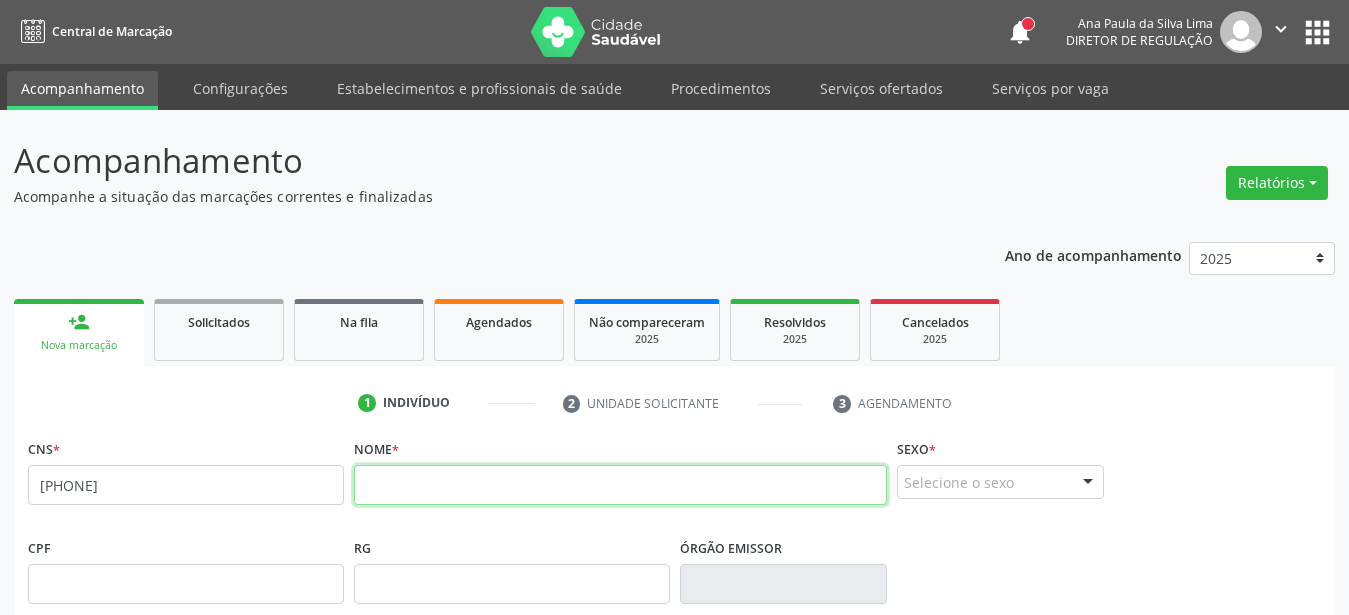 click at bounding box center (620, 485) 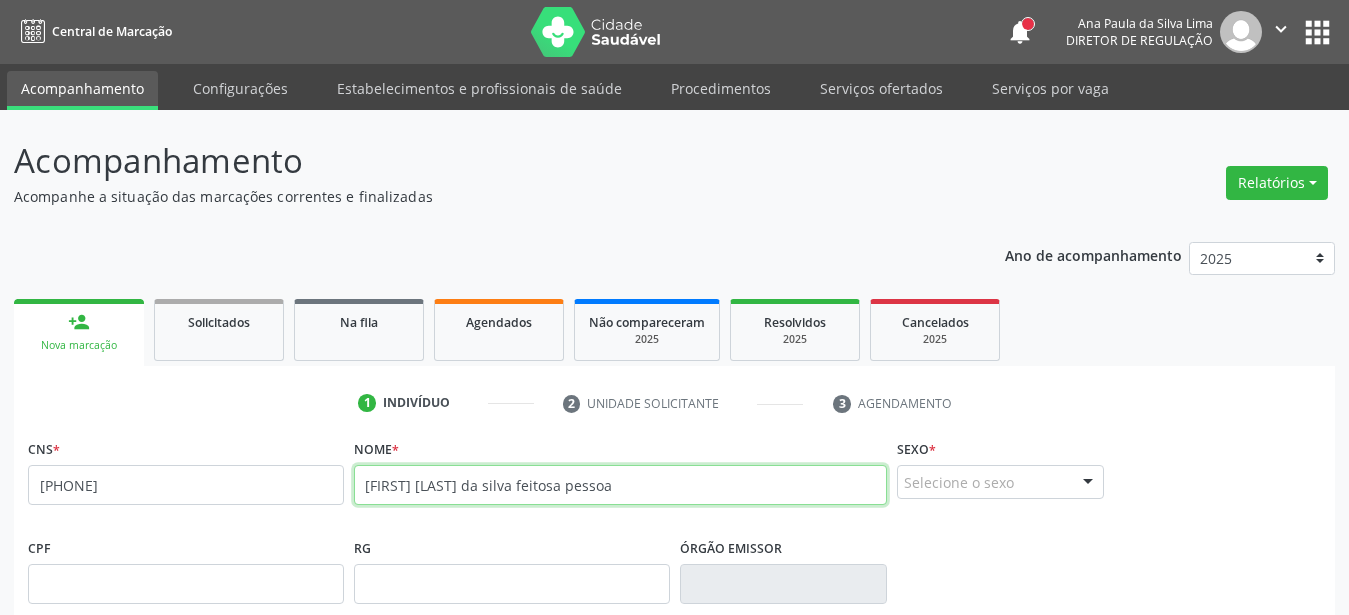 type on "teoja loerna da silva feitosa pessoa" 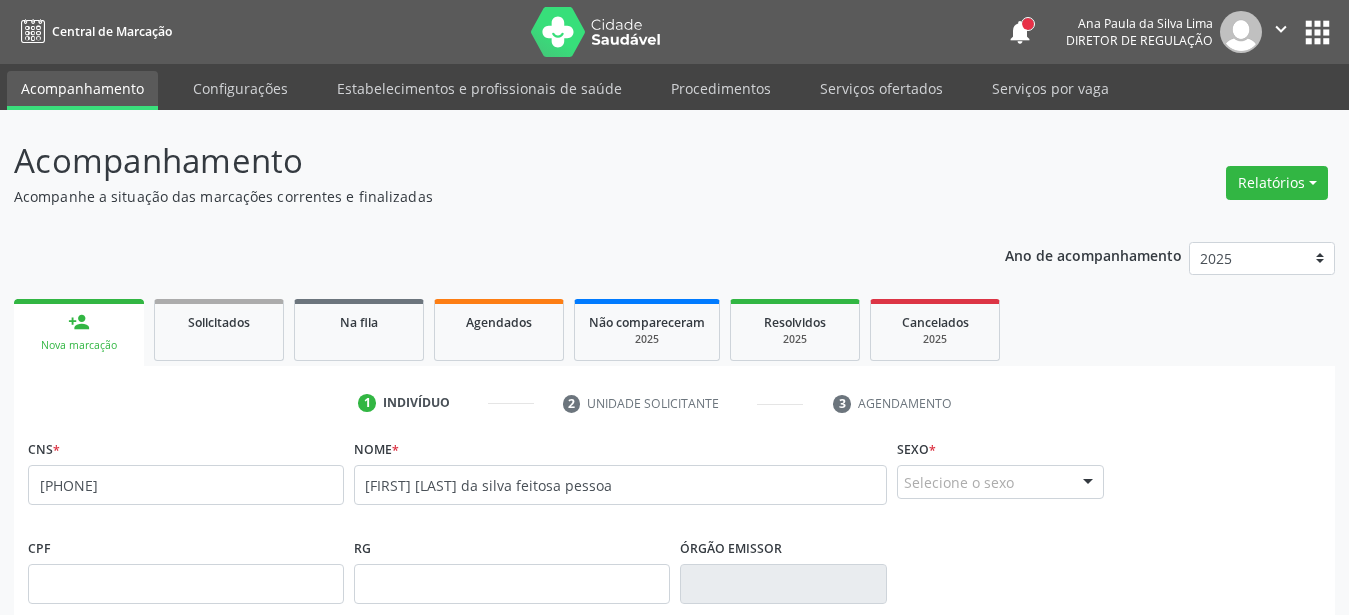 click on "Selecione o sexo" at bounding box center [1000, 482] 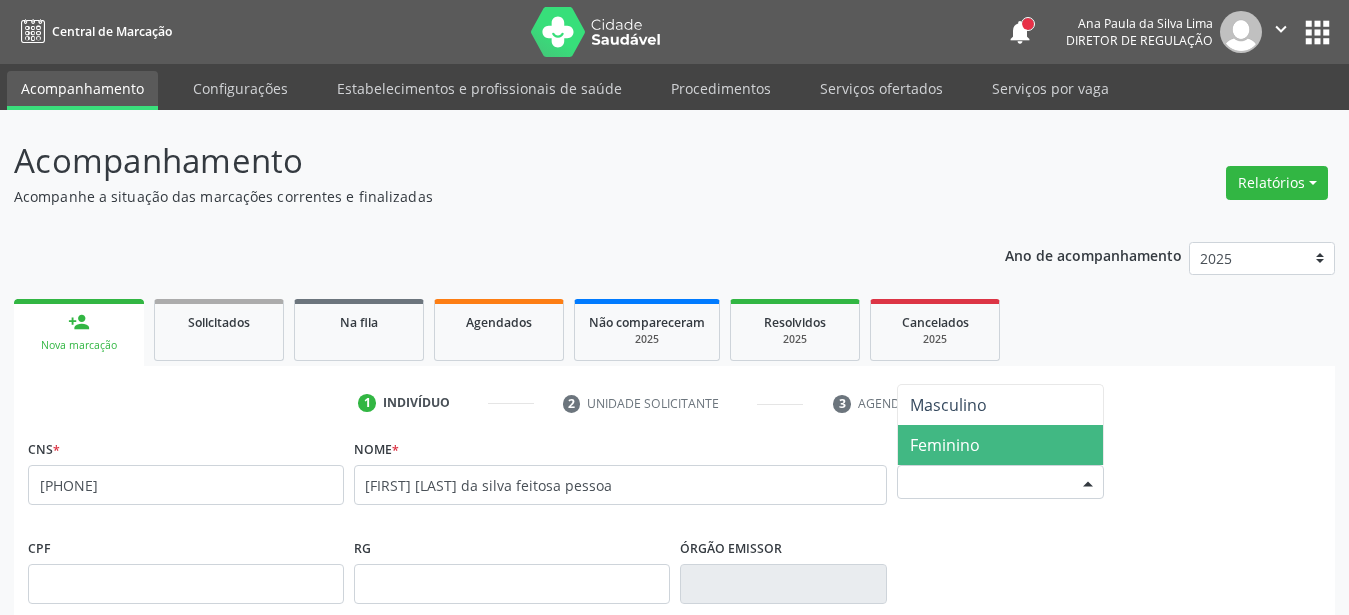 click on "Feminino" at bounding box center [945, 445] 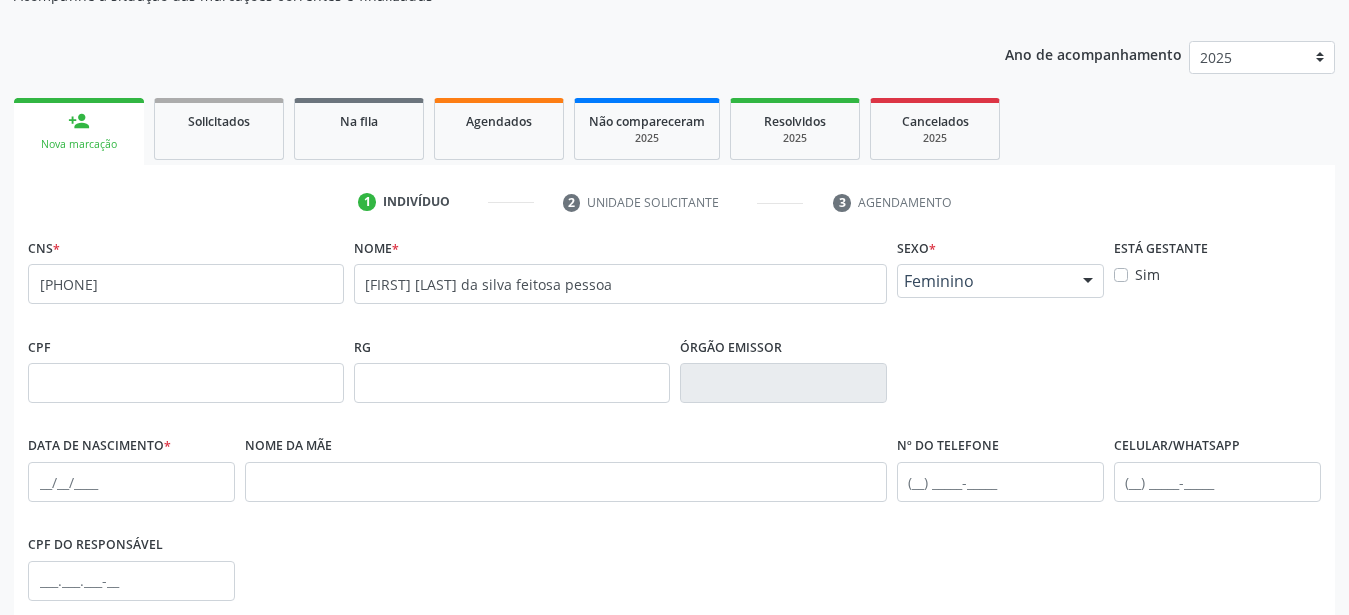 scroll, scrollTop: 204, scrollLeft: 0, axis: vertical 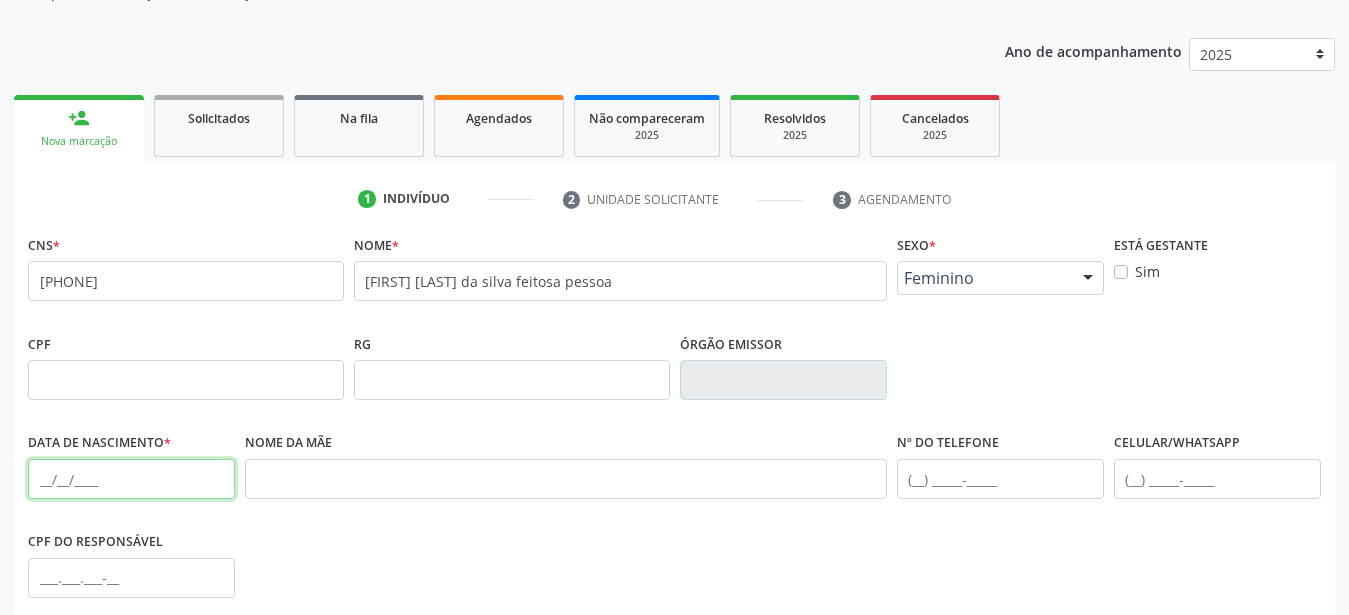 drag, startPoint x: 37, startPoint y: 486, endPoint x: 47, endPoint y: 476, distance: 14.142136 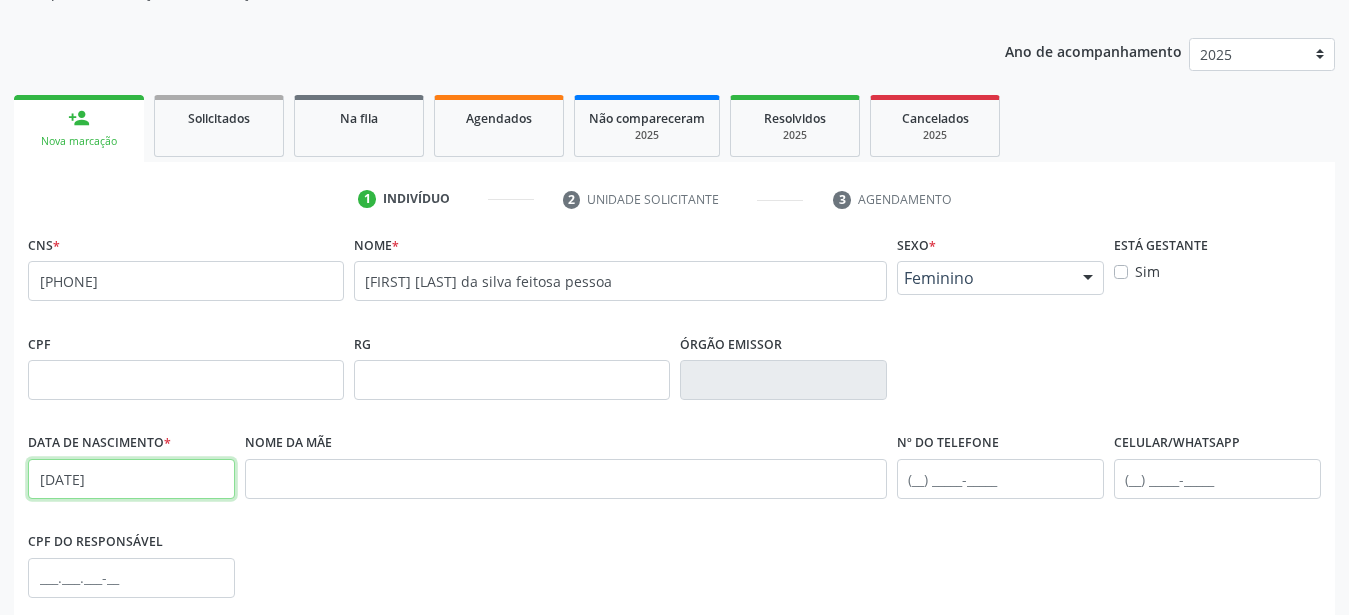 type on "20/09/1997" 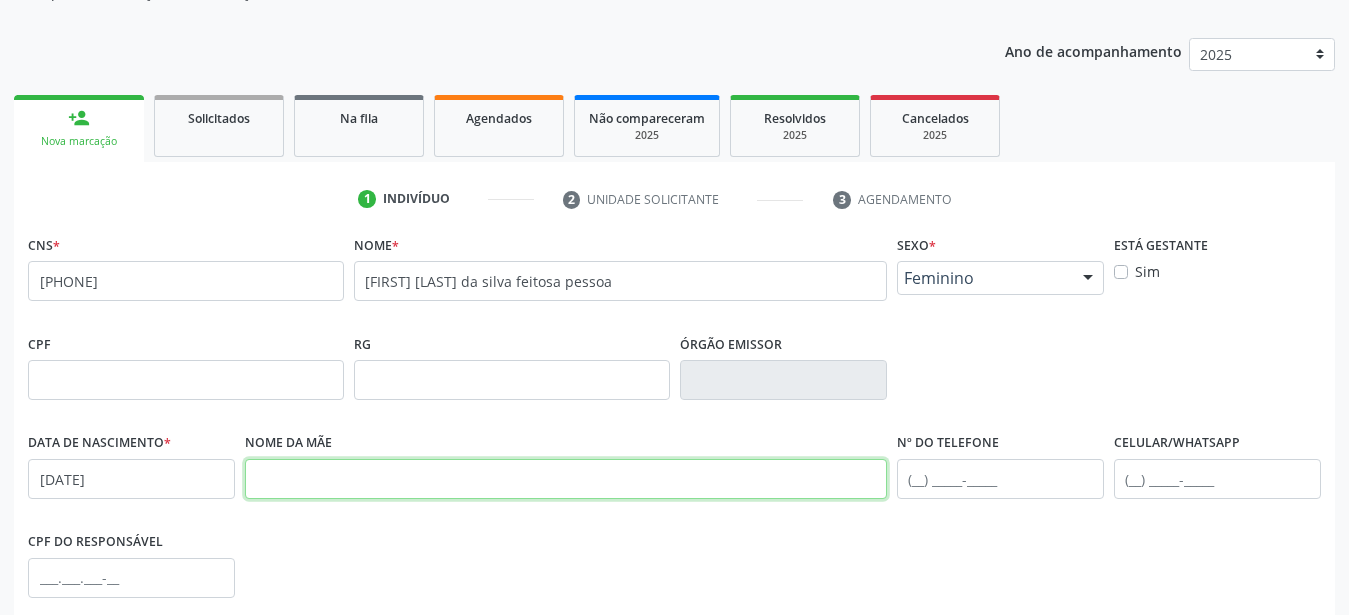 click at bounding box center [566, 479] 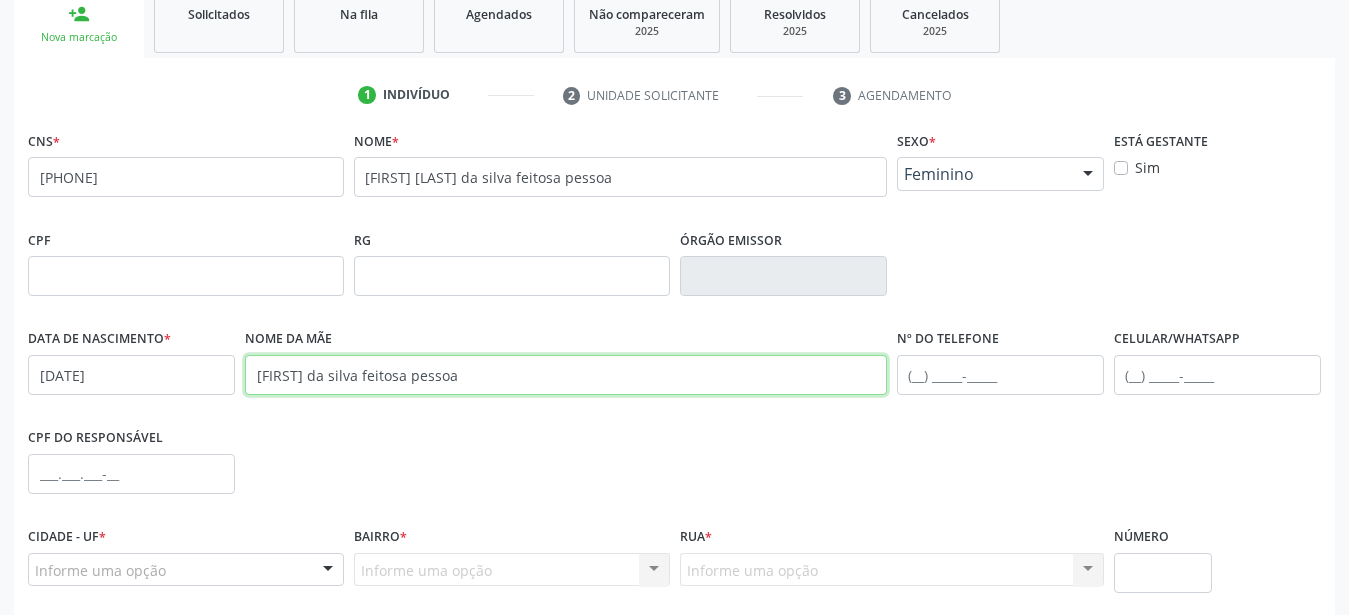 scroll, scrollTop: 469, scrollLeft: 0, axis: vertical 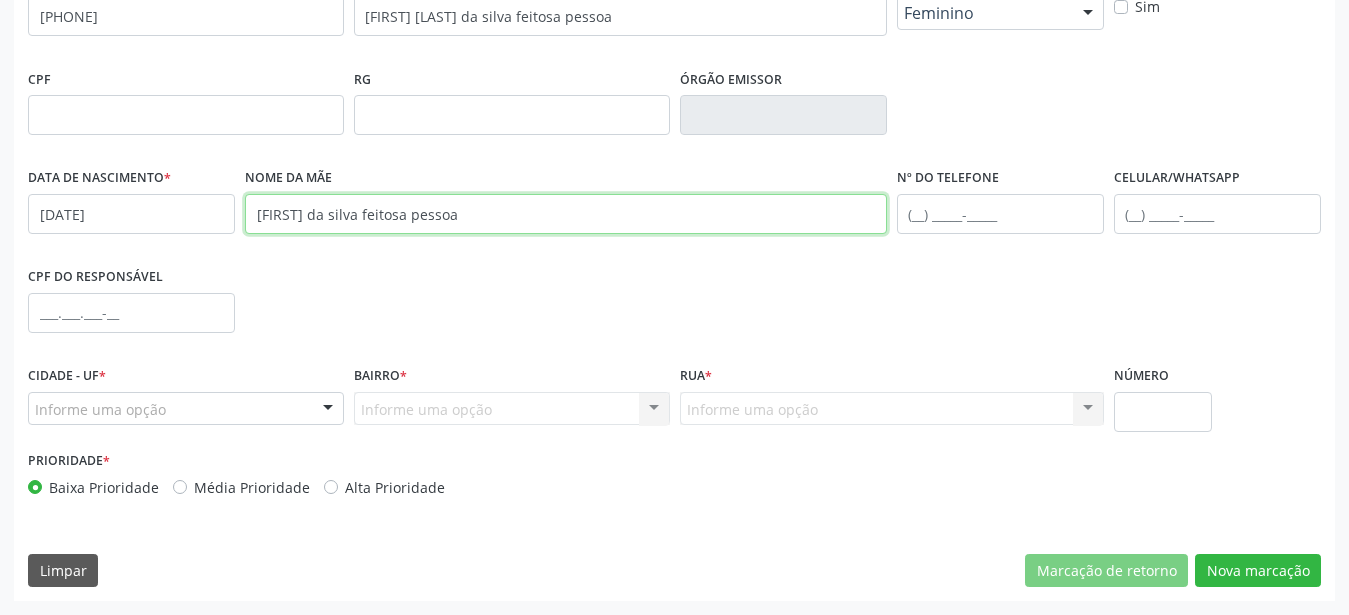 type on "rosineide da silva feitosa pessoa" 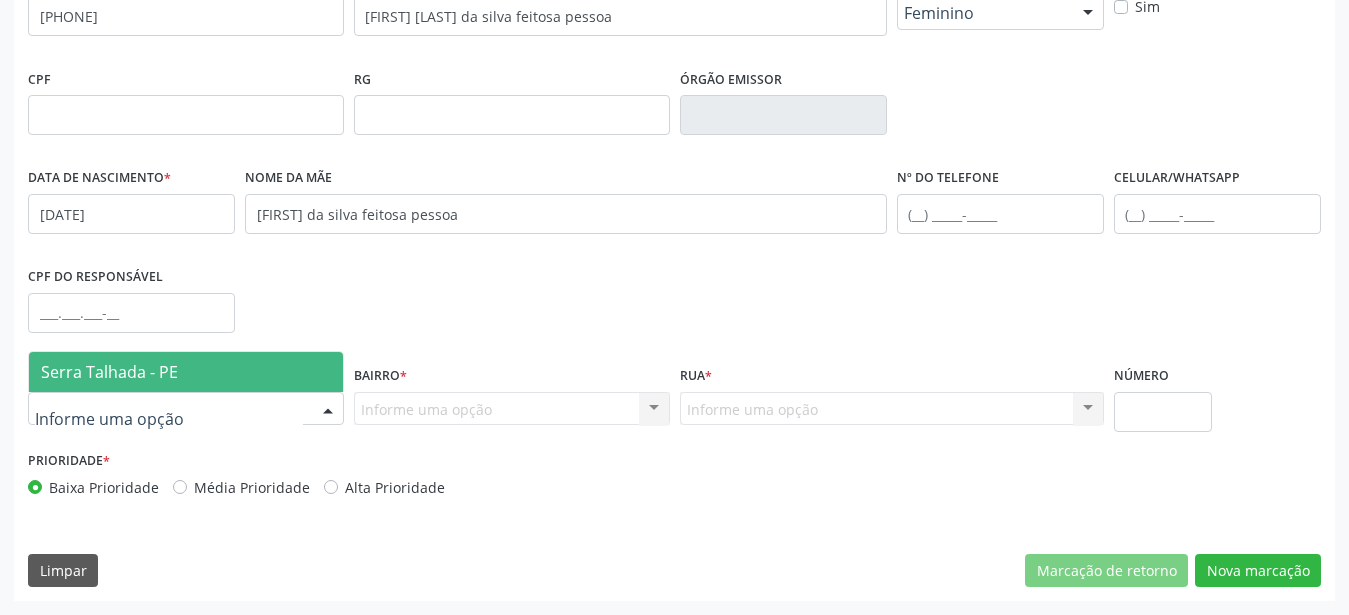 click on "Serra Talhada - PE" at bounding box center [109, 372] 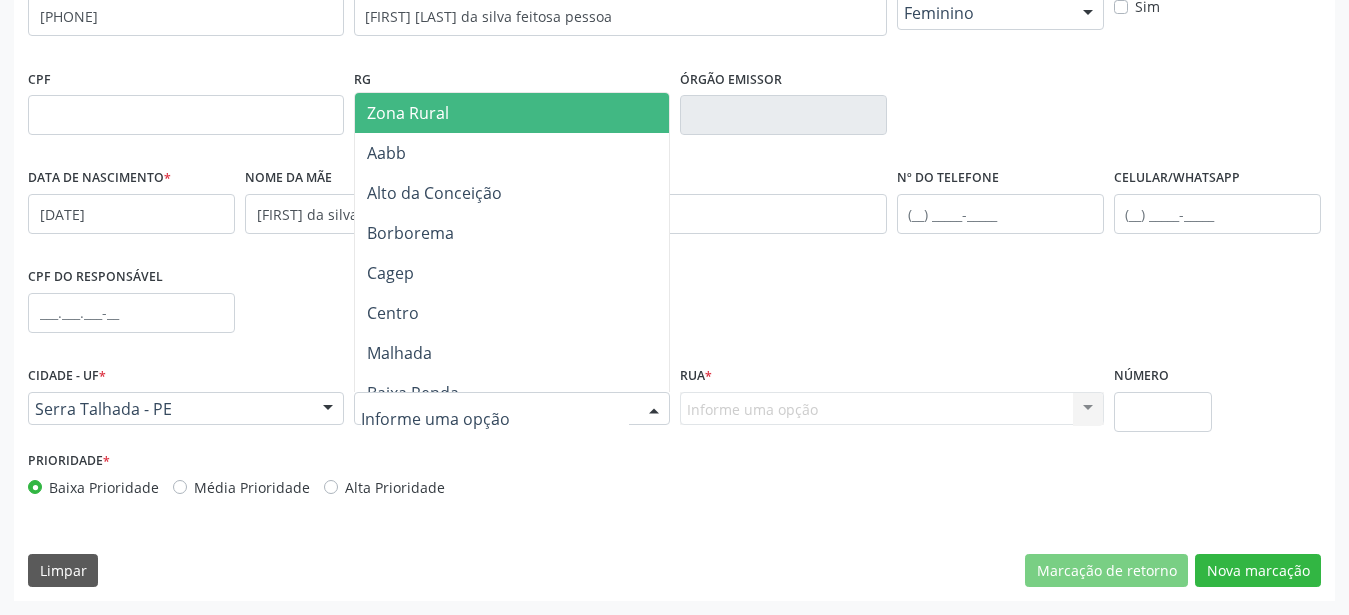 click on "Zona Rural" at bounding box center (512, 113) 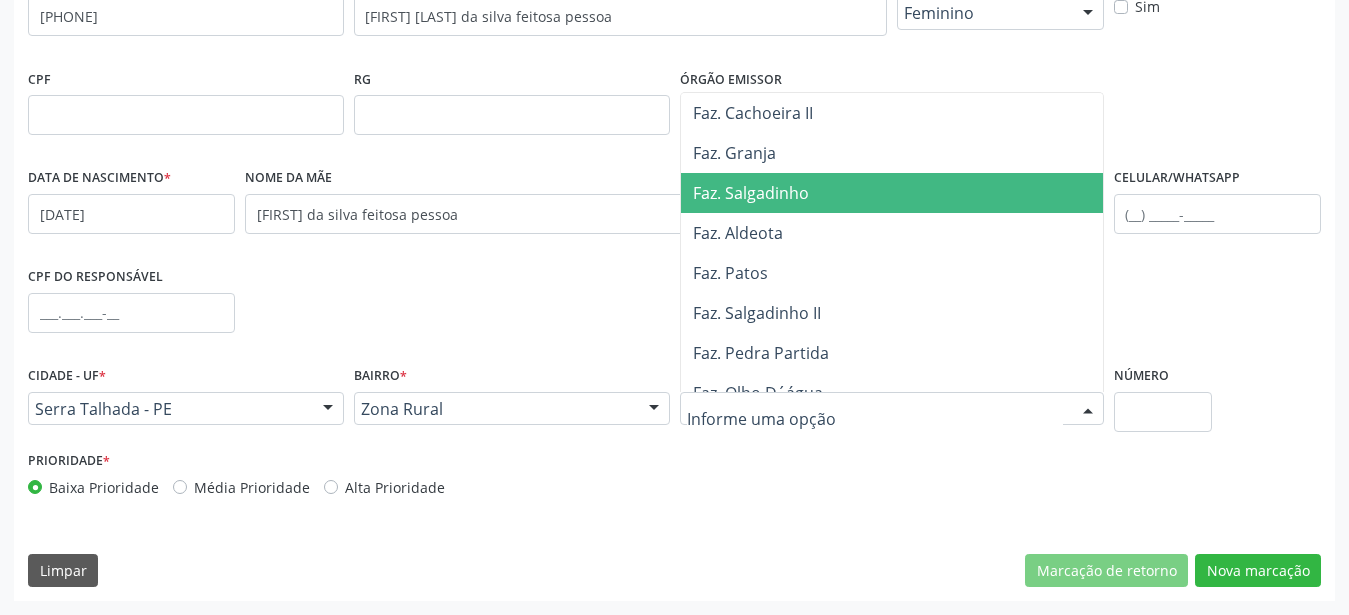click on "Faz. Salgadinho" at bounding box center [897, 193] 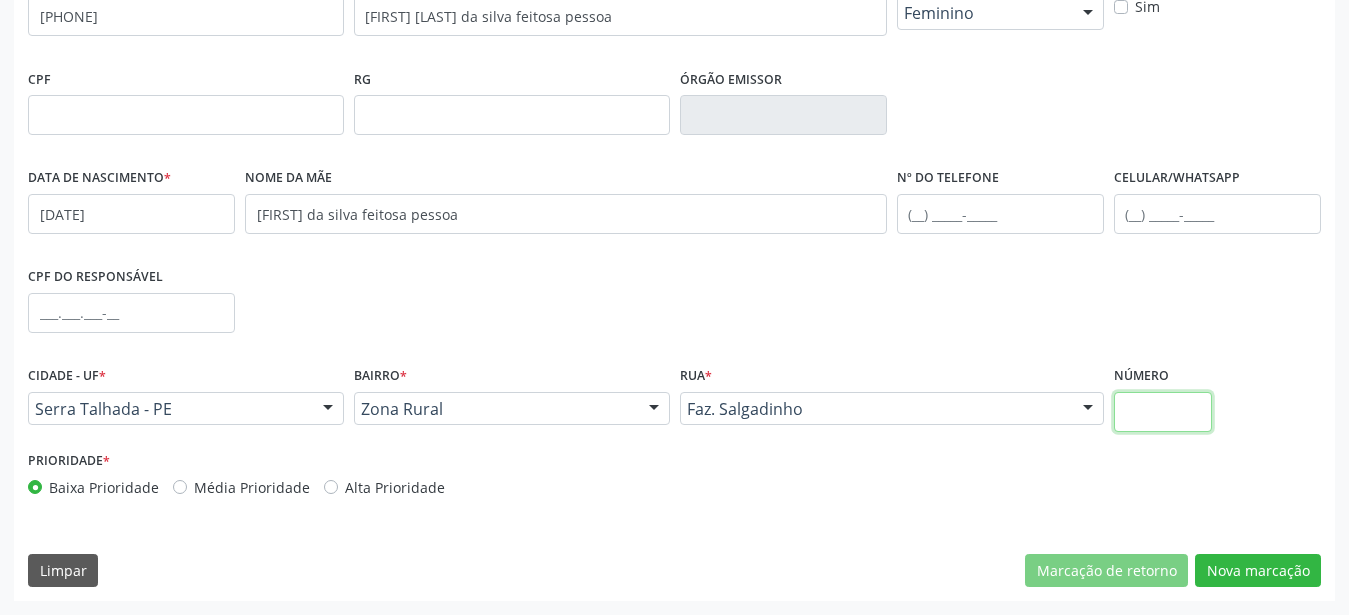 click at bounding box center (1163, 412) 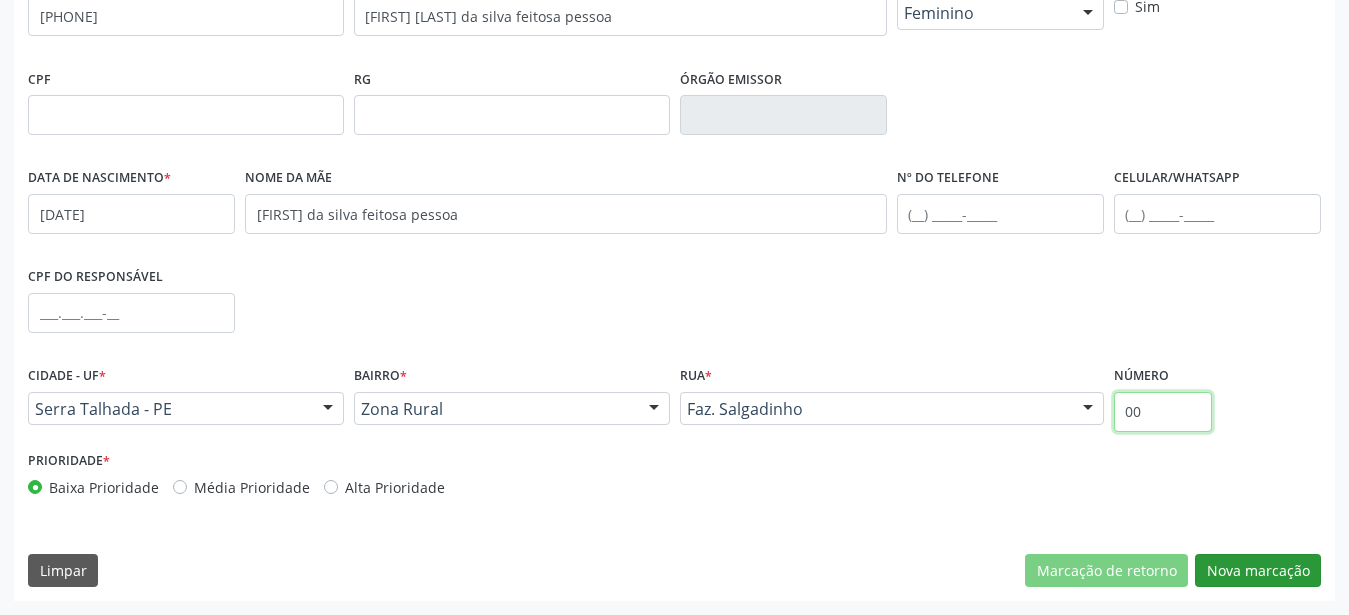 type on "00" 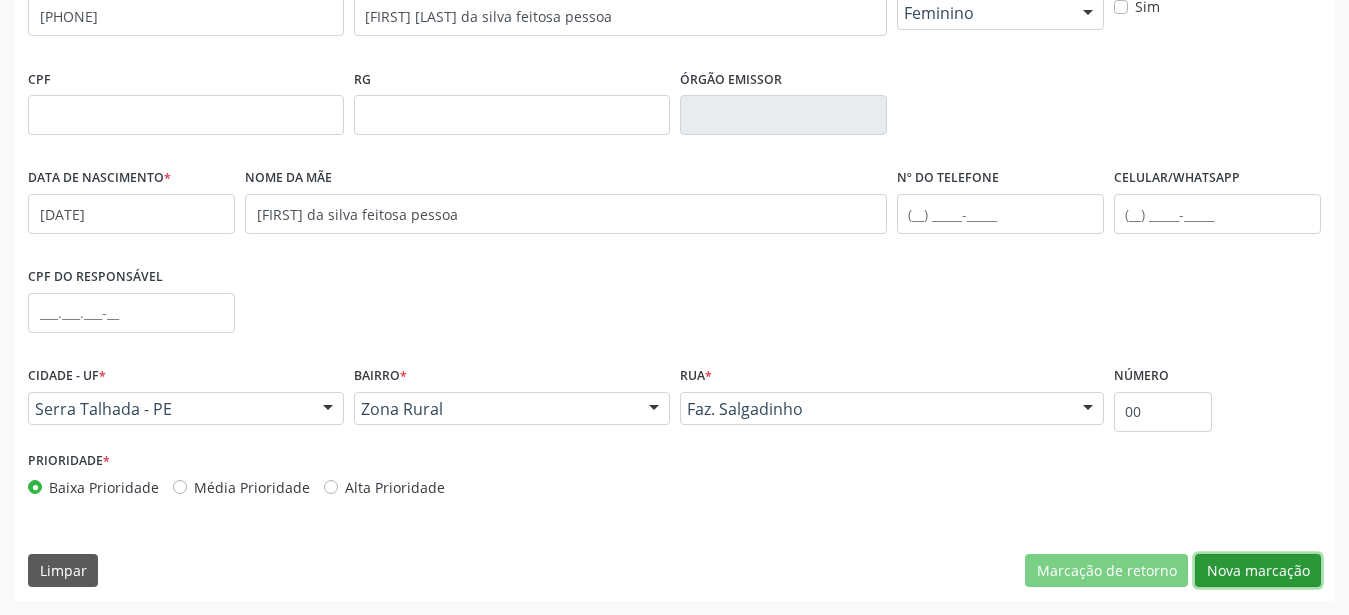 click on "Nova marcação" at bounding box center [1258, 571] 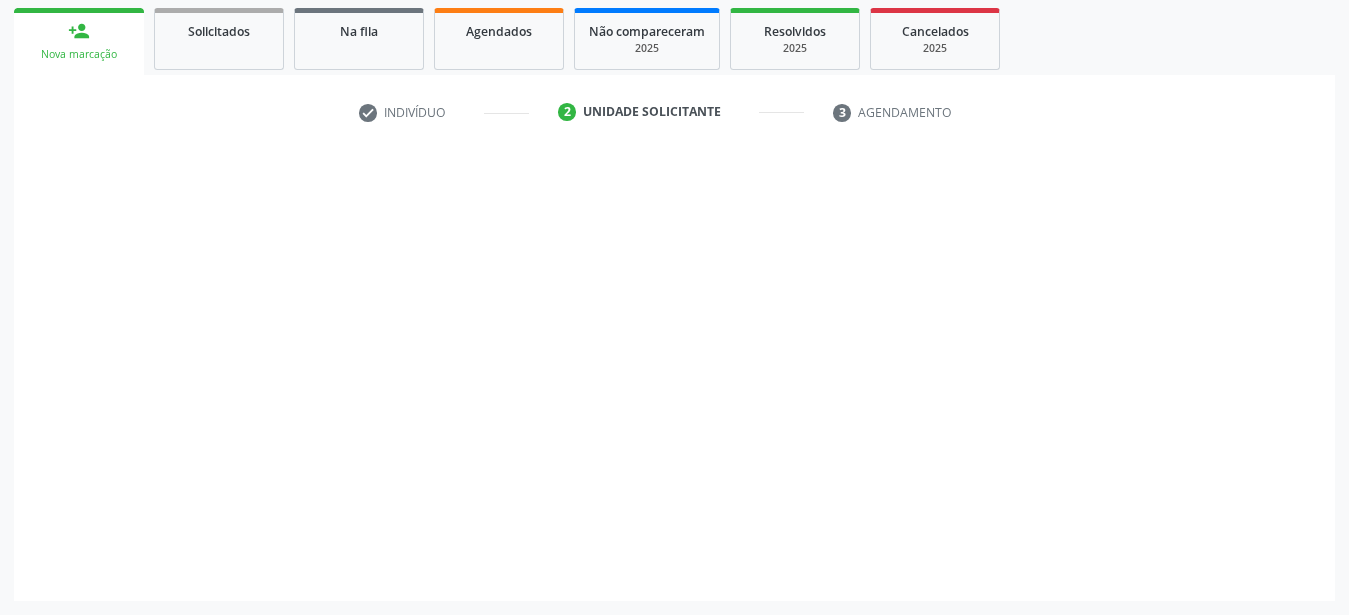 scroll, scrollTop: 307, scrollLeft: 0, axis: vertical 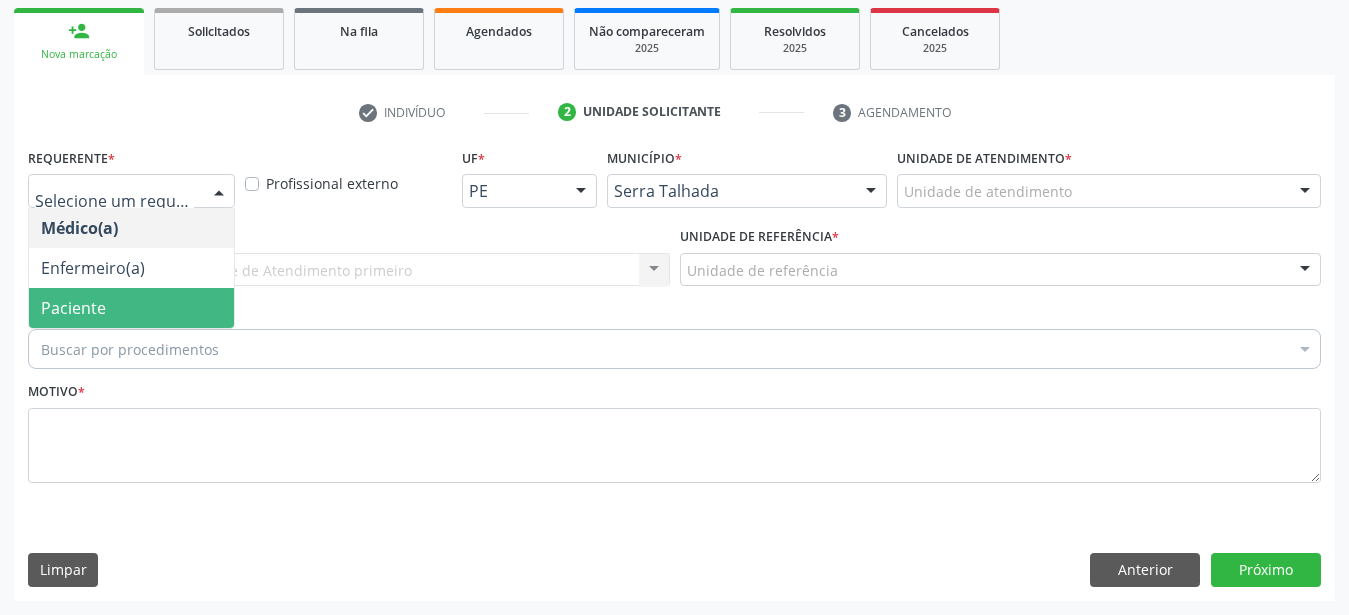 click on "Paciente" at bounding box center (131, 308) 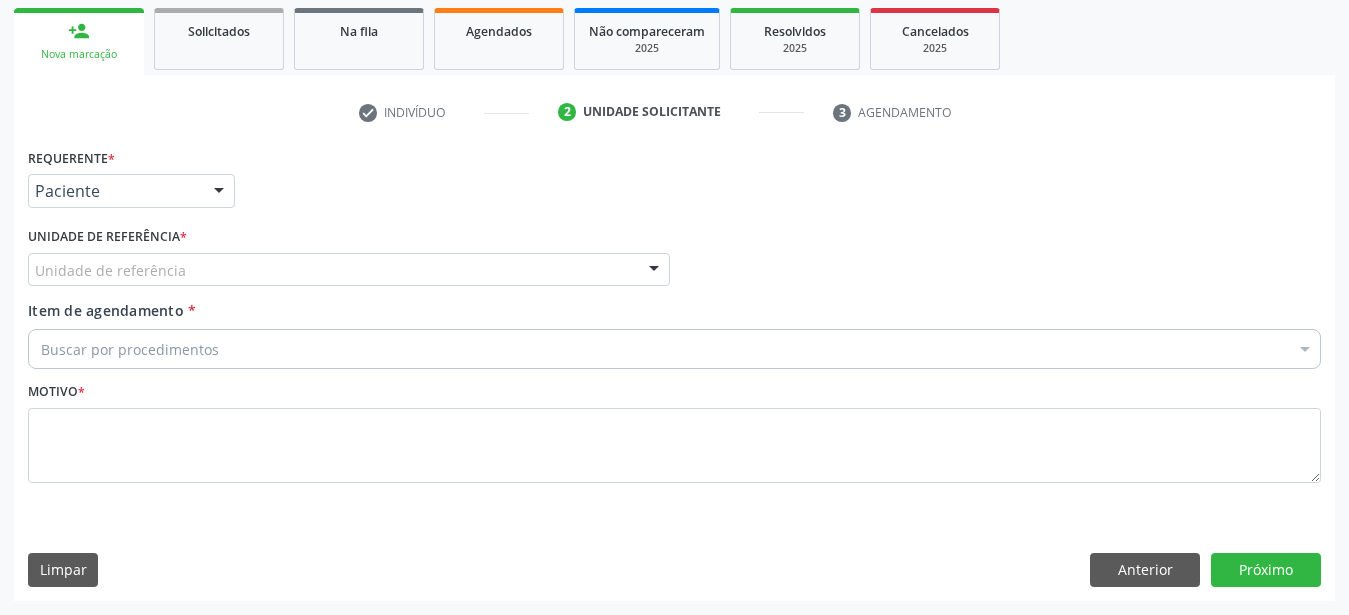 click on "Unidade de referência" at bounding box center [349, 270] 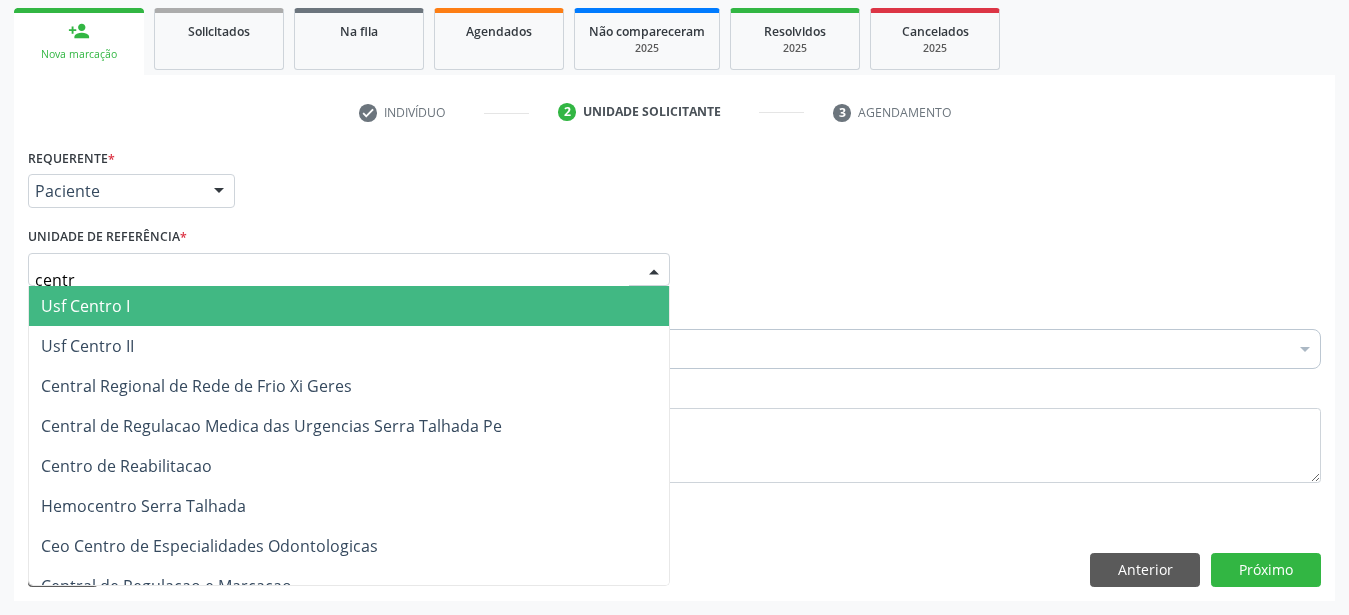 type on "centro" 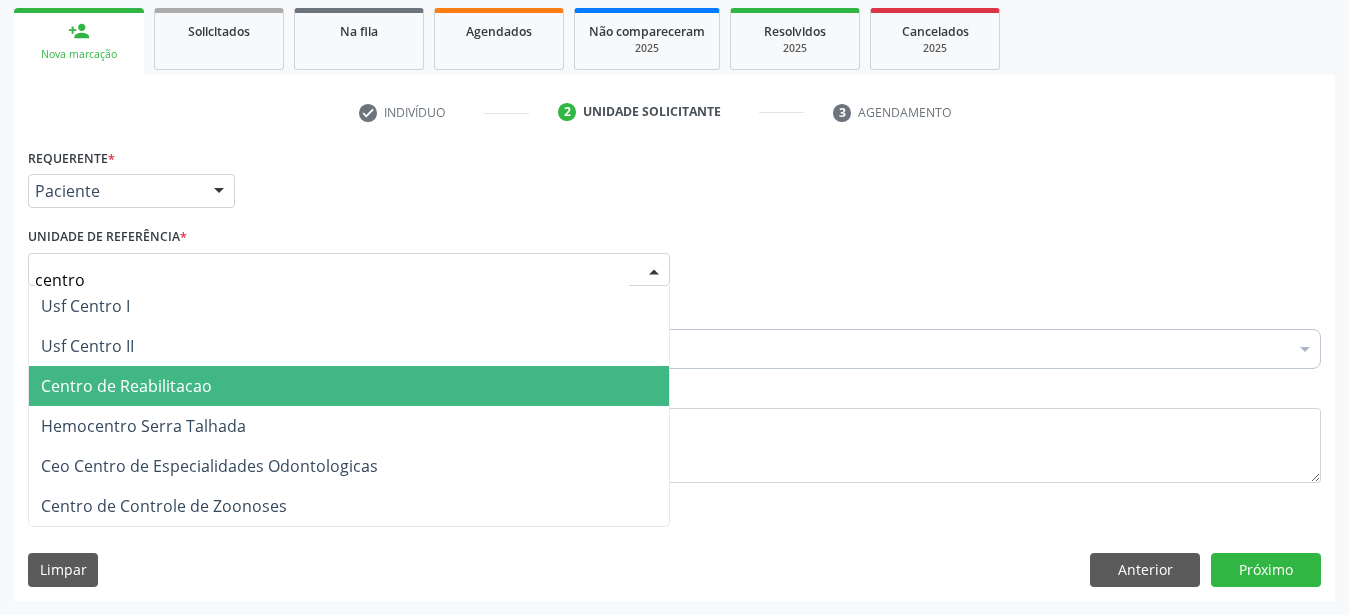 click on "Centro de Reabilitacao" at bounding box center [126, 386] 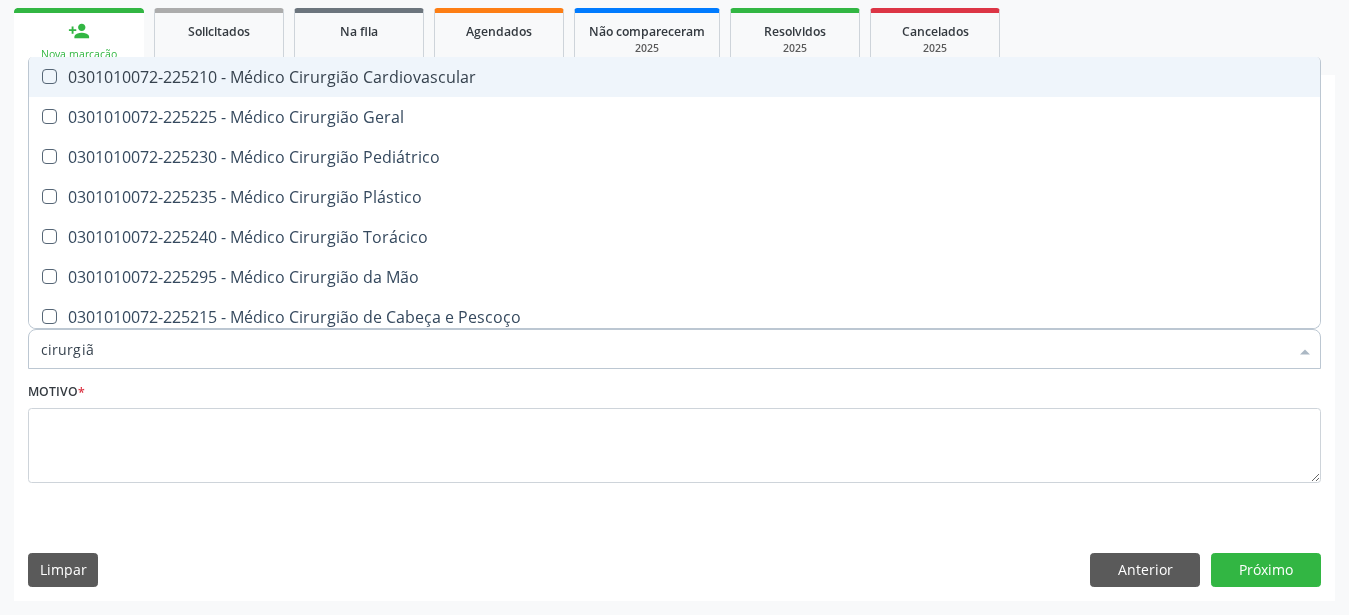 type on "cirurgião" 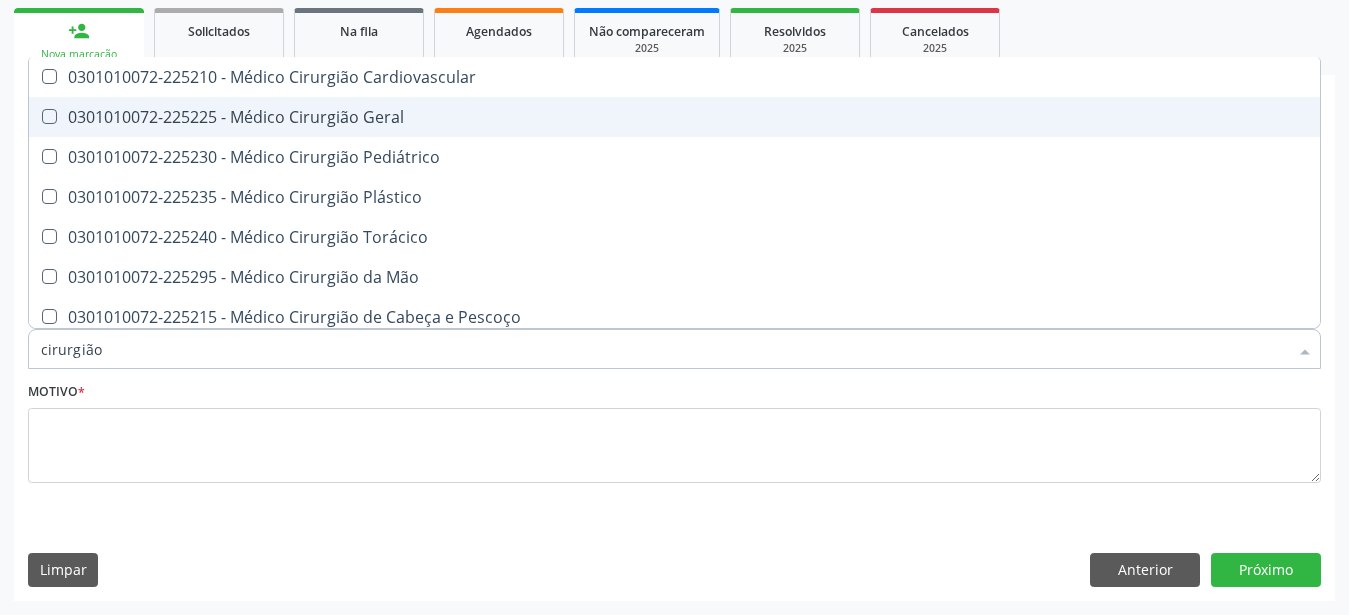 click on "0301010072-225225 - Médico Cirurgião Geral" at bounding box center [674, 117] 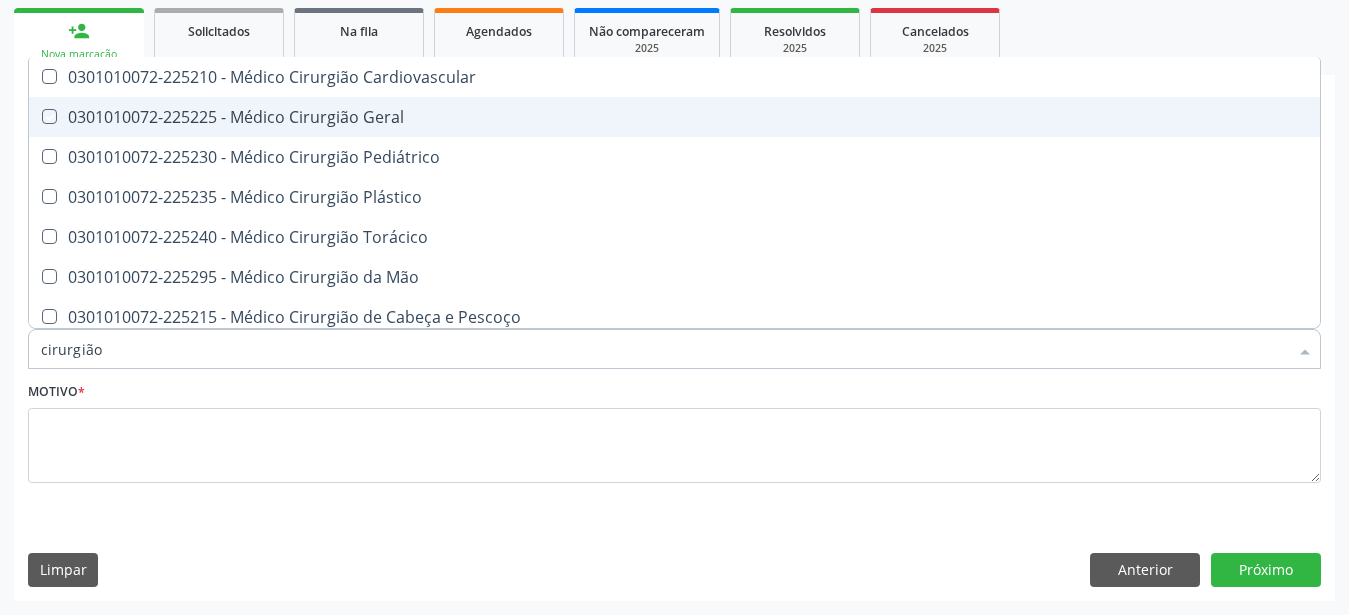 checkbox on "true" 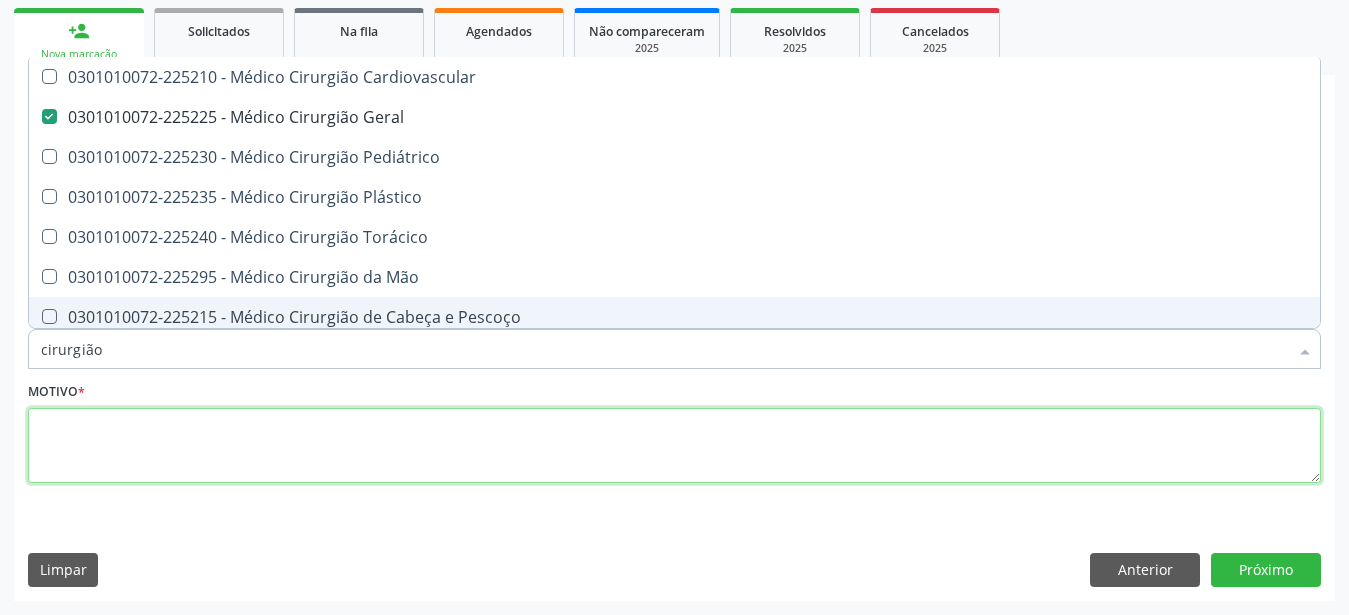 click at bounding box center (674, 446) 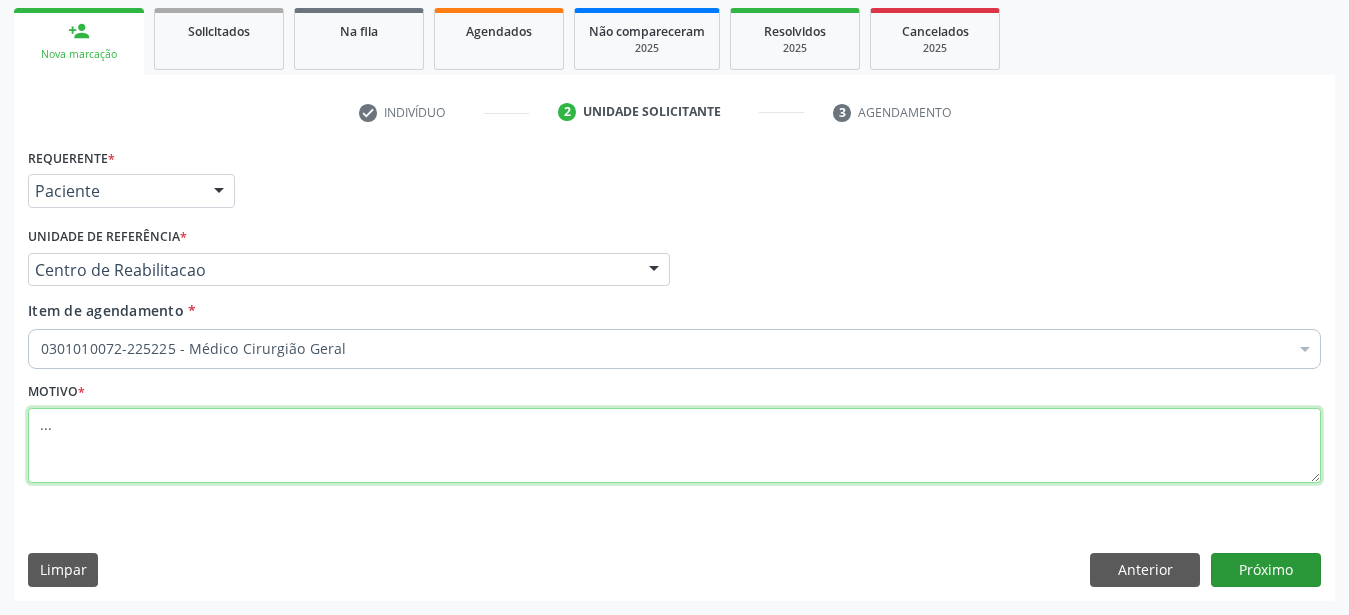 type on "..." 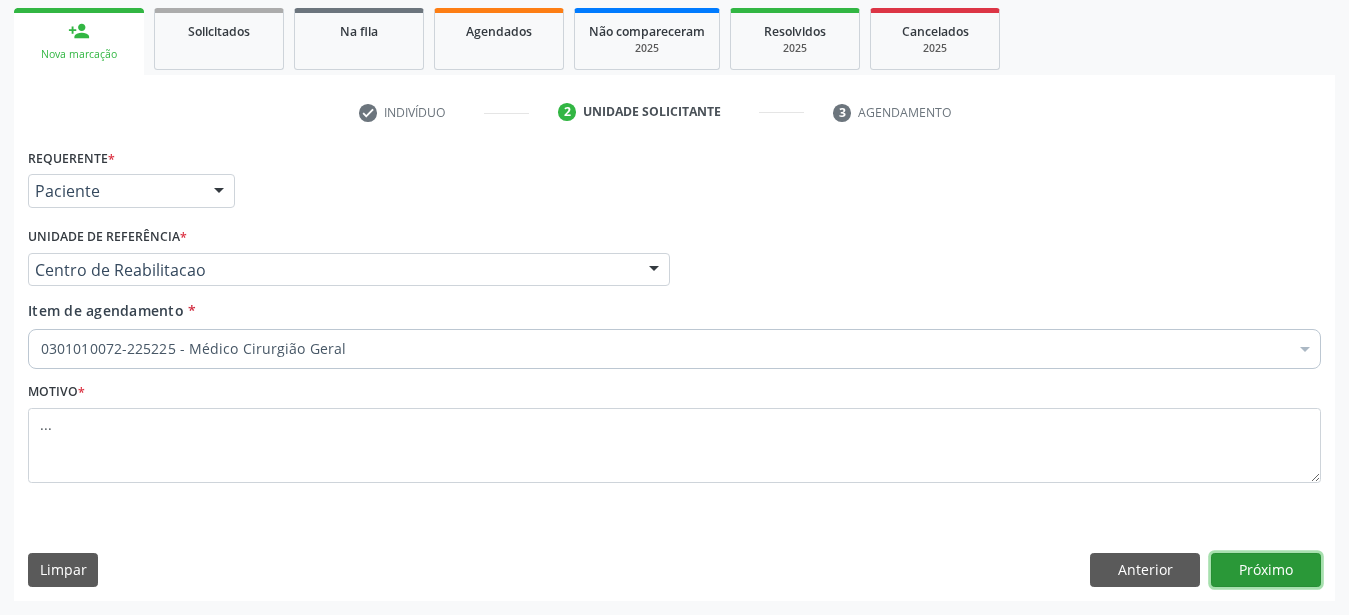 click on "Próximo" at bounding box center [1266, 570] 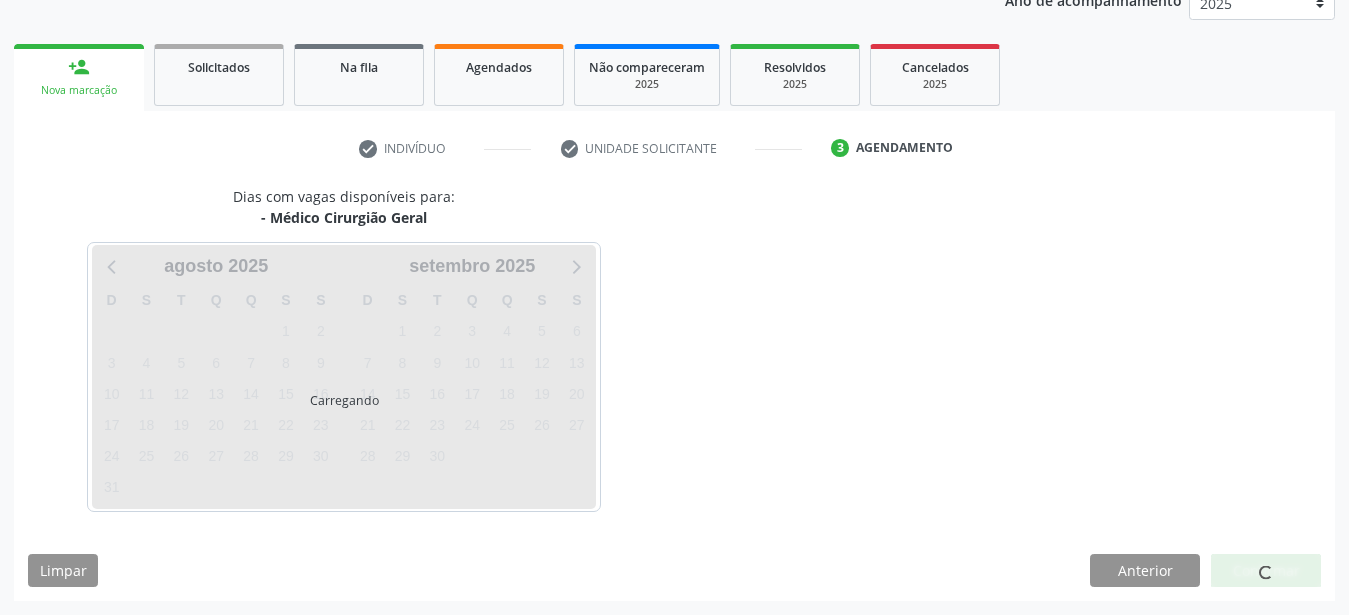 scroll, scrollTop: 255, scrollLeft: 0, axis: vertical 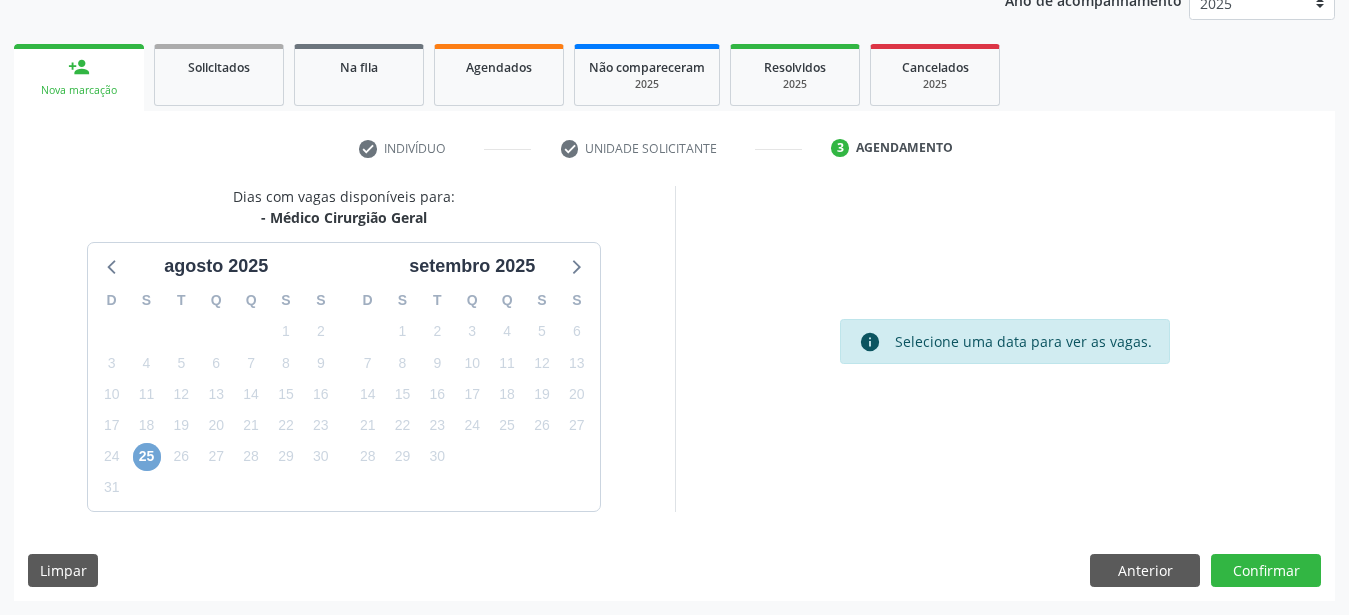 click on "25" at bounding box center [147, 457] 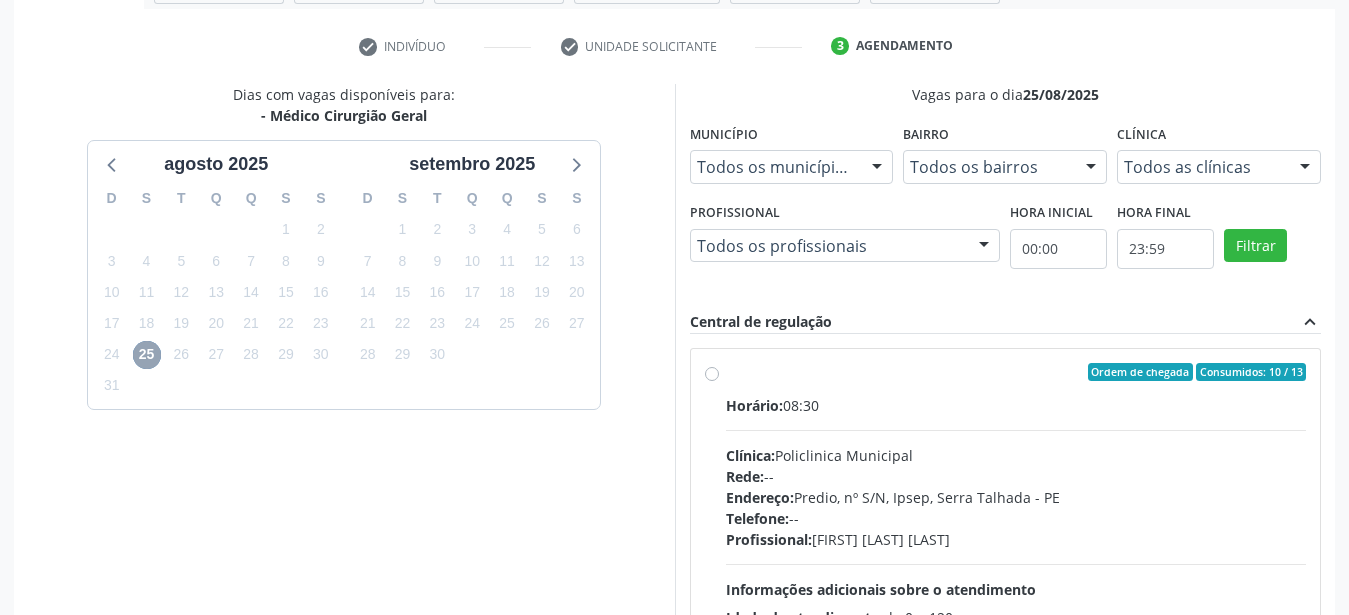 scroll, scrollTop: 340, scrollLeft: 0, axis: vertical 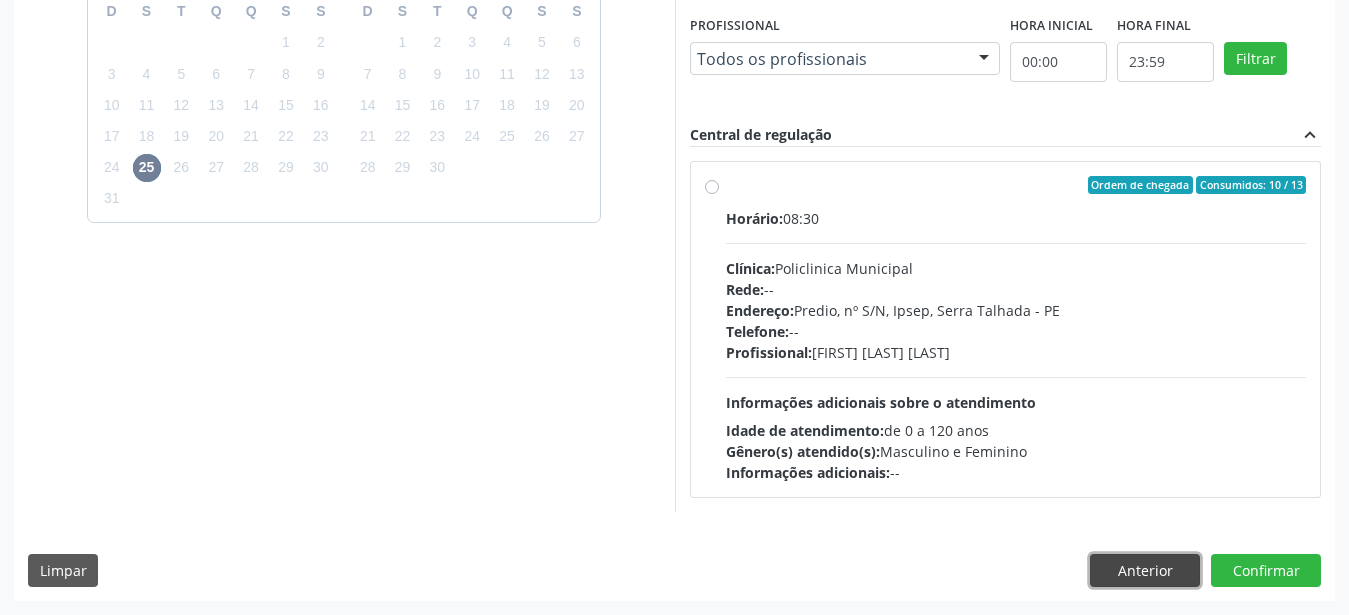 click on "Anterior" at bounding box center [1145, 571] 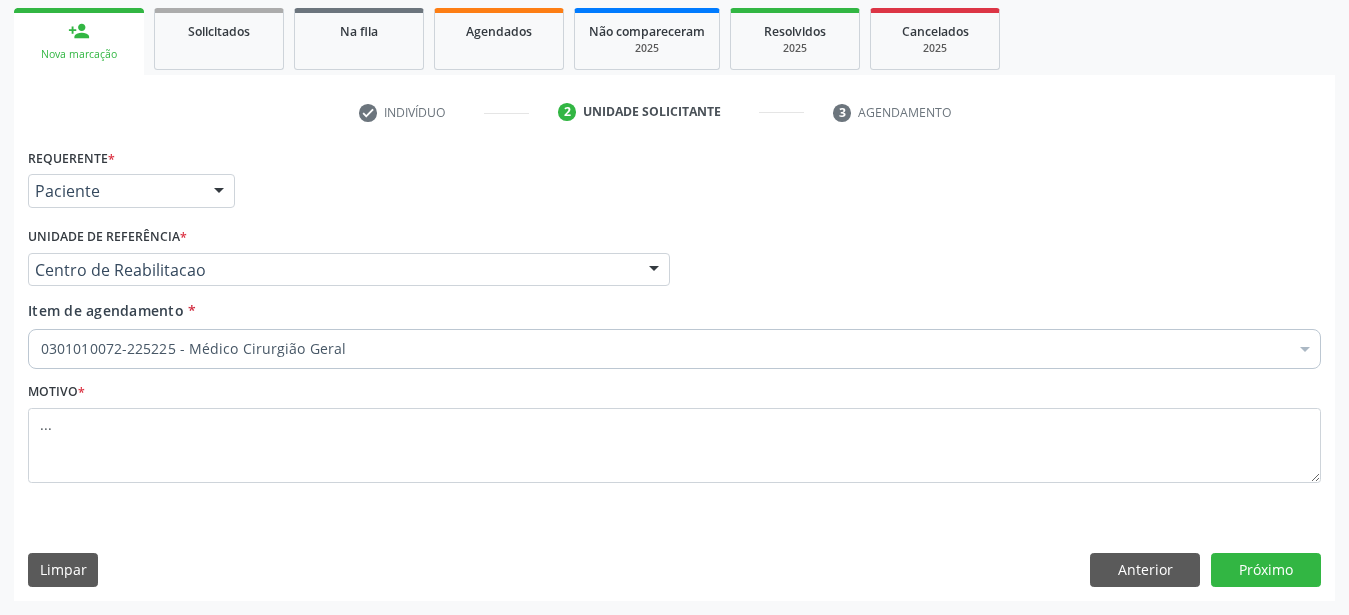 scroll, scrollTop: 307, scrollLeft: 0, axis: vertical 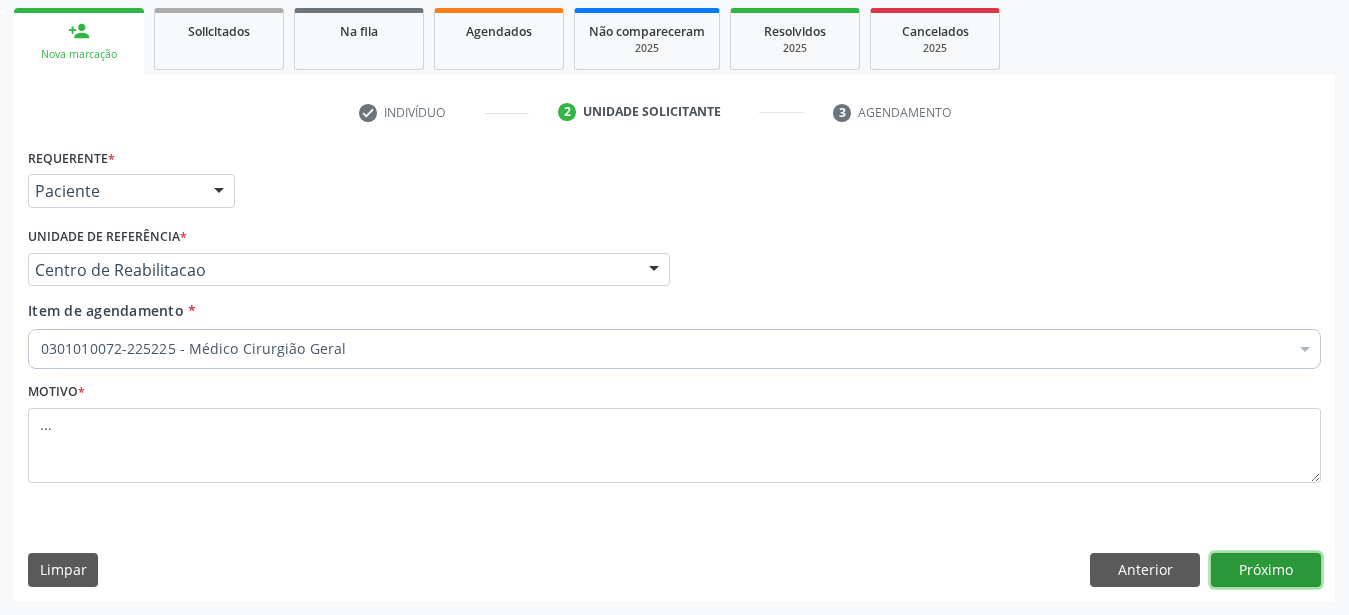 click on "Próximo" at bounding box center [1266, 570] 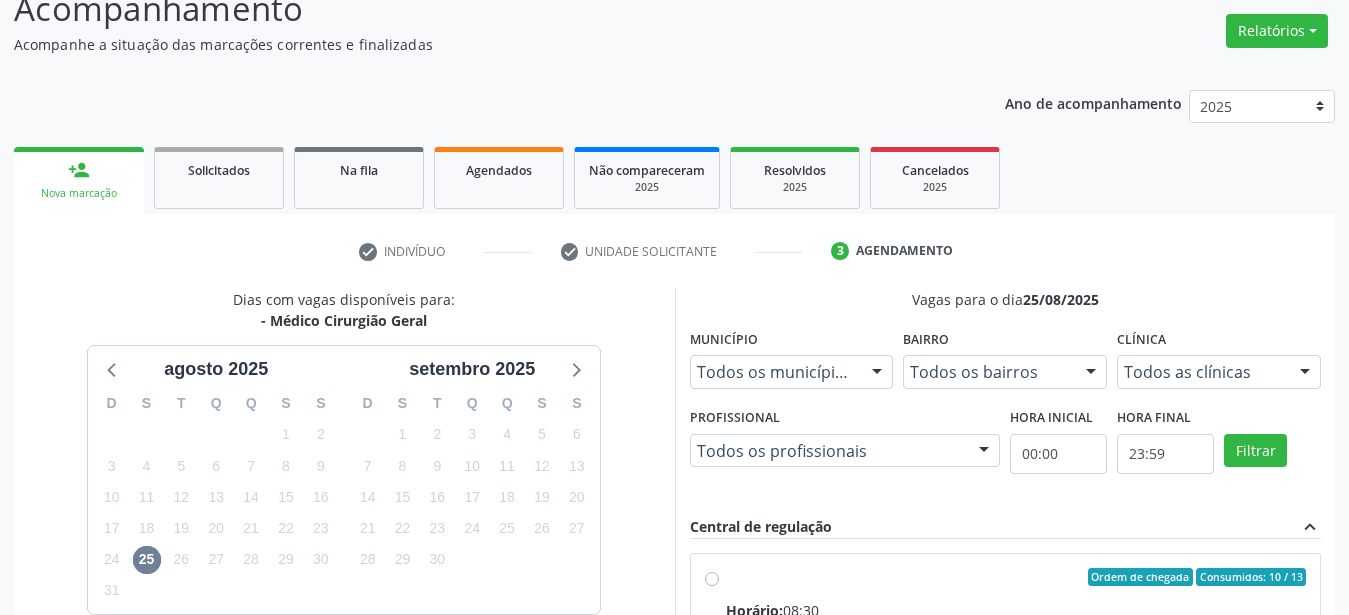 scroll, scrollTop: 0, scrollLeft: 0, axis: both 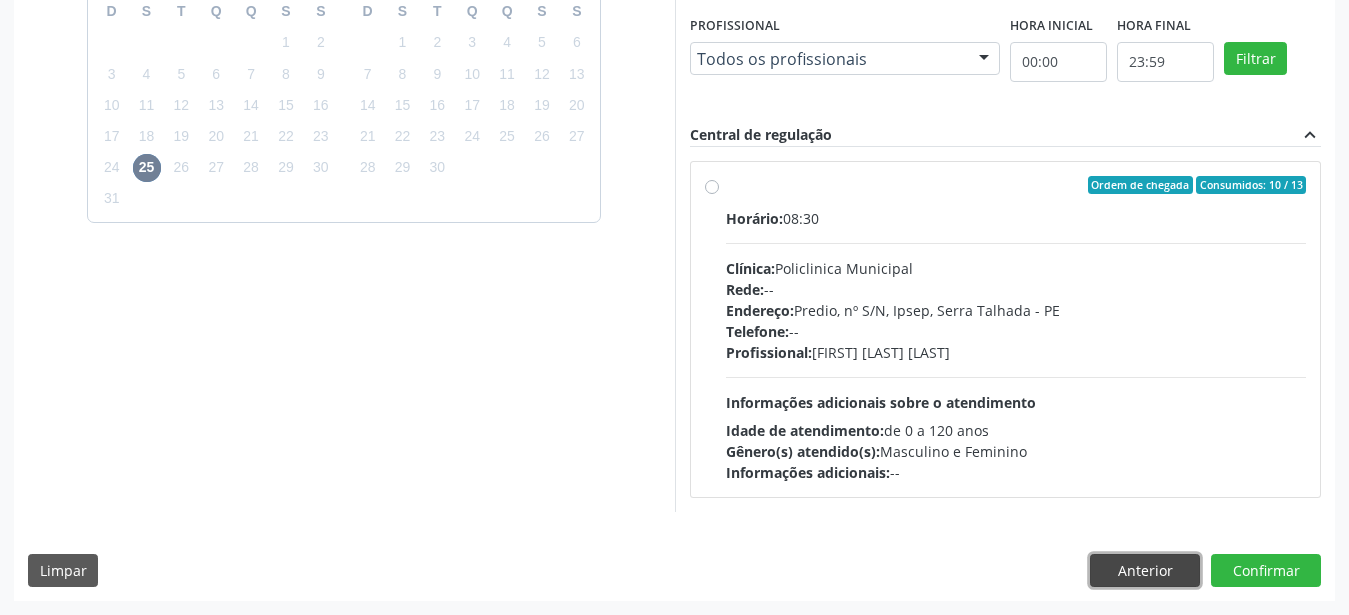 click on "Anterior" at bounding box center [1145, 571] 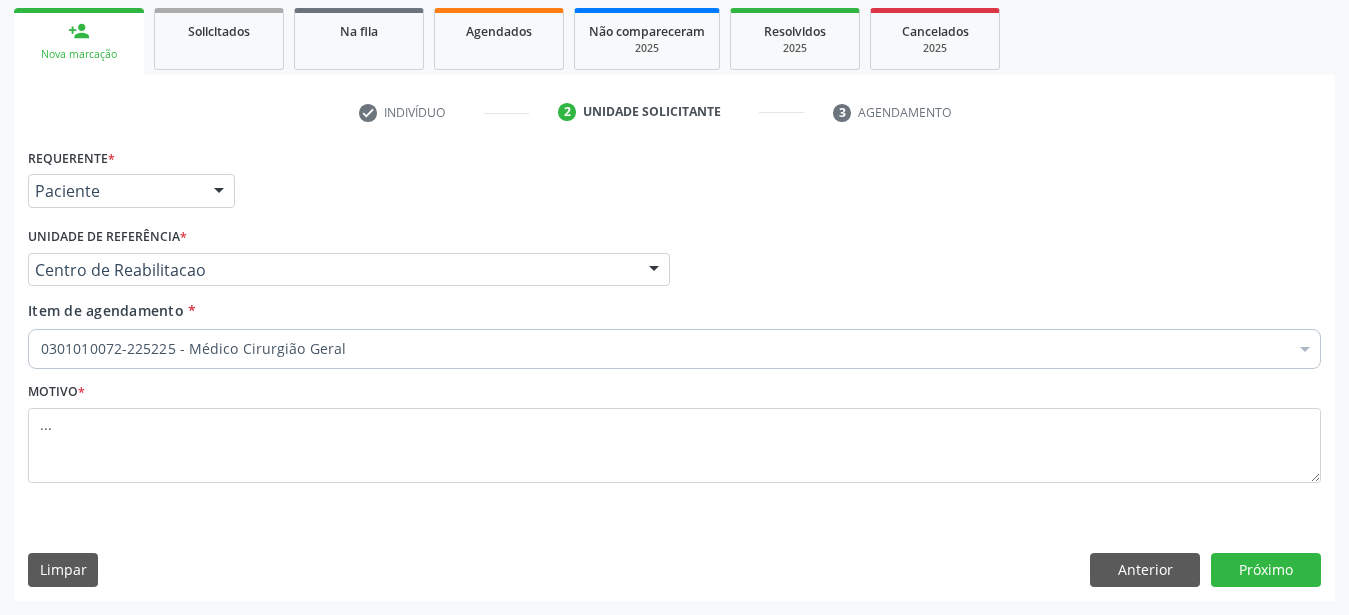 scroll, scrollTop: 307, scrollLeft: 0, axis: vertical 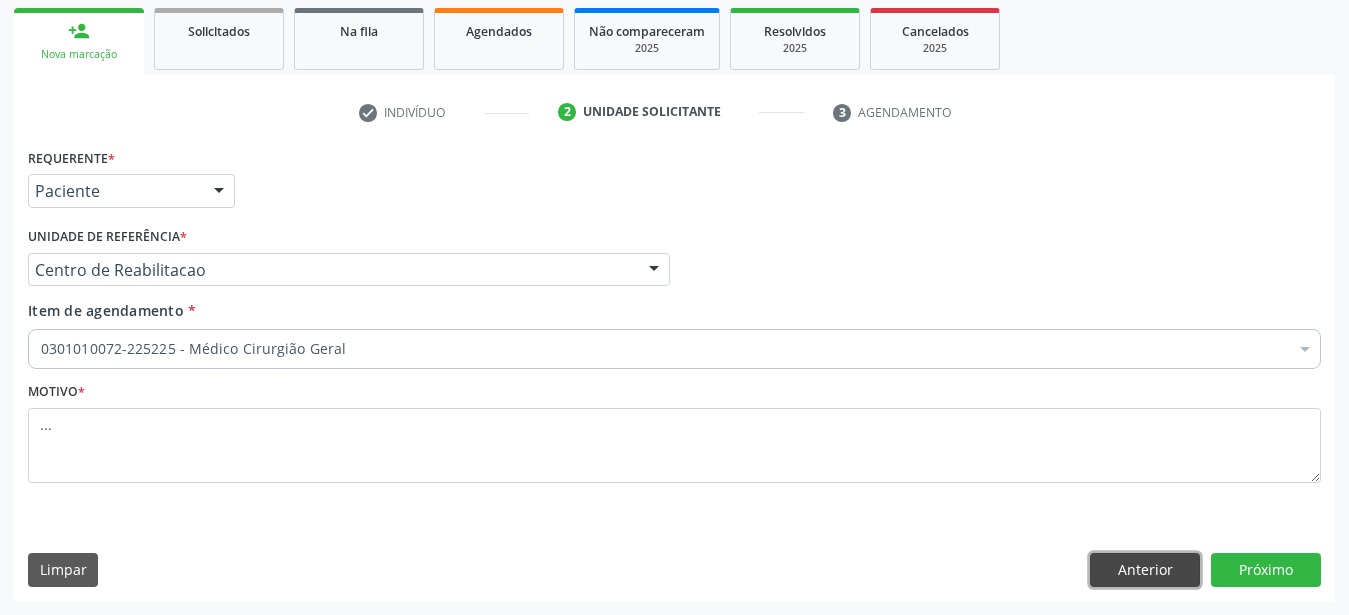 click on "Anterior" at bounding box center [1145, 570] 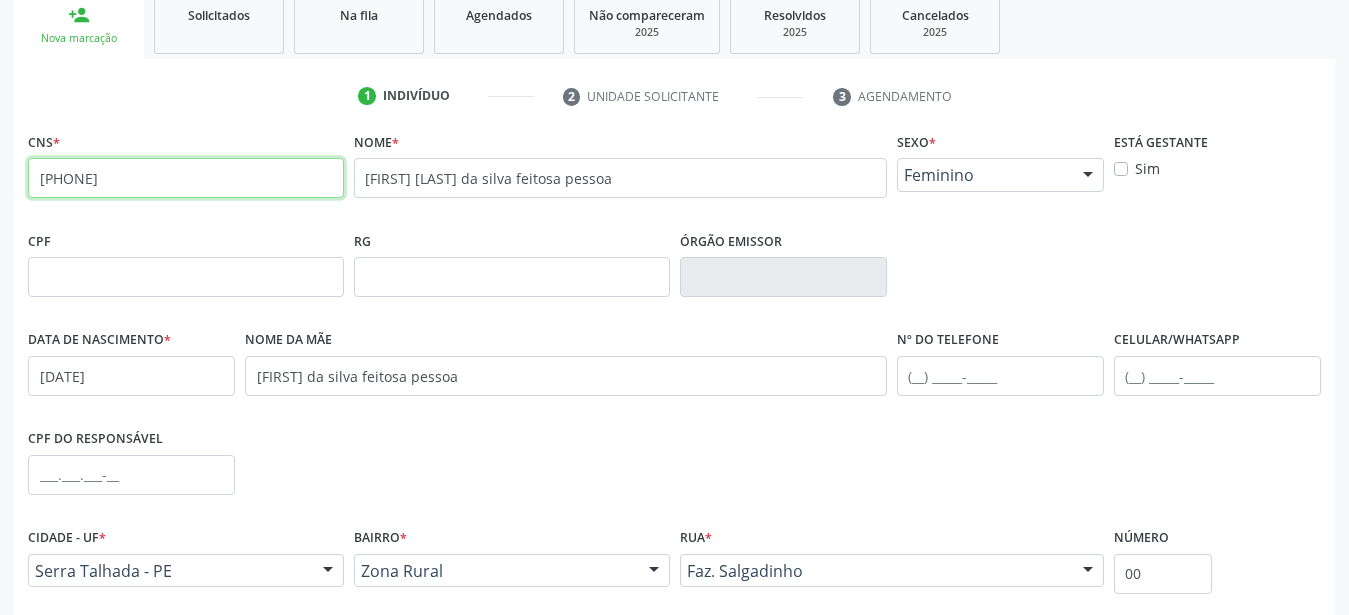 drag, startPoint x: 198, startPoint y: 176, endPoint x: 11, endPoint y: 188, distance: 187.38463 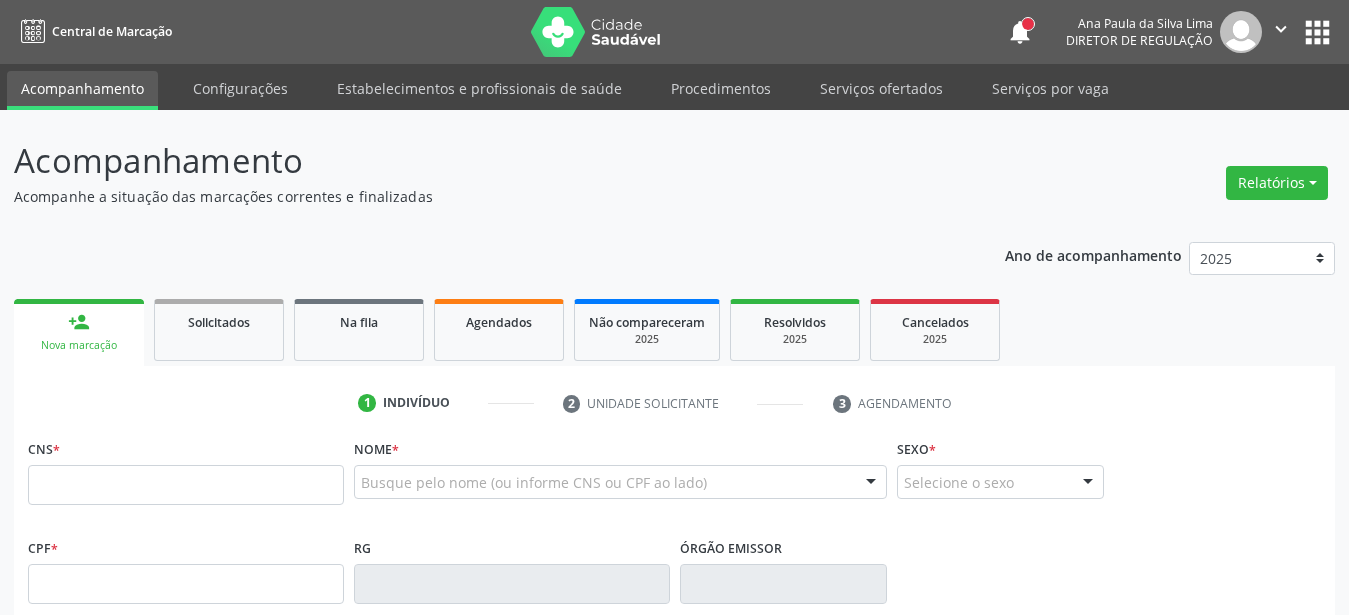 scroll, scrollTop: 308, scrollLeft: 0, axis: vertical 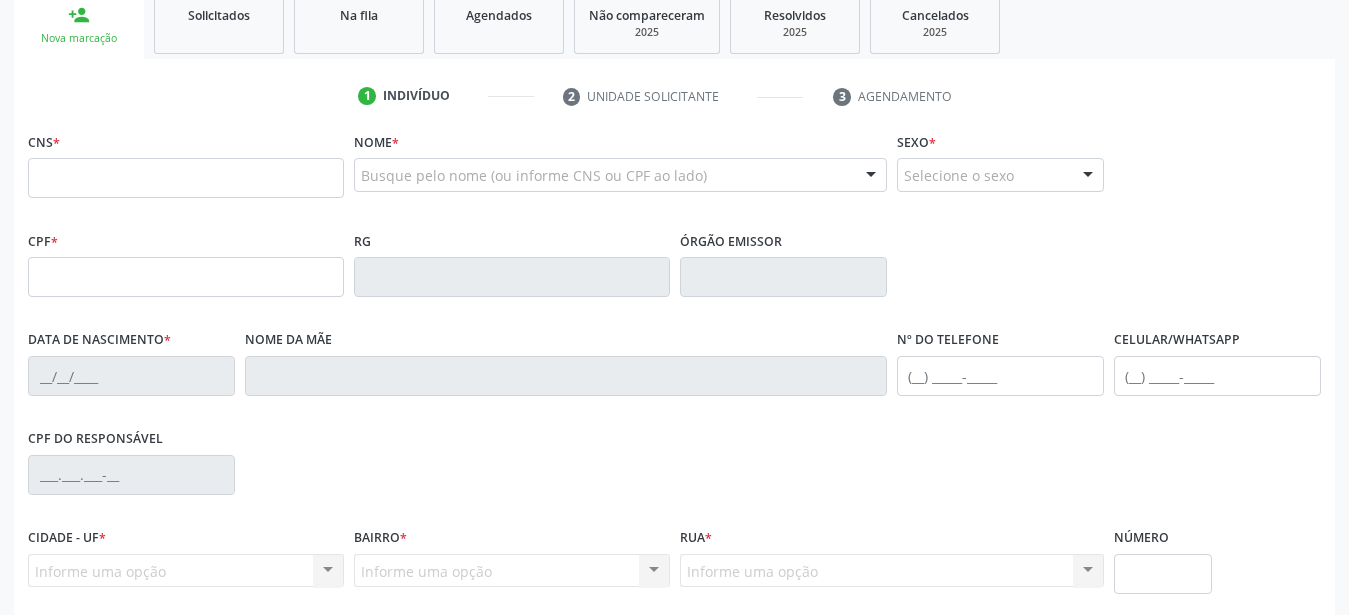 drag, startPoint x: 0, startPoint y: 0, endPoint x: 156, endPoint y: 173, distance: 232.94849 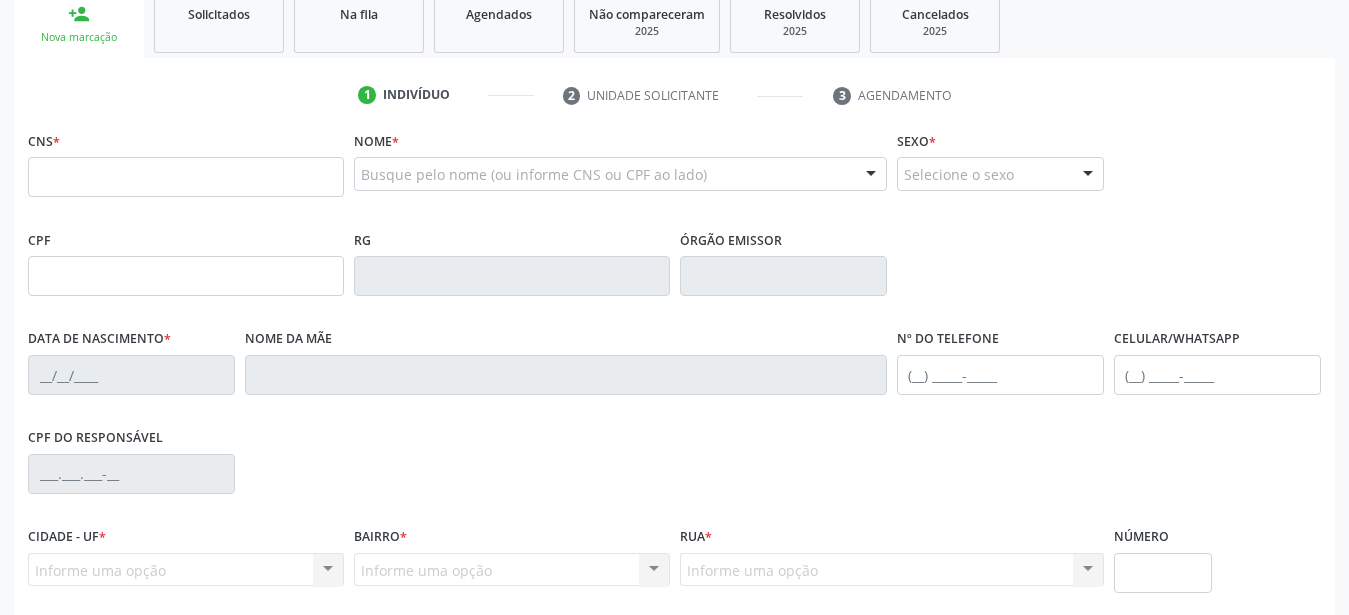 type on "[NUMBER]" 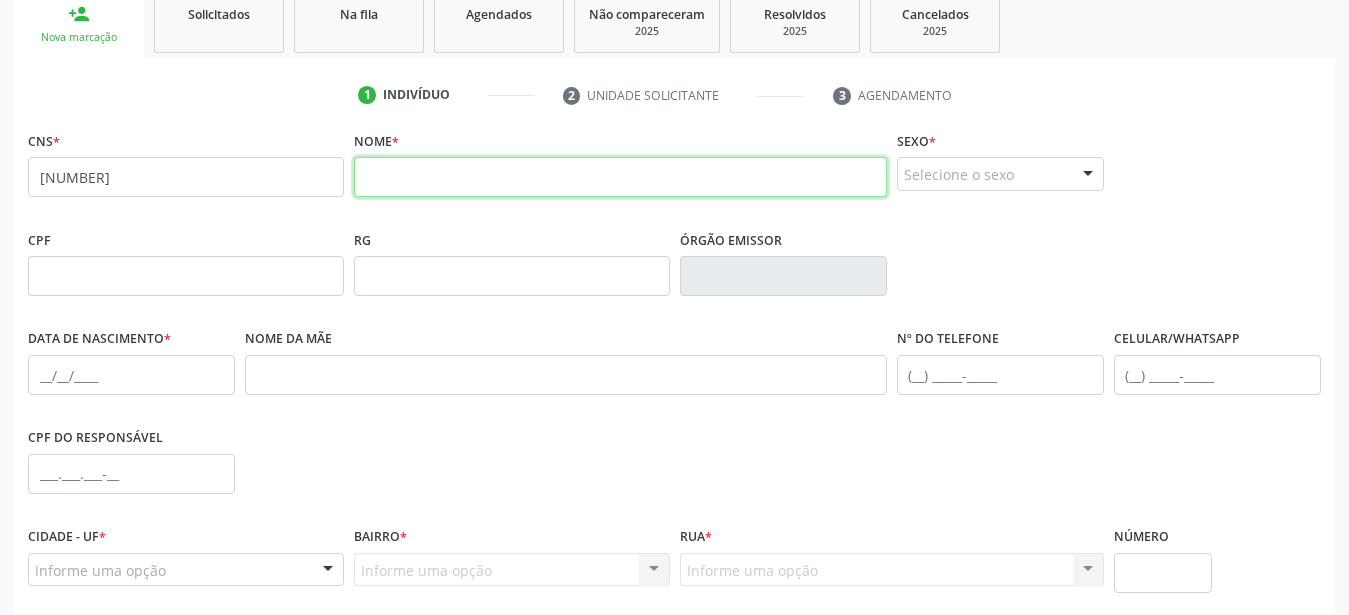click at bounding box center (620, 177) 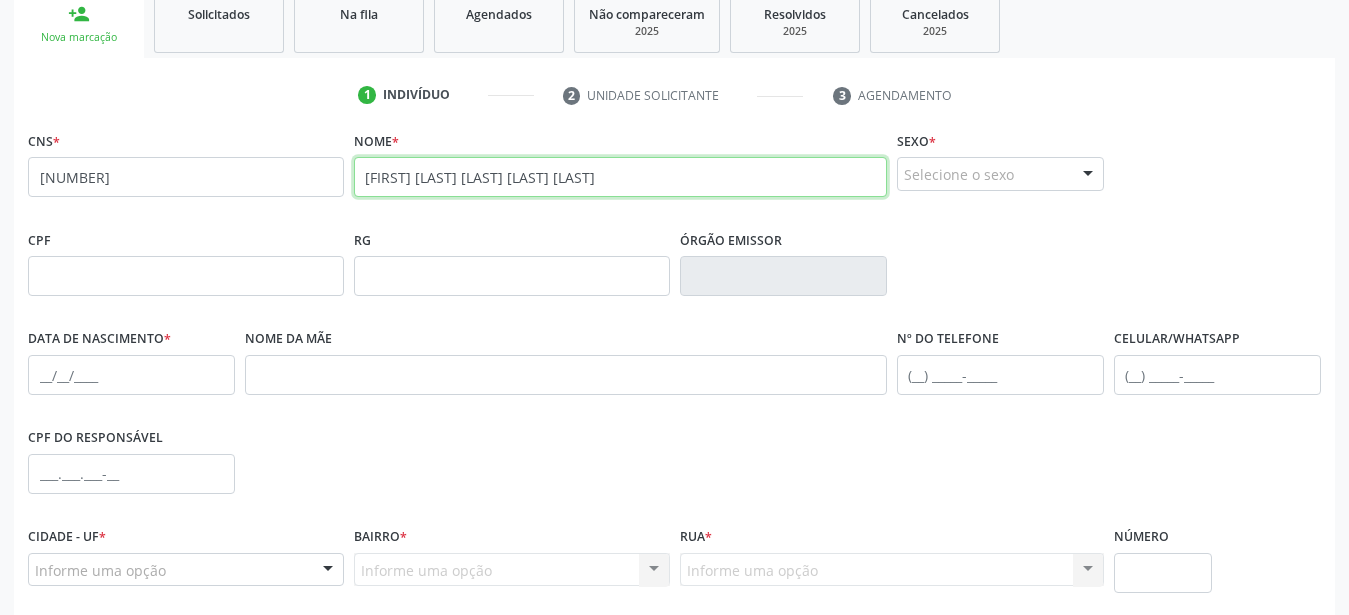 type on "[FIRST] [LAST] [LAST] [LAST] [LAST]" 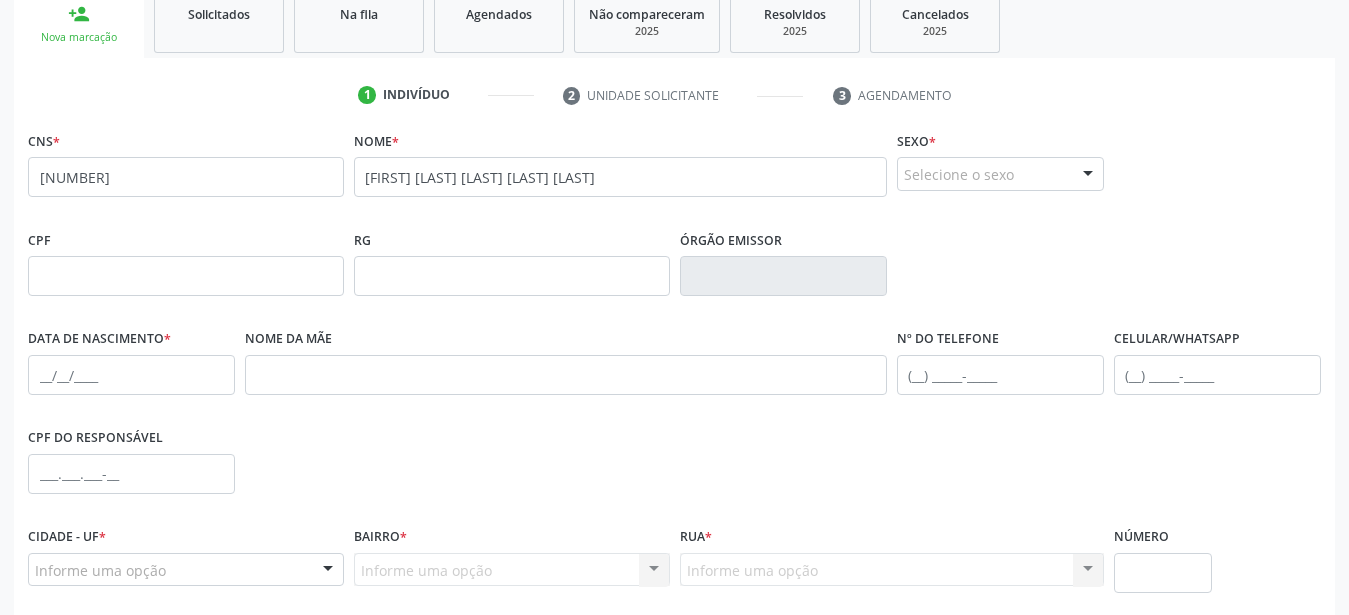 click on "Selecione o sexo" at bounding box center [1000, 174] 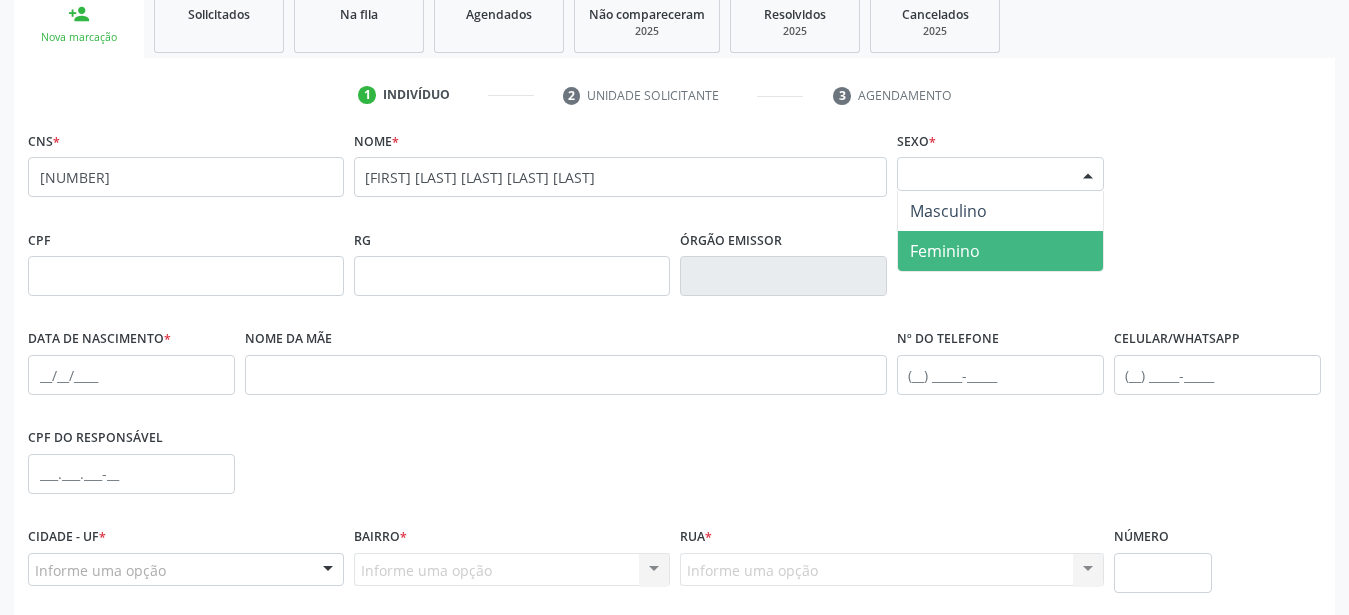 click on "Feminino" at bounding box center [1000, 251] 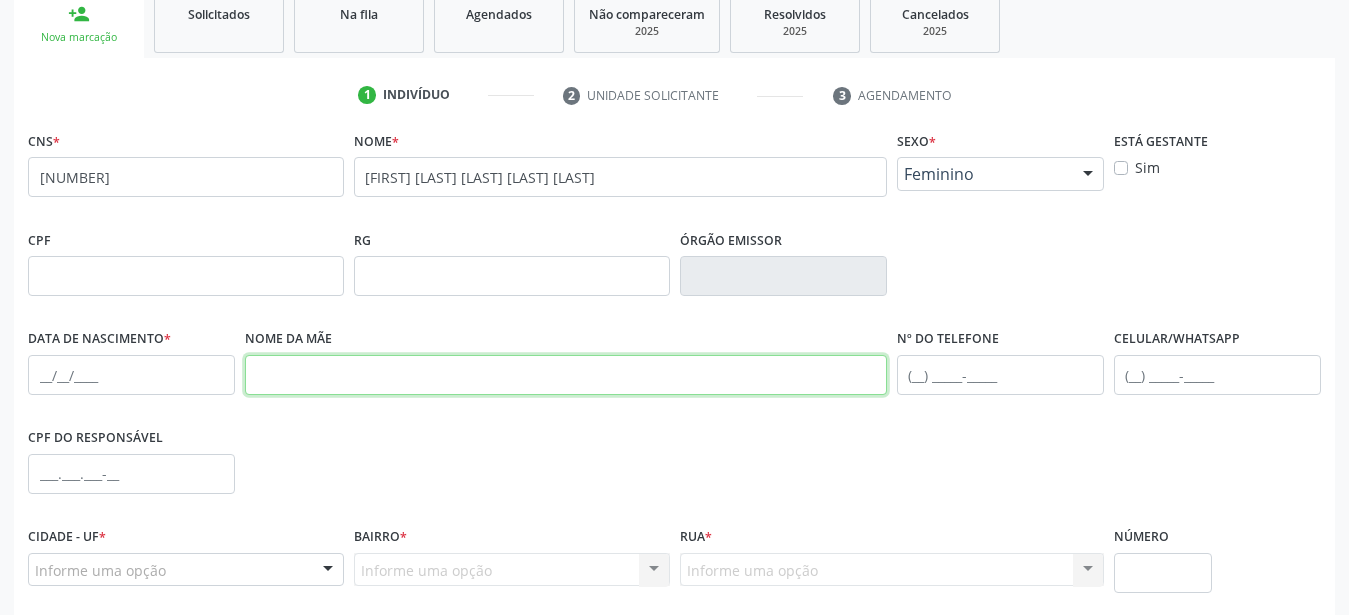 click at bounding box center [566, 375] 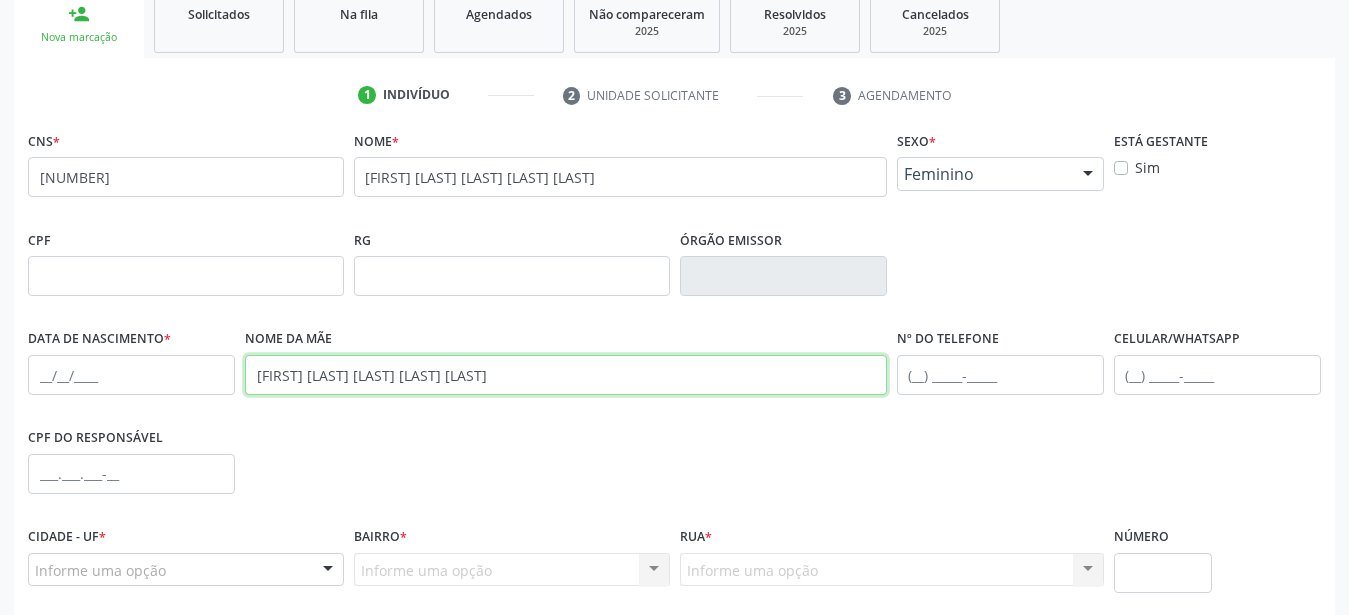 type on "rosineide da silva feitosa pessoa" 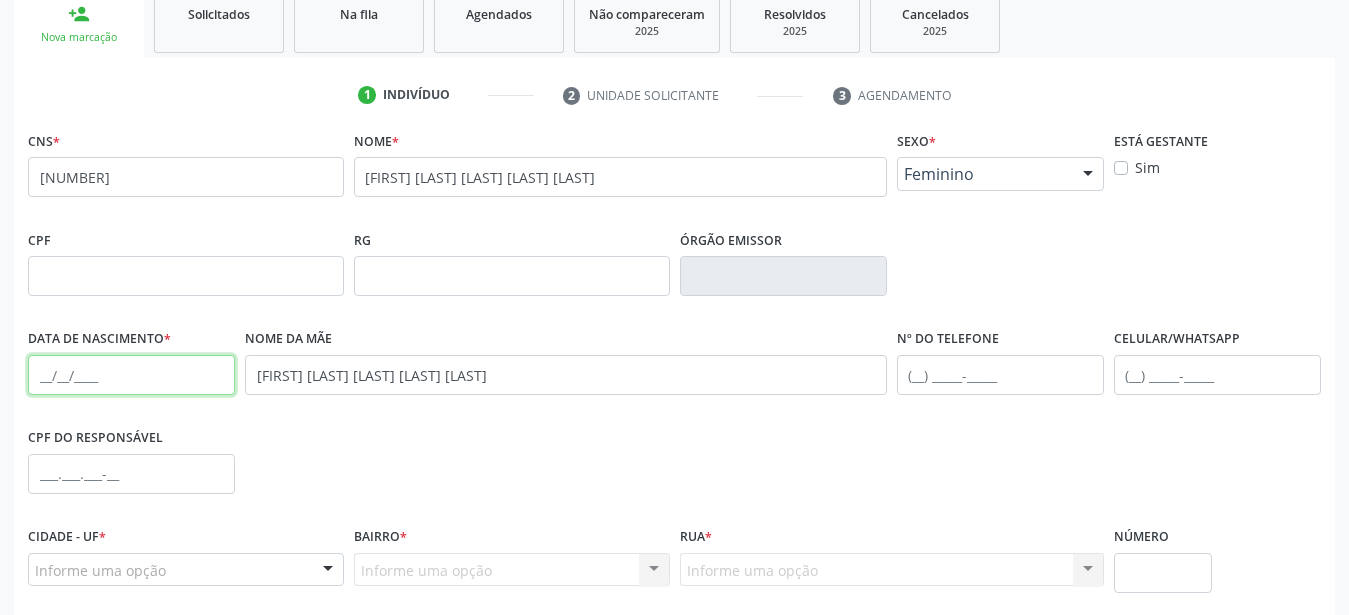 click at bounding box center (131, 375) 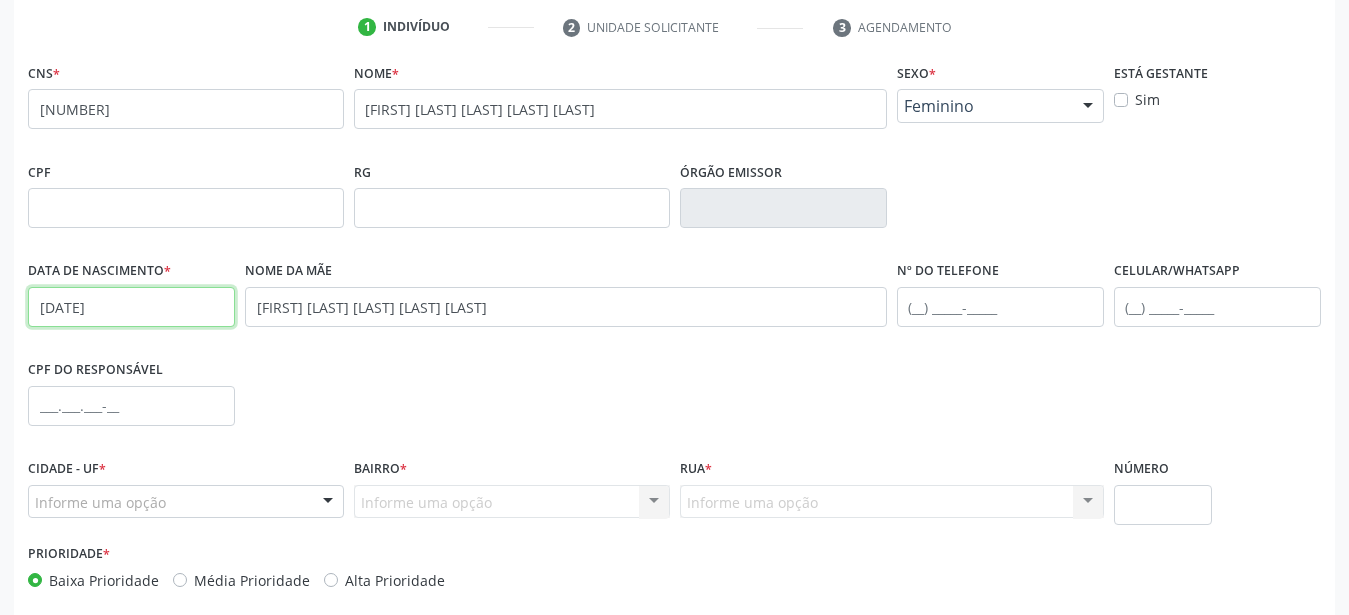 scroll, scrollTop: 469, scrollLeft: 0, axis: vertical 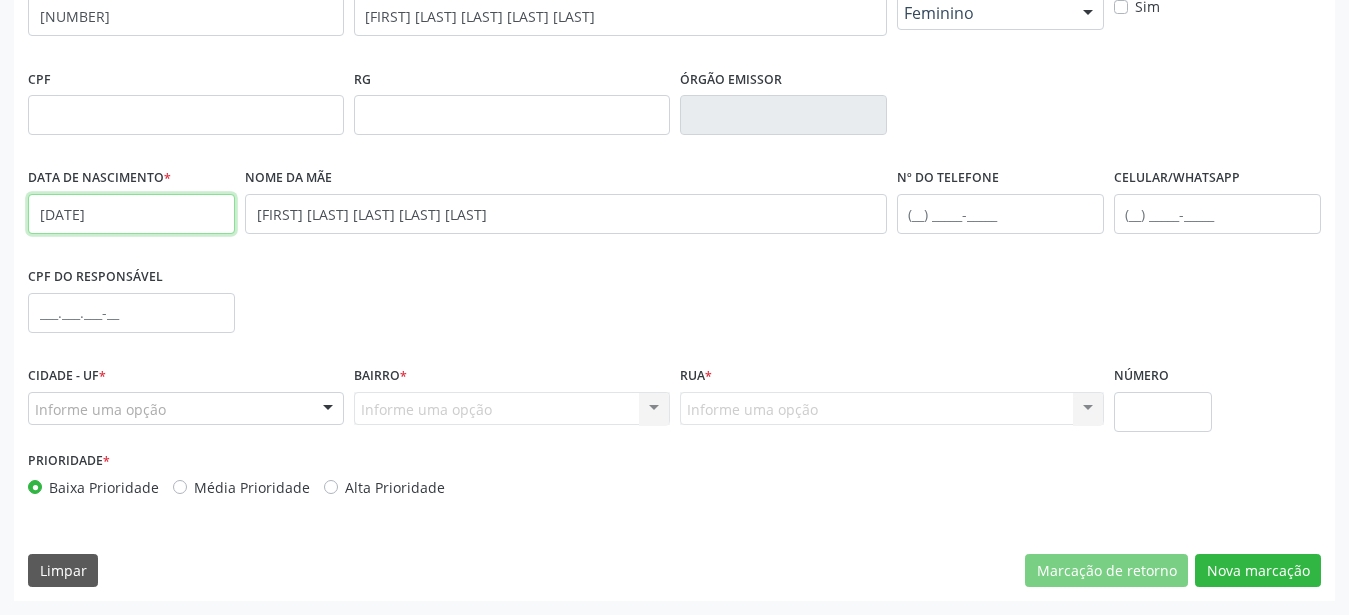 type on "20/09/1997" 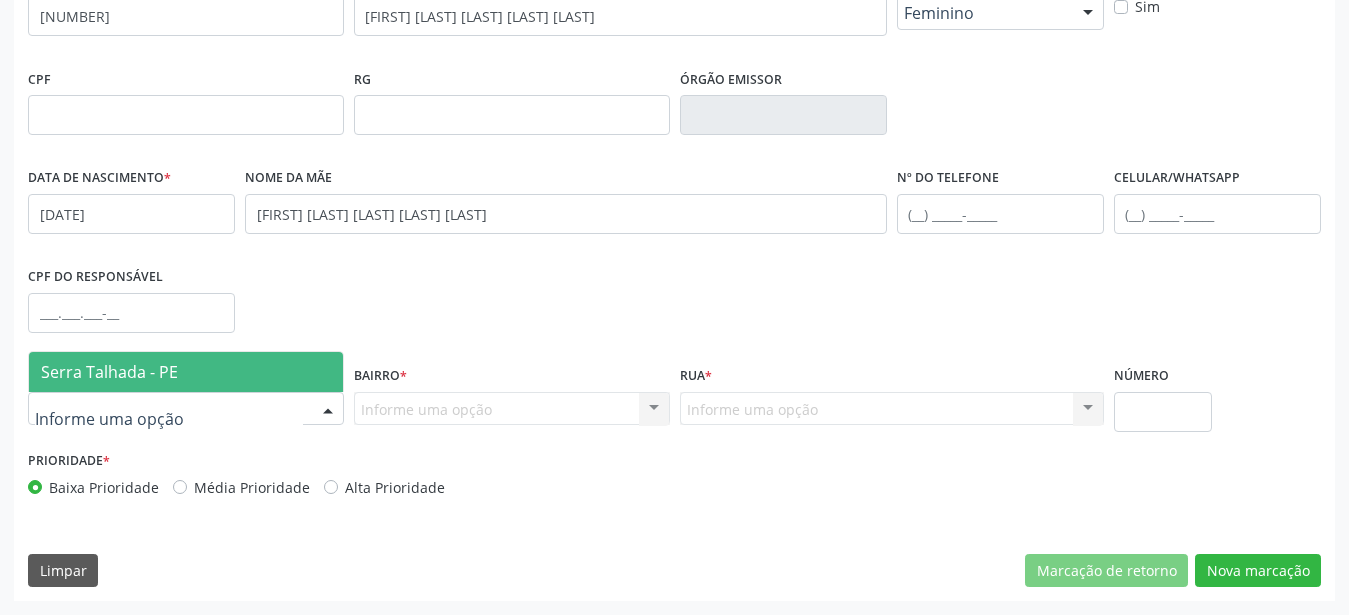 click on "Serra Talhada - PE" at bounding box center [109, 372] 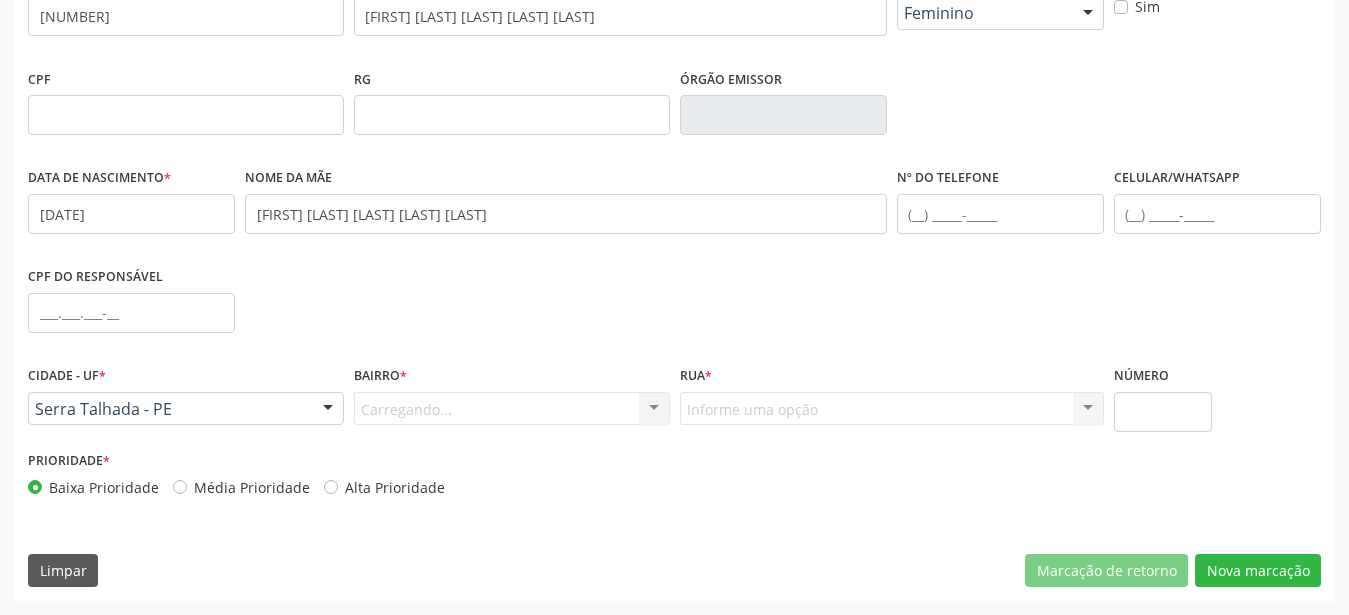 drag, startPoint x: 418, startPoint y: 389, endPoint x: 430, endPoint y: 405, distance: 20 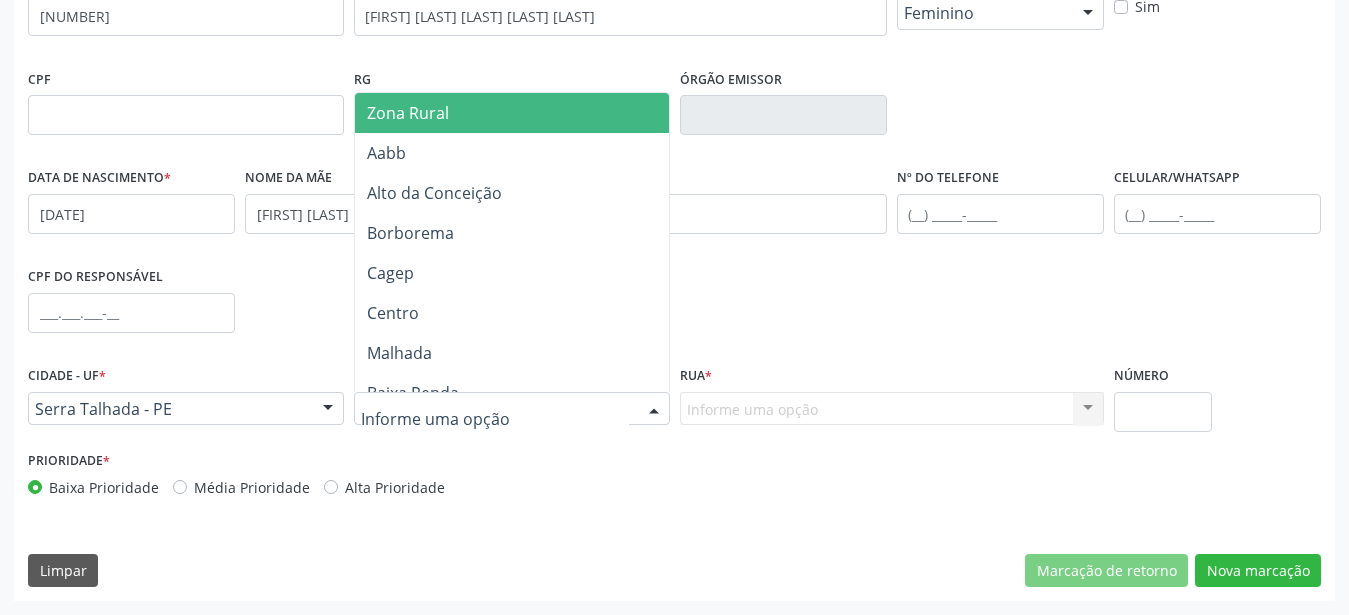 click on "Zona Rural" at bounding box center (512, 113) 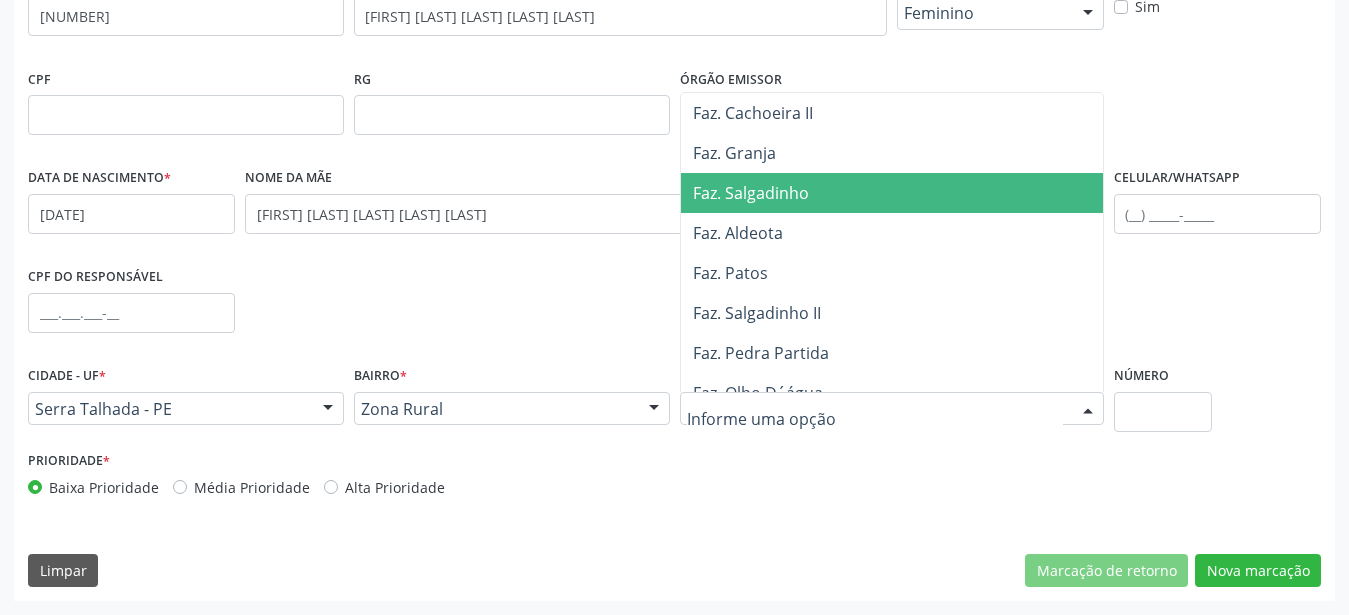 click on "Faz. Salgadinho" at bounding box center (897, 193) 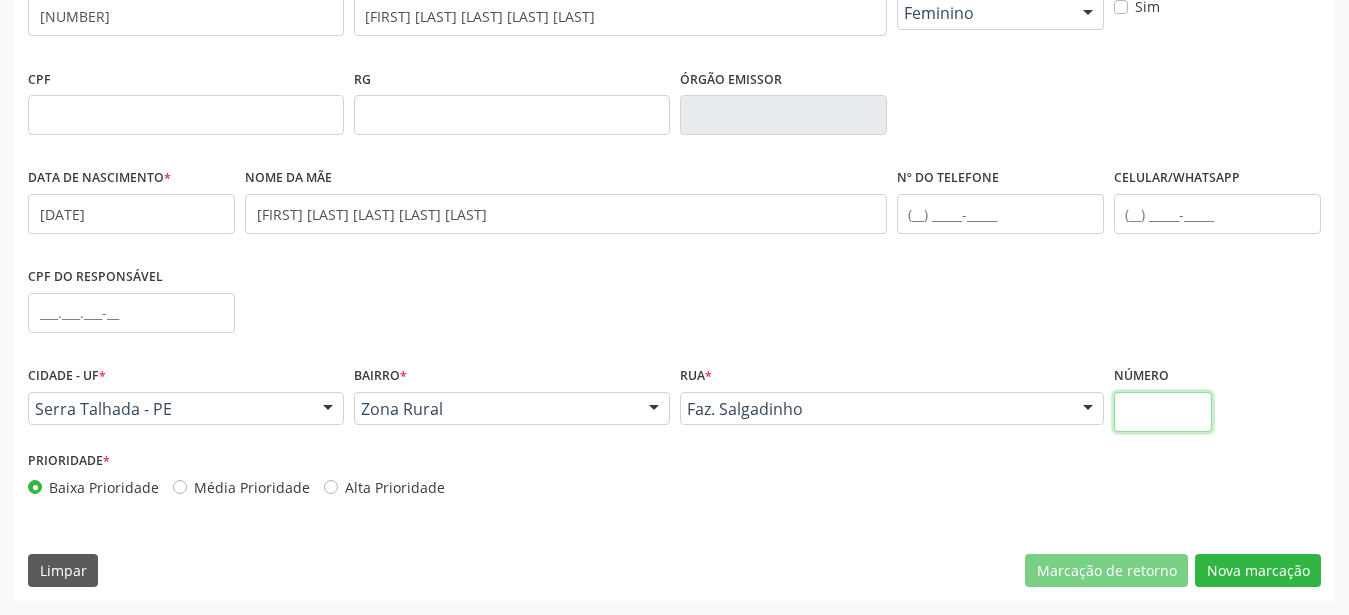 click at bounding box center [1163, 412] 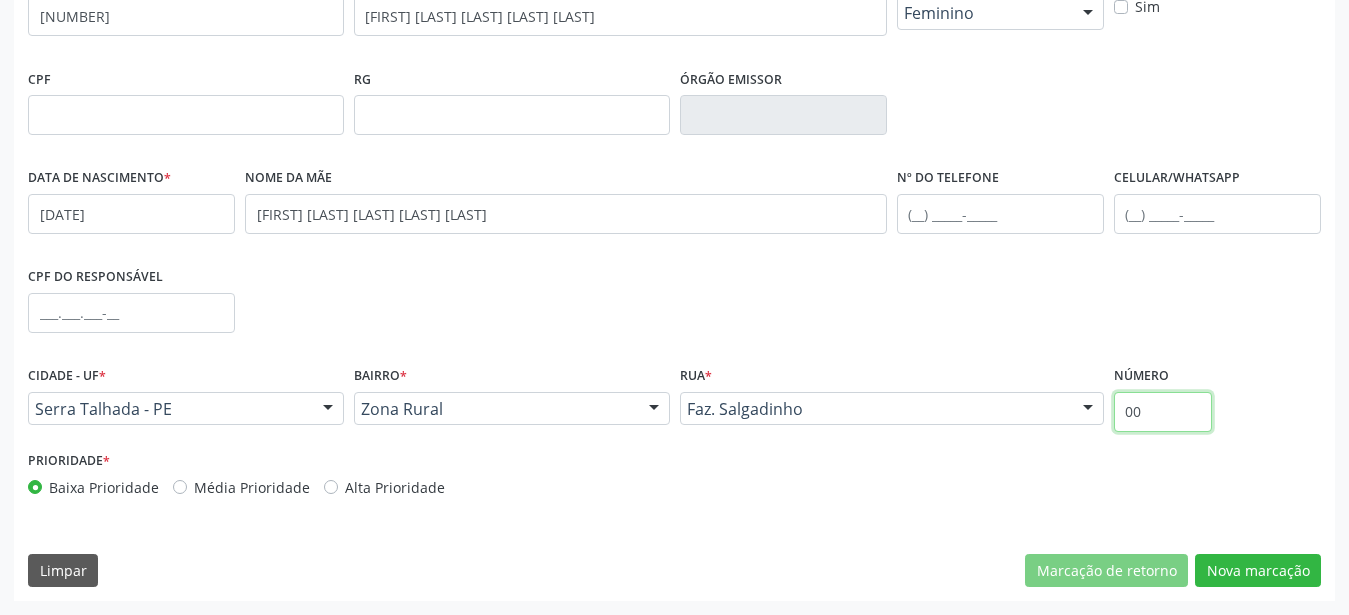 type on "00" 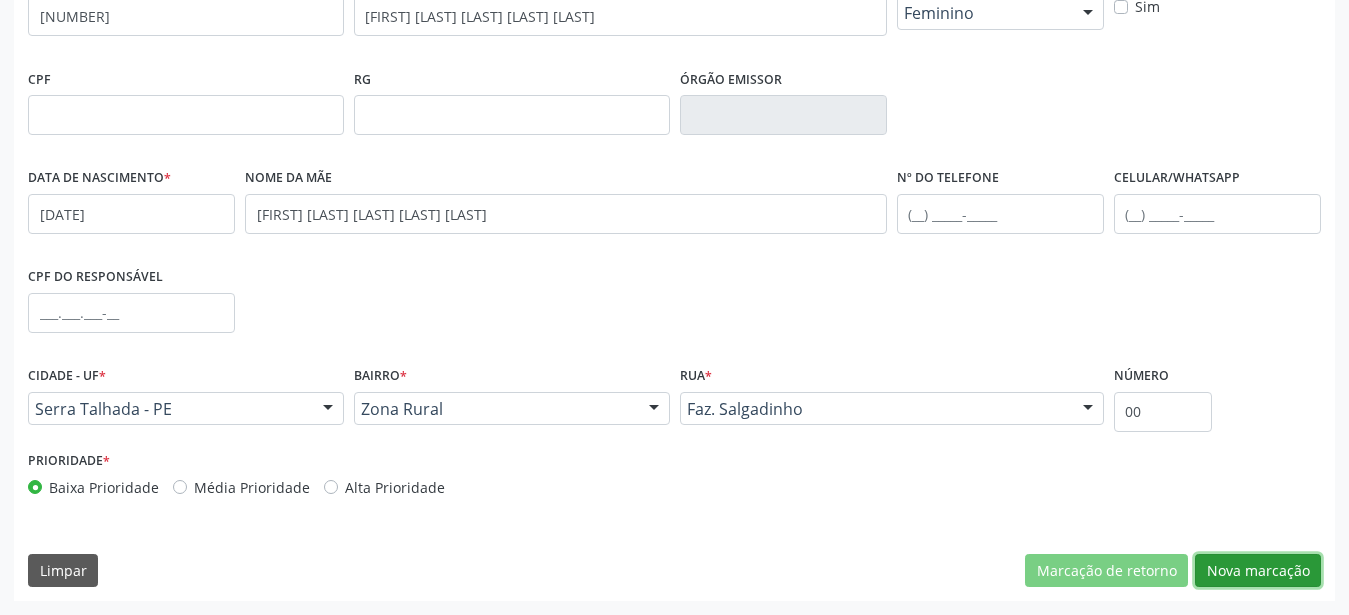 click on "Nova marcação" at bounding box center (1258, 571) 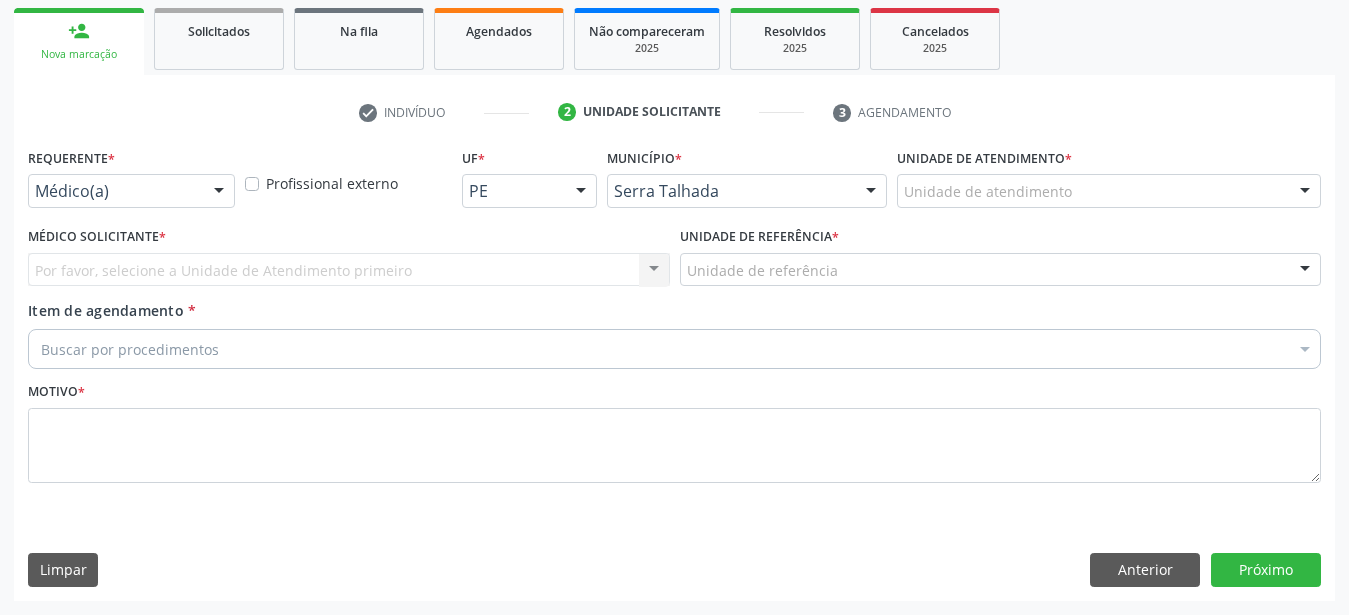 scroll, scrollTop: 307, scrollLeft: 0, axis: vertical 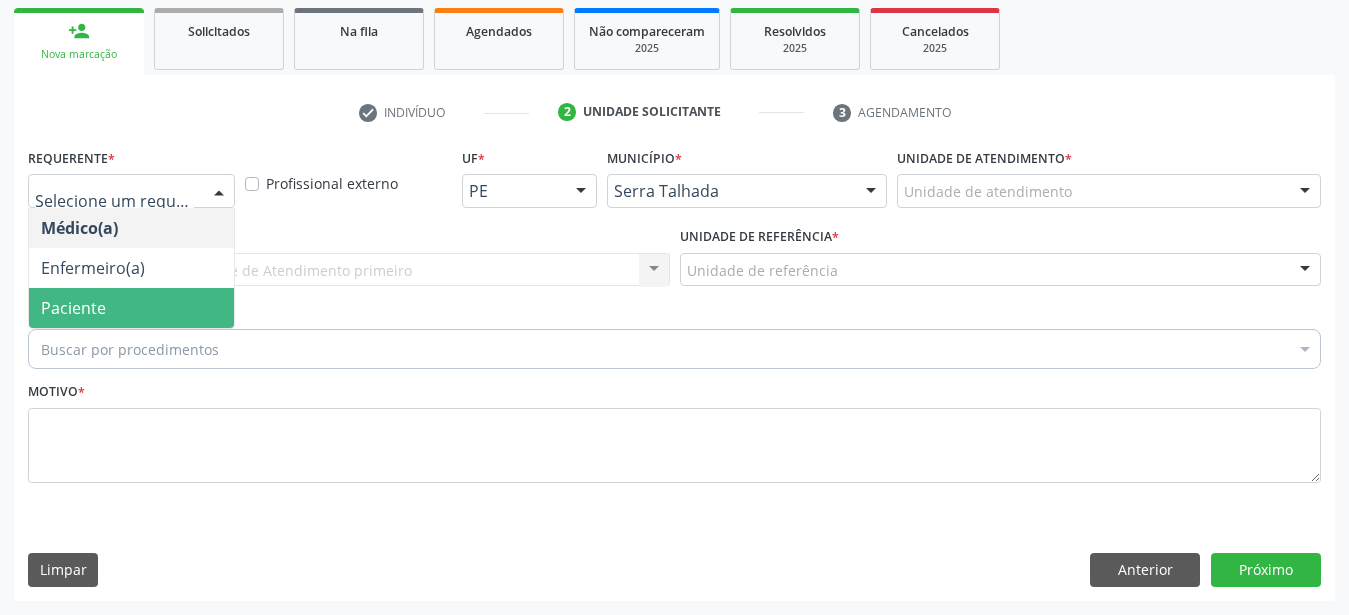click on "Paciente" at bounding box center [131, 308] 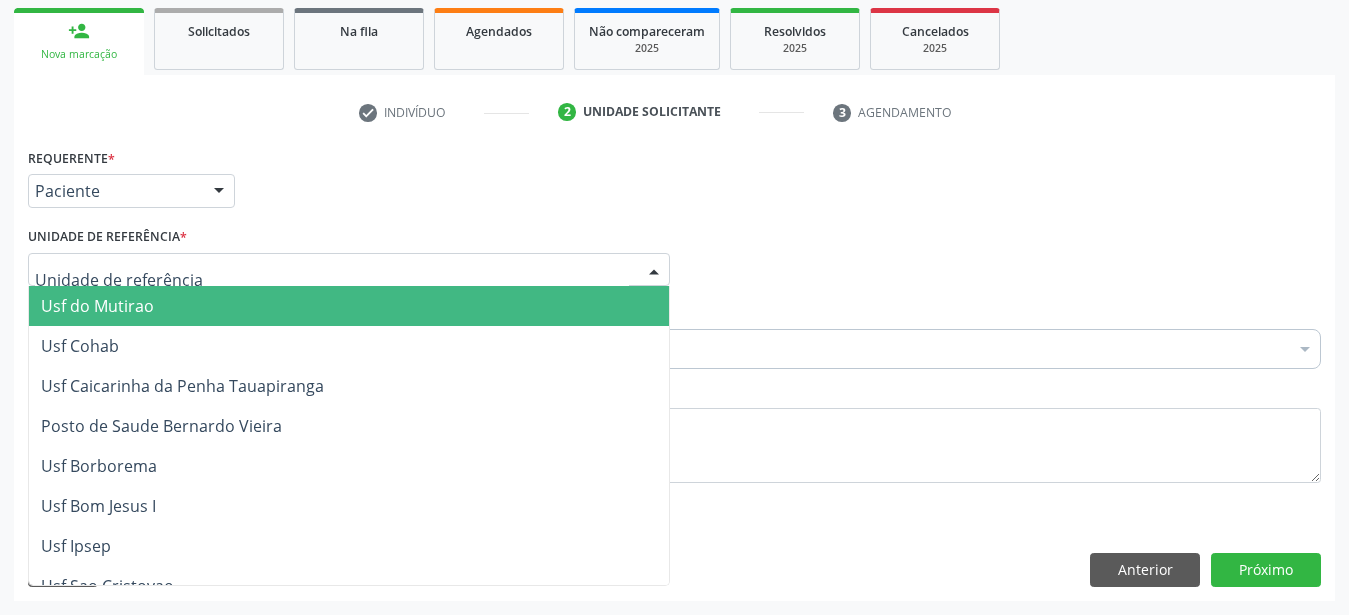 click at bounding box center (349, 270) 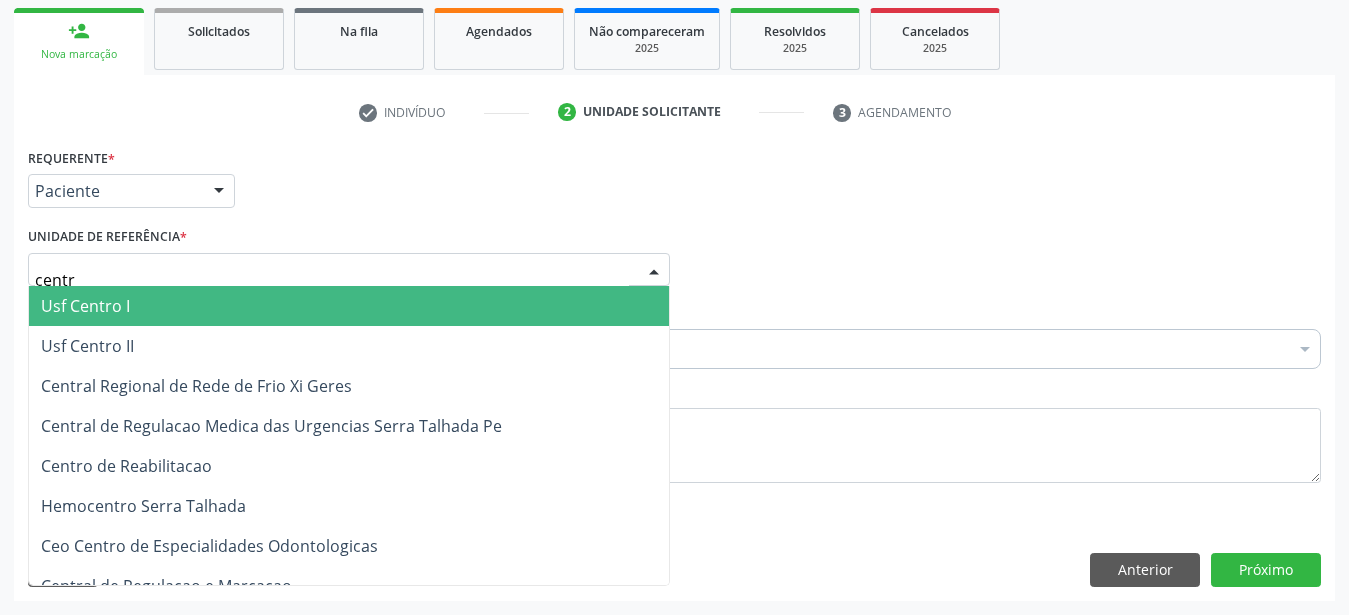 type on "centro" 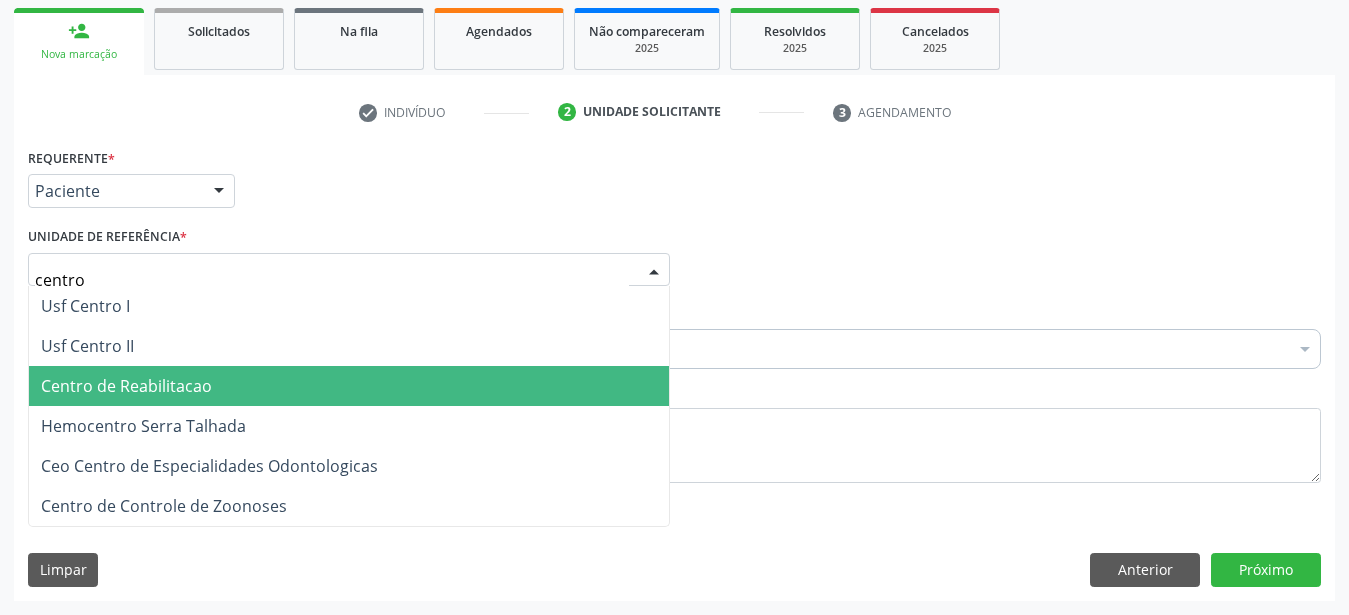 click on "Centro de Reabilitacao" at bounding box center (126, 386) 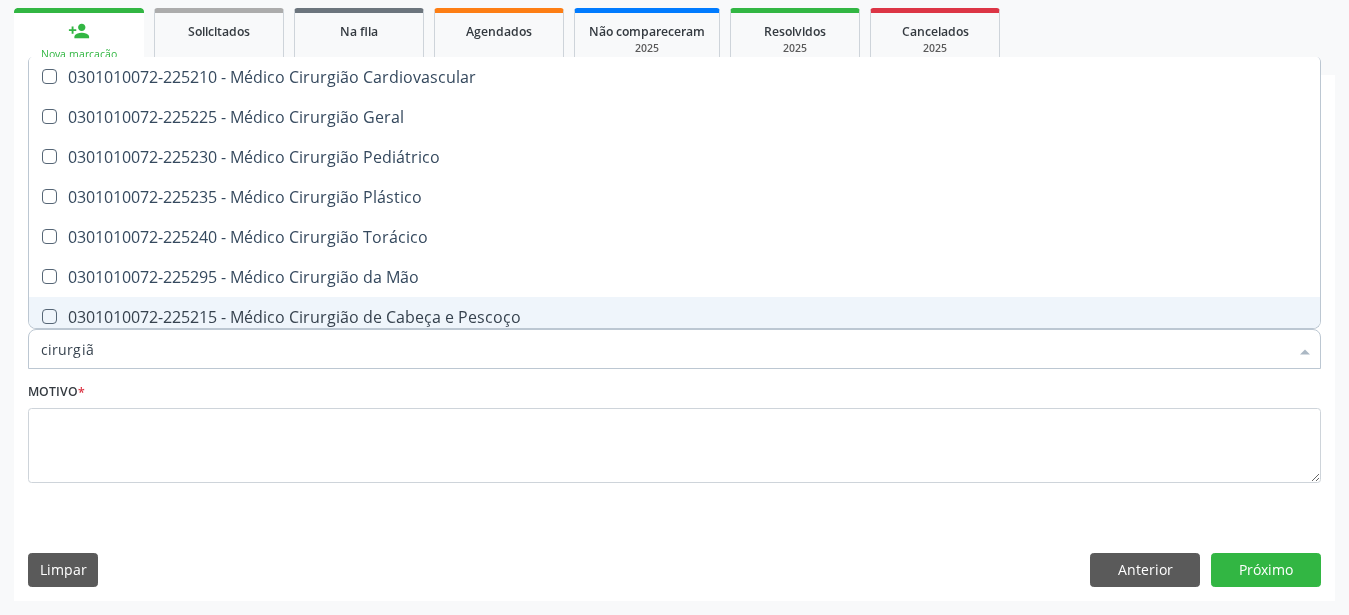 type on "cirurgião" 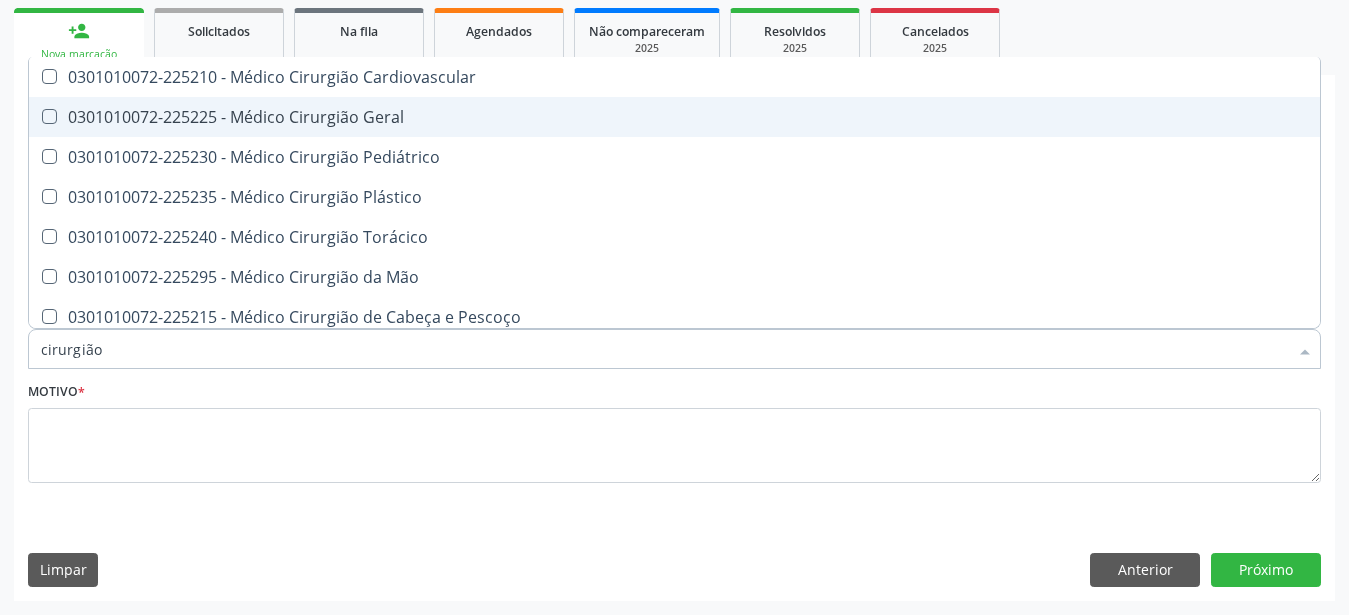 click on "0301010072-225225 - Médico Cirurgião Geral" at bounding box center (674, 117) 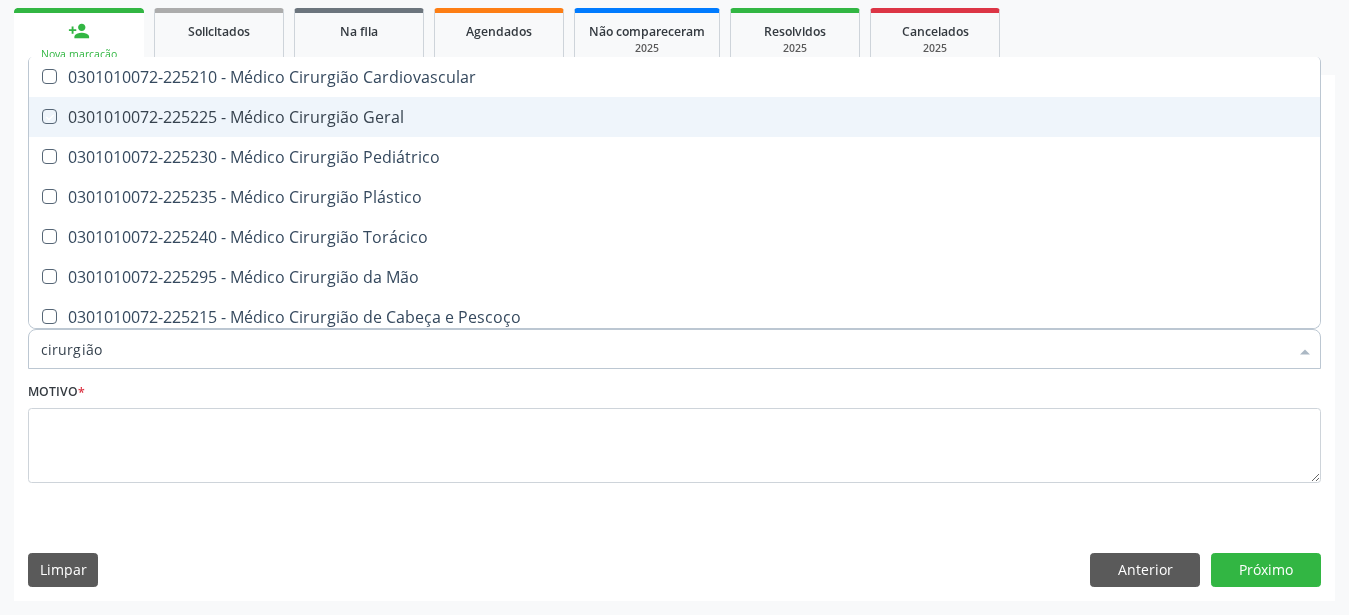 checkbox on "true" 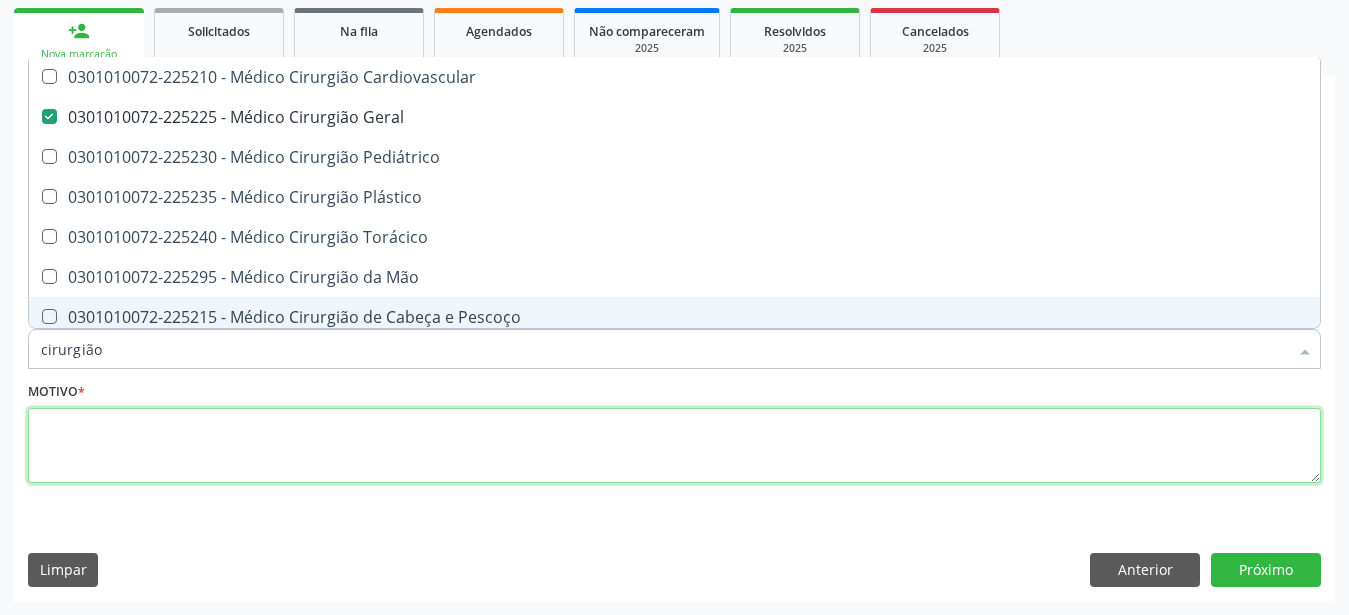 drag, startPoint x: 186, startPoint y: 462, endPoint x: 906, endPoint y: 499, distance: 720.9501 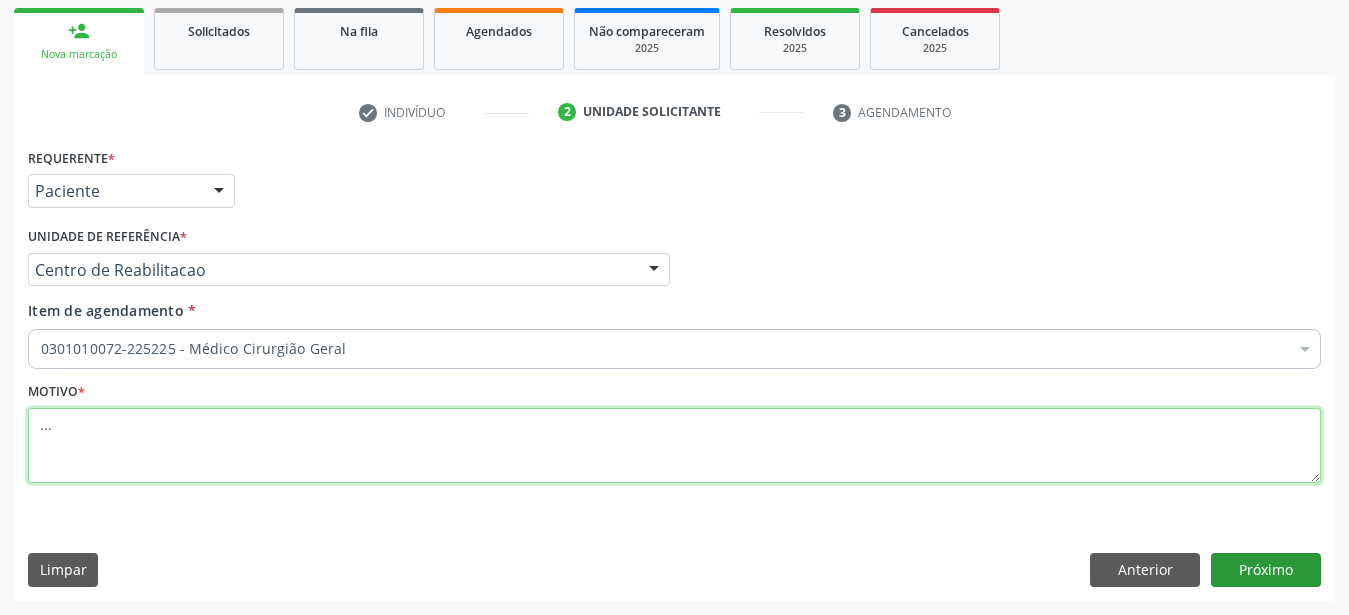 type on "..." 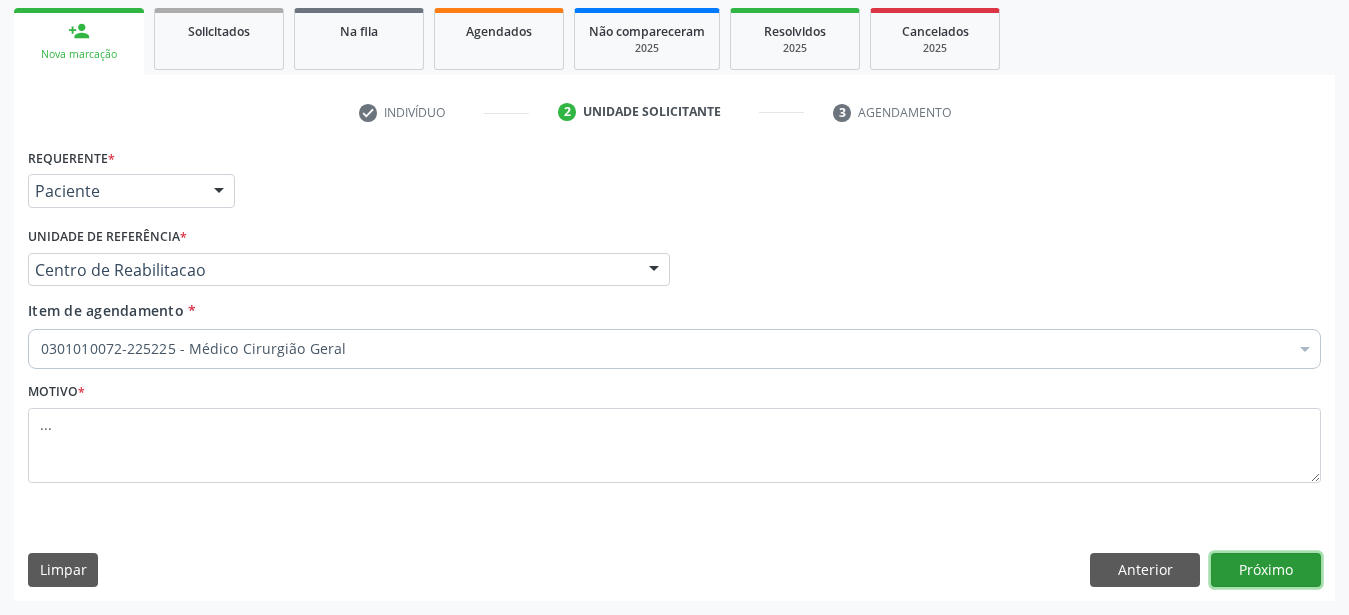 click on "Próximo" at bounding box center [1266, 570] 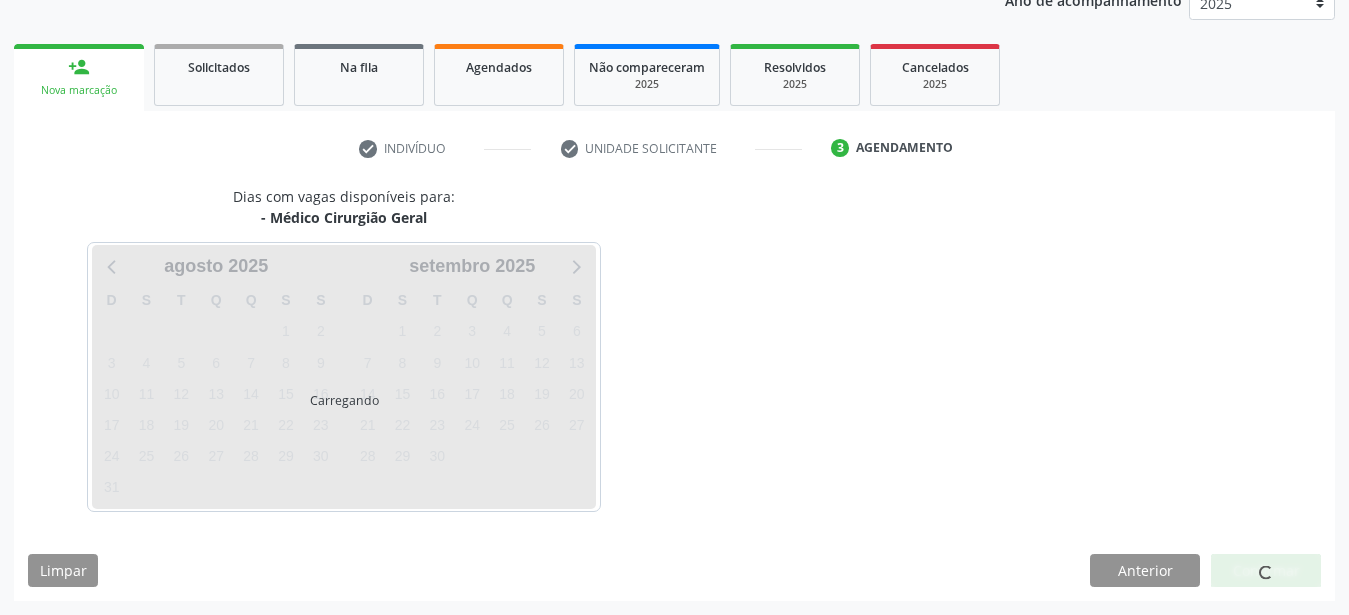 scroll, scrollTop: 255, scrollLeft: 0, axis: vertical 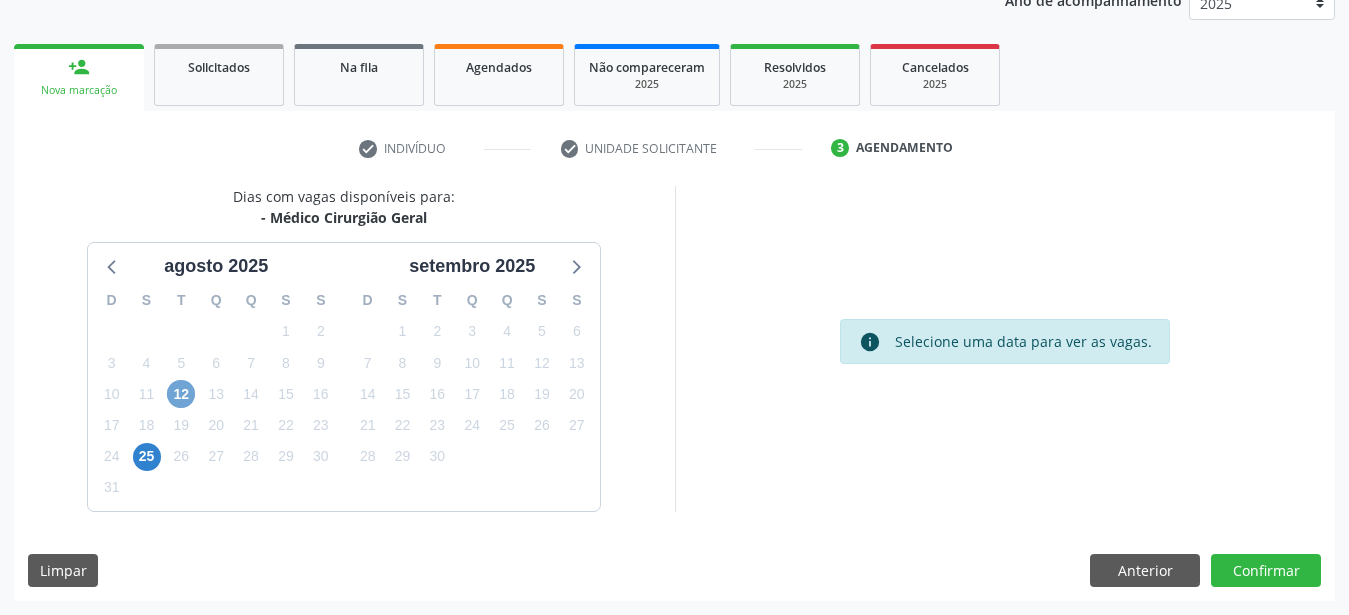 click on "12" at bounding box center (181, 394) 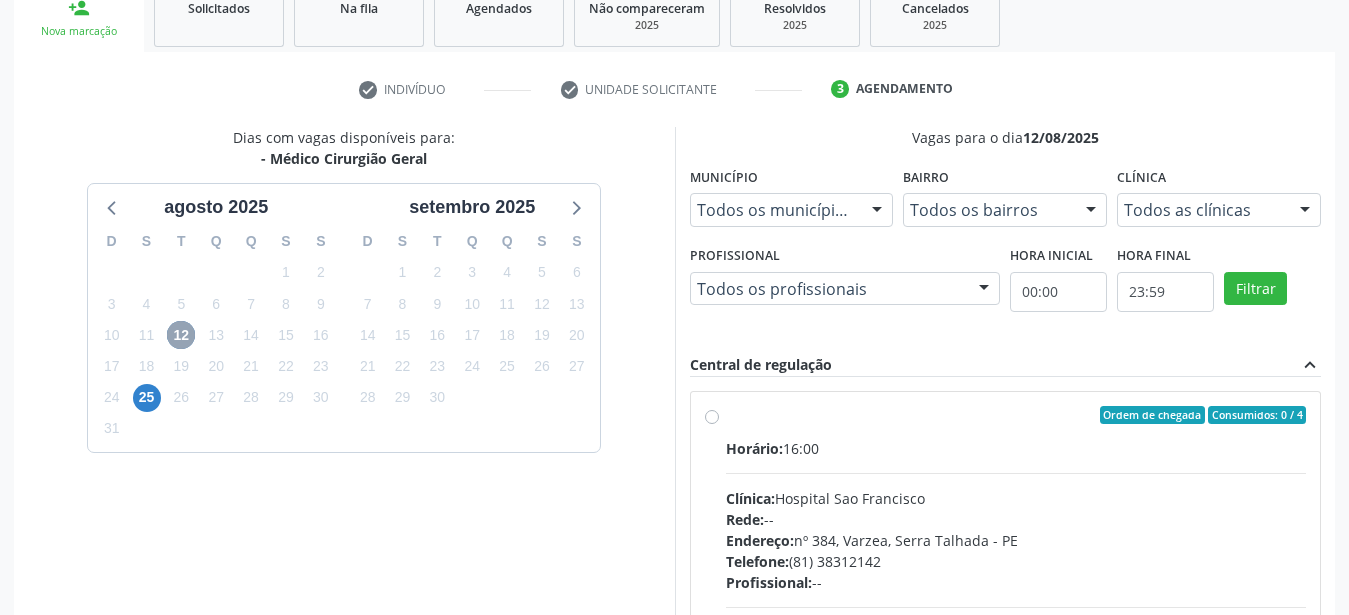 scroll, scrollTop: 357, scrollLeft: 0, axis: vertical 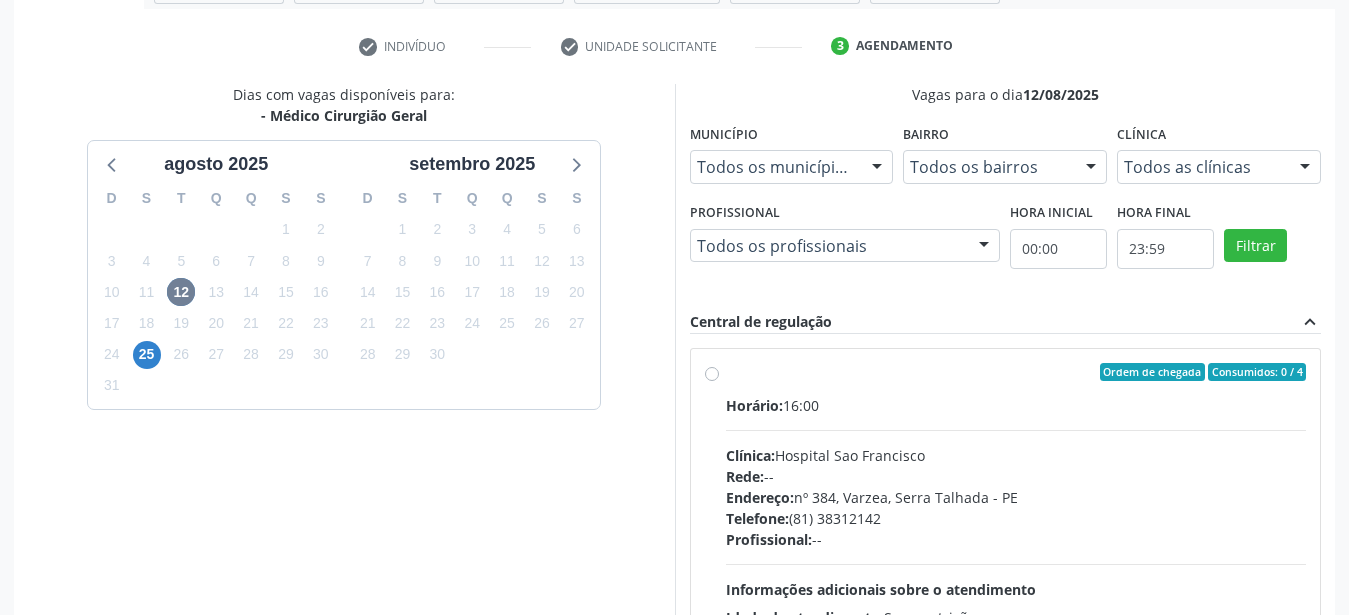 click on "Ordem de chegada
Consumidos: 0 / 4
Horário:   16:00
Clínica:  Hospital Sao Francisco
Rede:
--
Endereço:   nº 384, Varzea, Serra Talhada - PE
Telefone:   (81) 38312142
Profissional:
--
Informações adicionais sobre o atendimento
Idade de atendimento:
Sem restrição
Gênero(s) atendido(s):
Sem restrição
Informações adicionais:
--" at bounding box center [1016, 516] 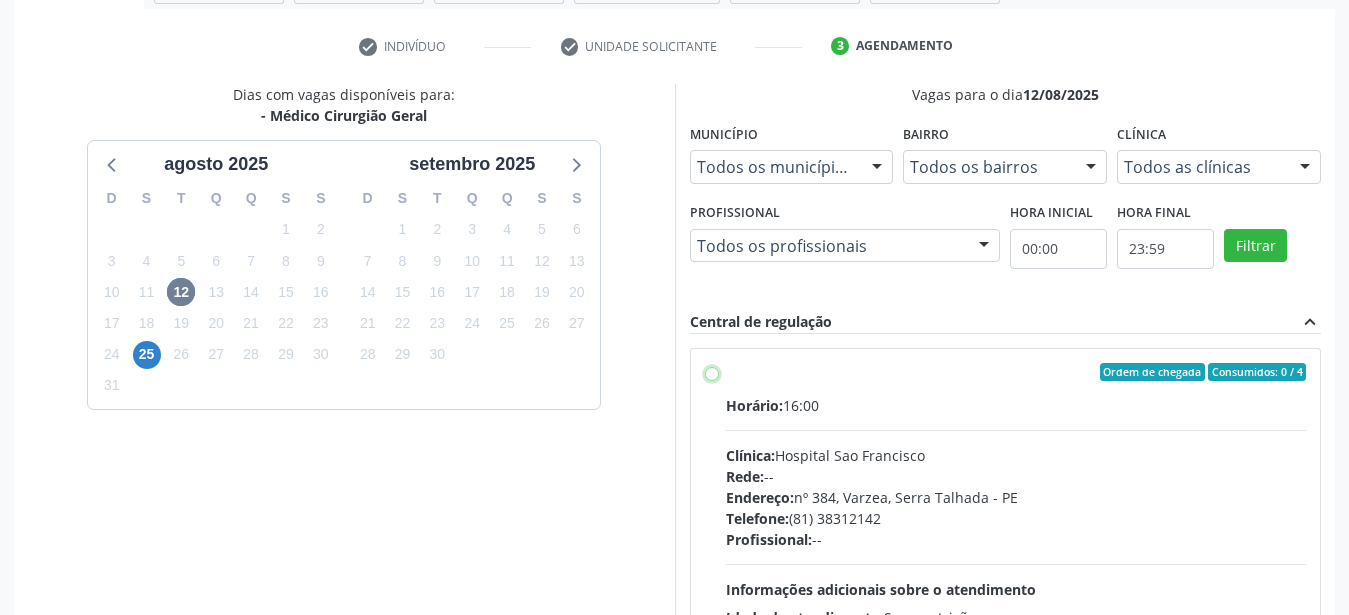 radio on "true" 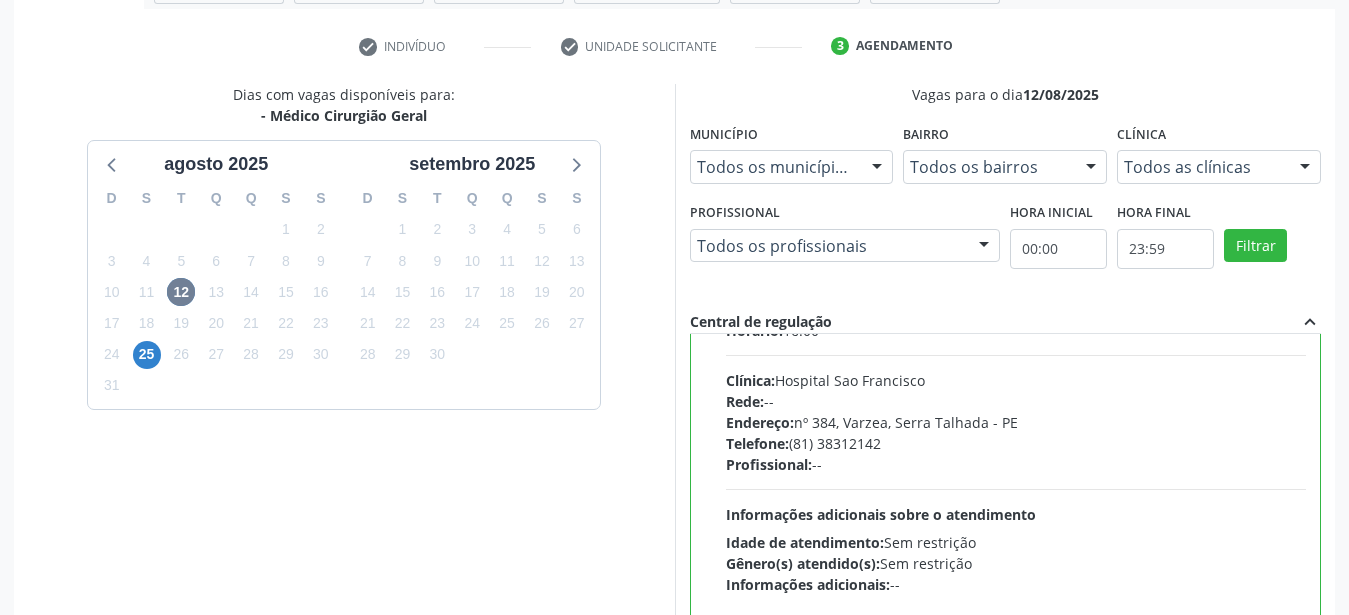 scroll, scrollTop: 99, scrollLeft: 0, axis: vertical 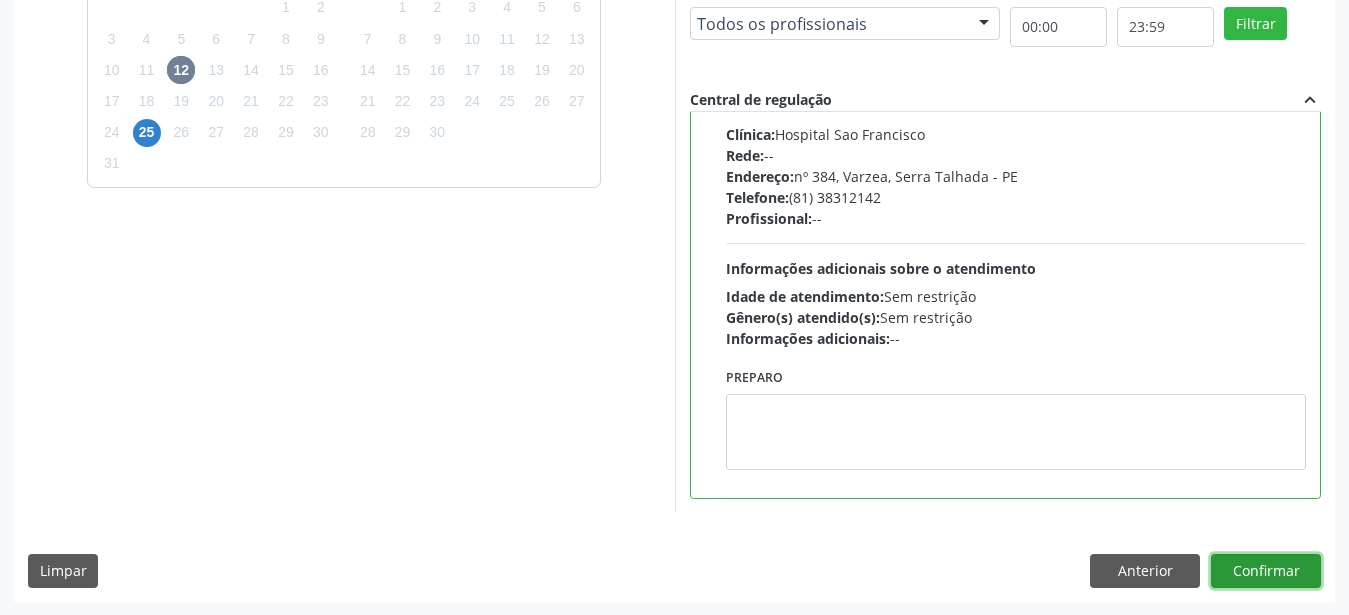 drag, startPoint x: 1284, startPoint y: 578, endPoint x: 1181, endPoint y: 591, distance: 103.81715 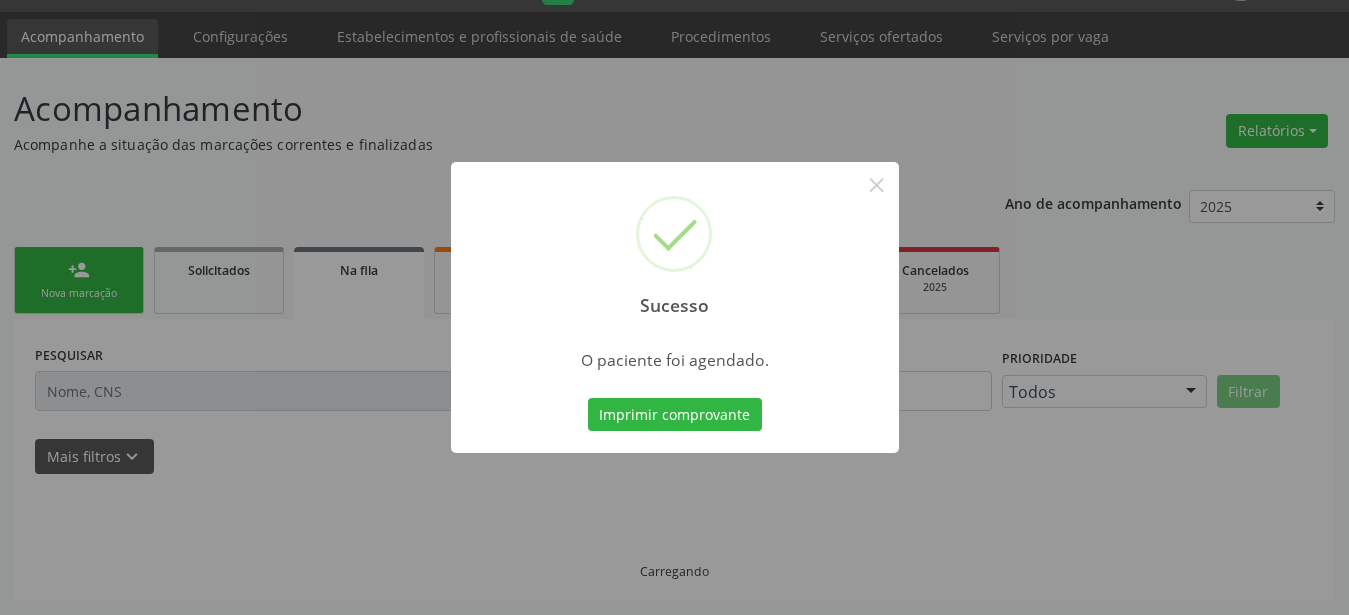 scroll, scrollTop: 51, scrollLeft: 0, axis: vertical 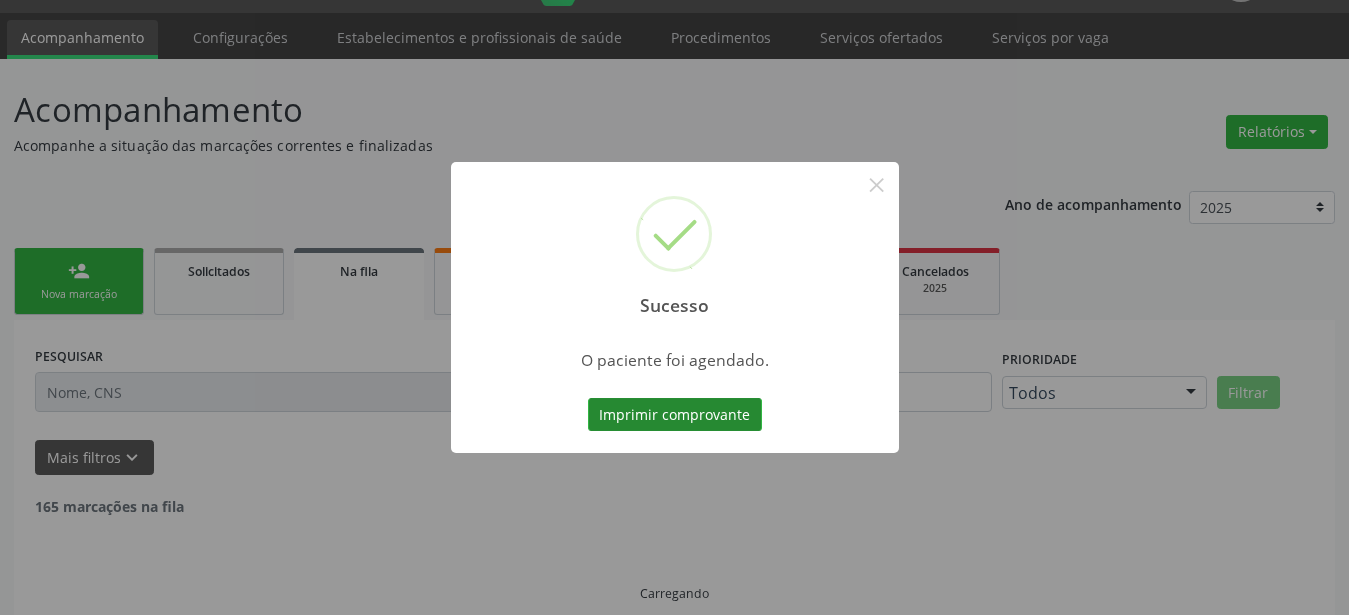 click on "Imprimir comprovante" at bounding box center [675, 415] 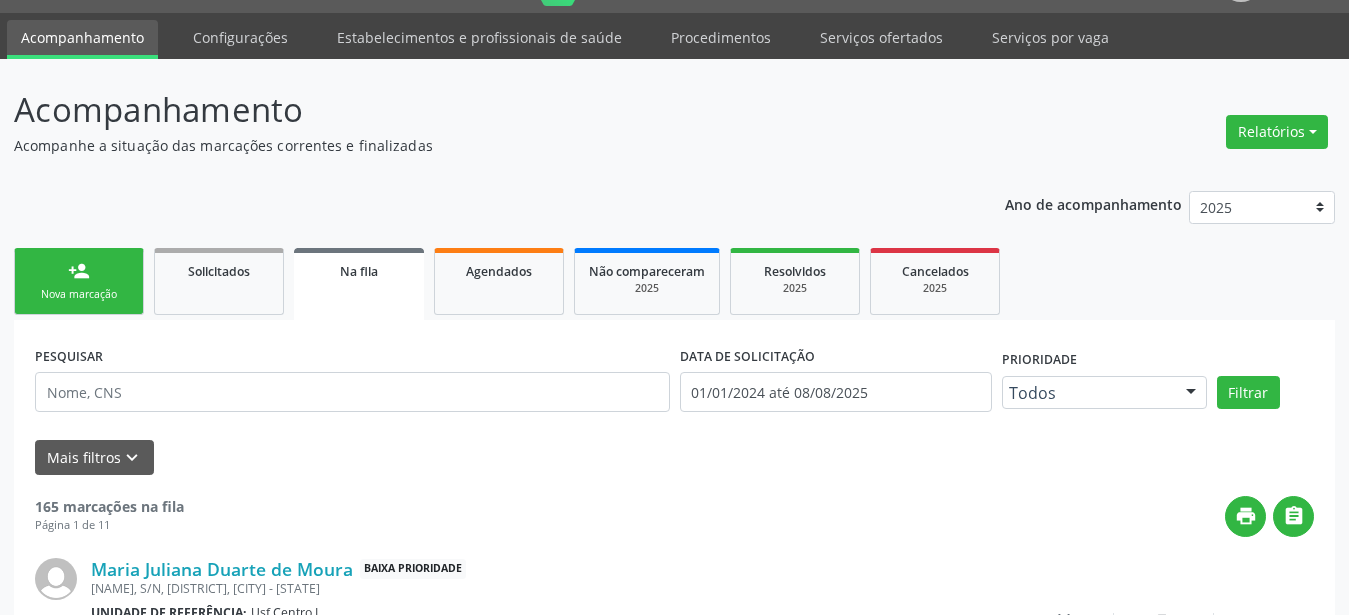 scroll, scrollTop: 50, scrollLeft: 0, axis: vertical 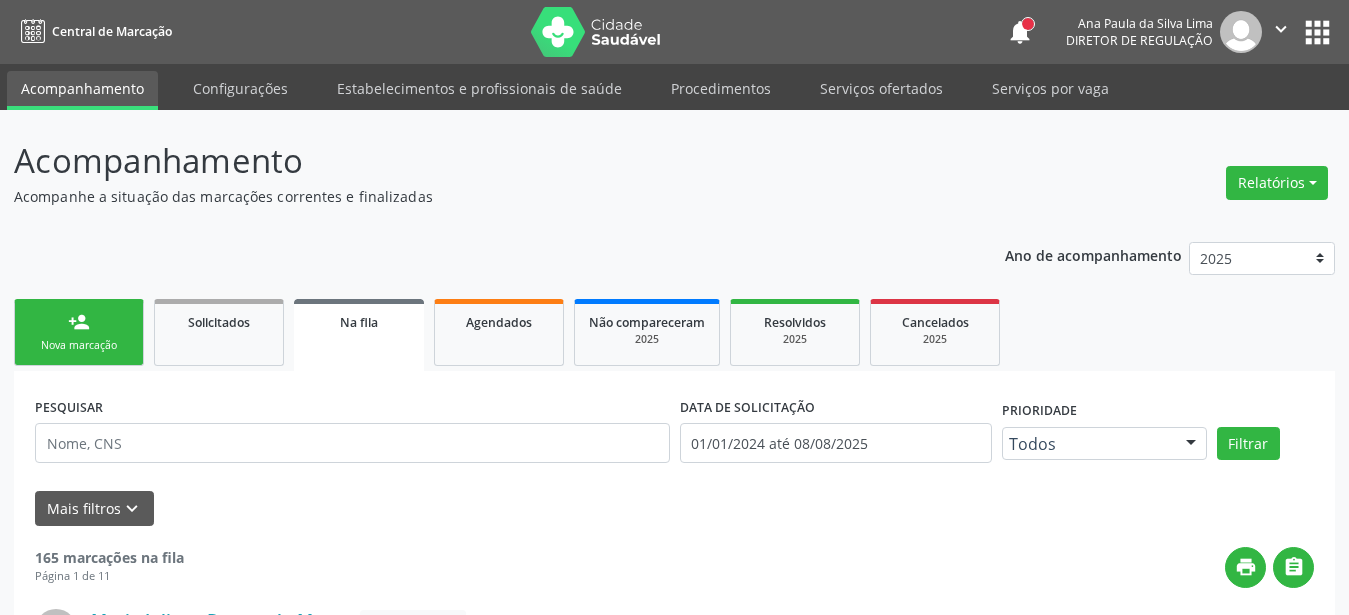 click on "apps" at bounding box center [1317, 32] 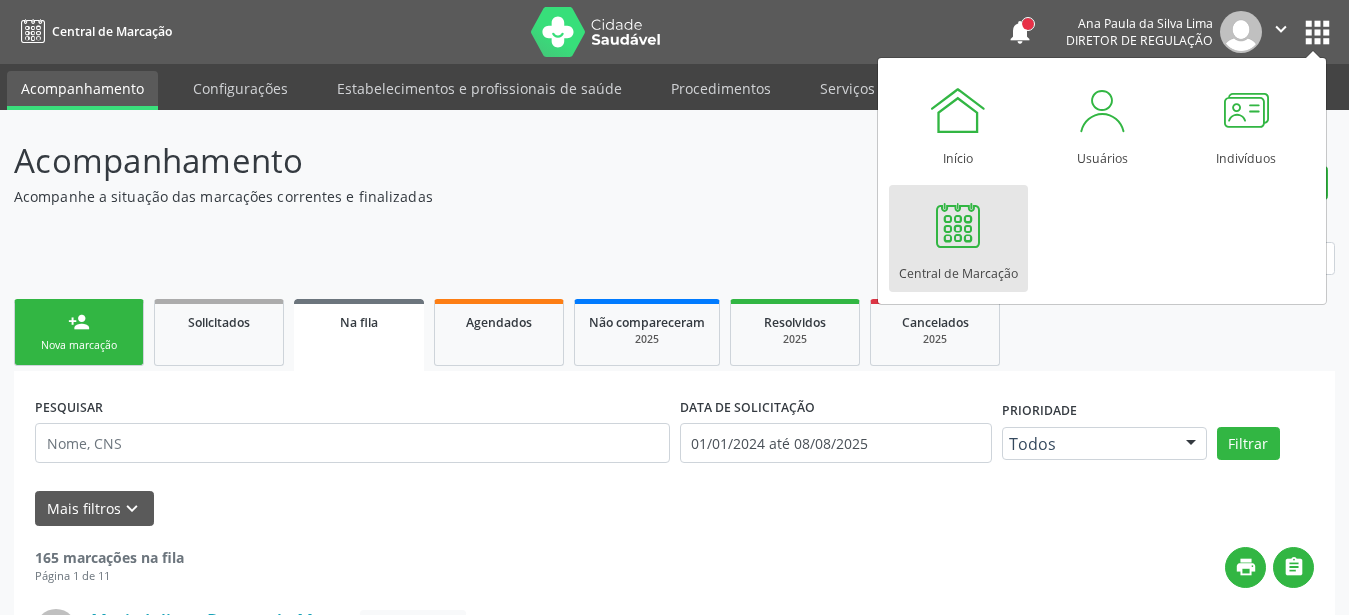 click at bounding box center (958, 225) 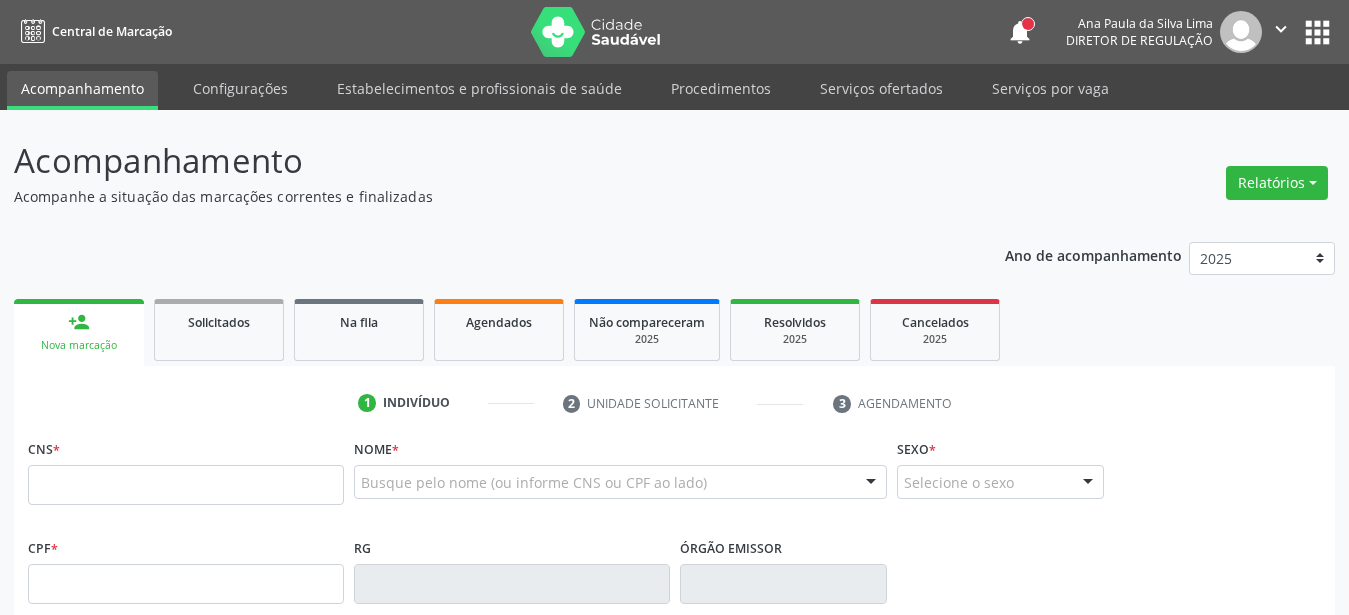 scroll, scrollTop: 0, scrollLeft: 0, axis: both 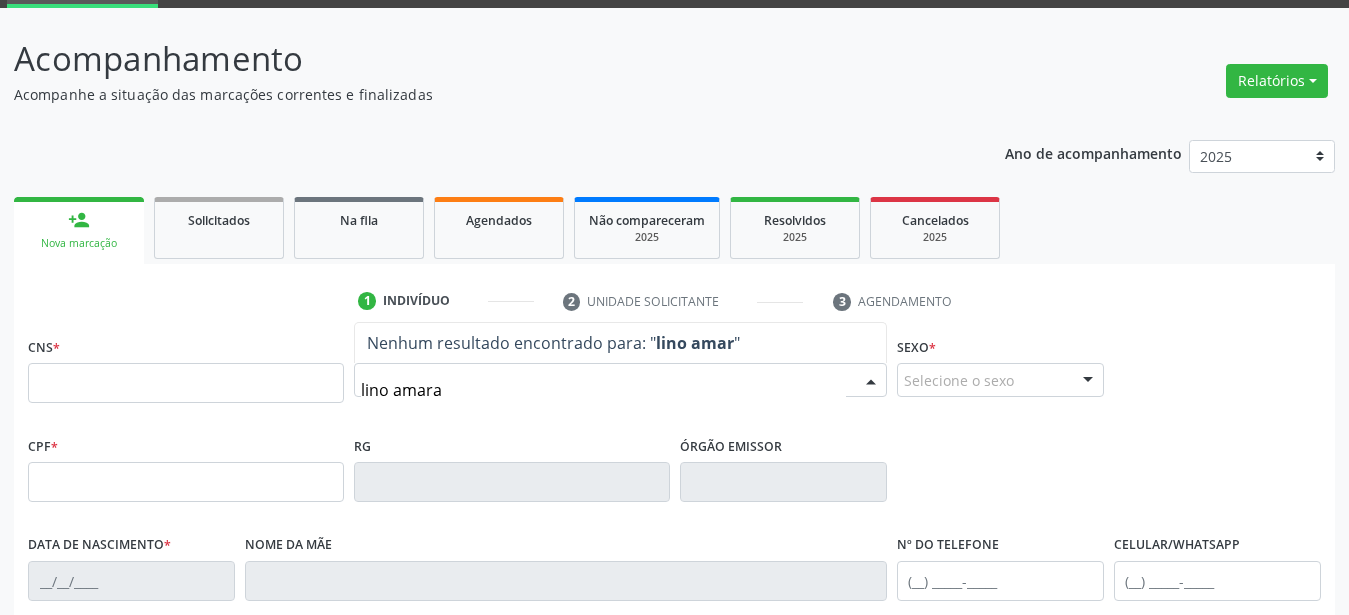 type on "lino amaral" 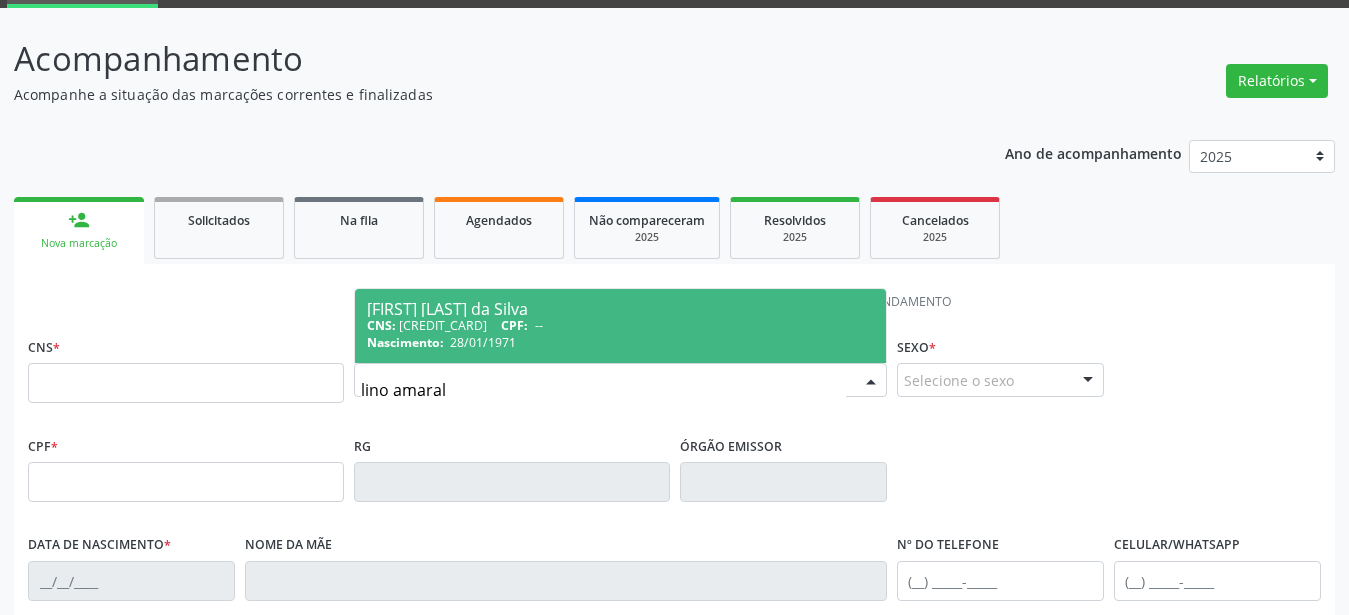 click on "Nascimento:
[DATE]" at bounding box center [620, 342] 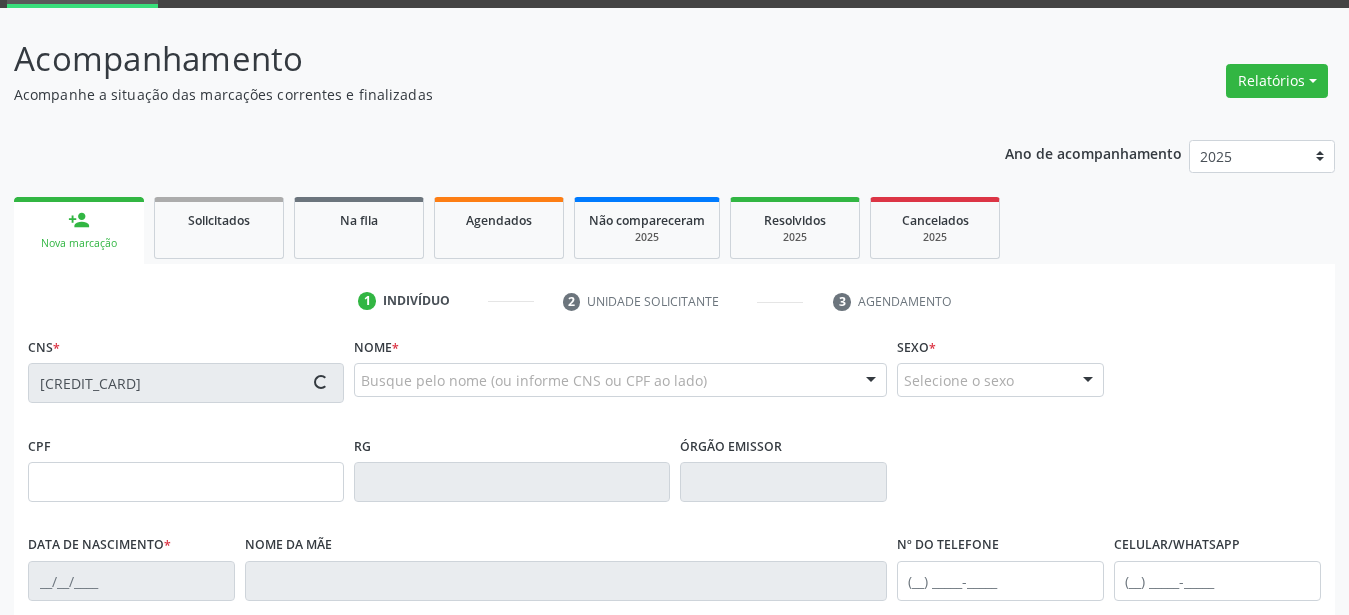 scroll, scrollTop: 204, scrollLeft: 0, axis: vertical 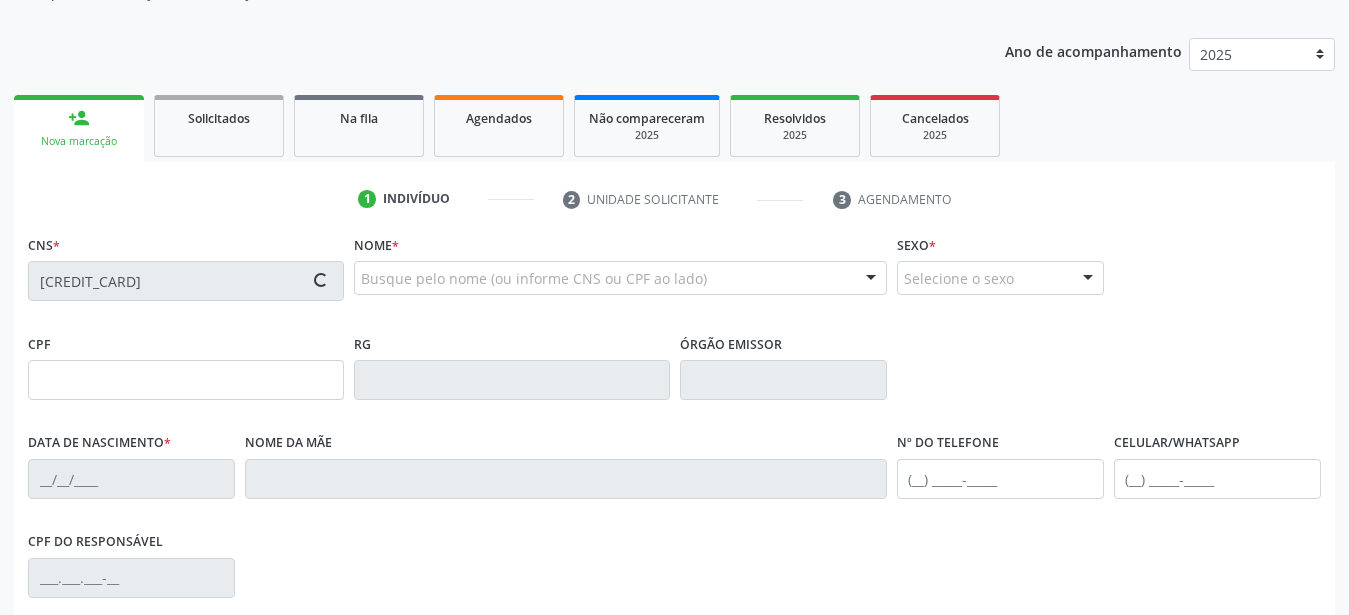 type on "28/01/1971" 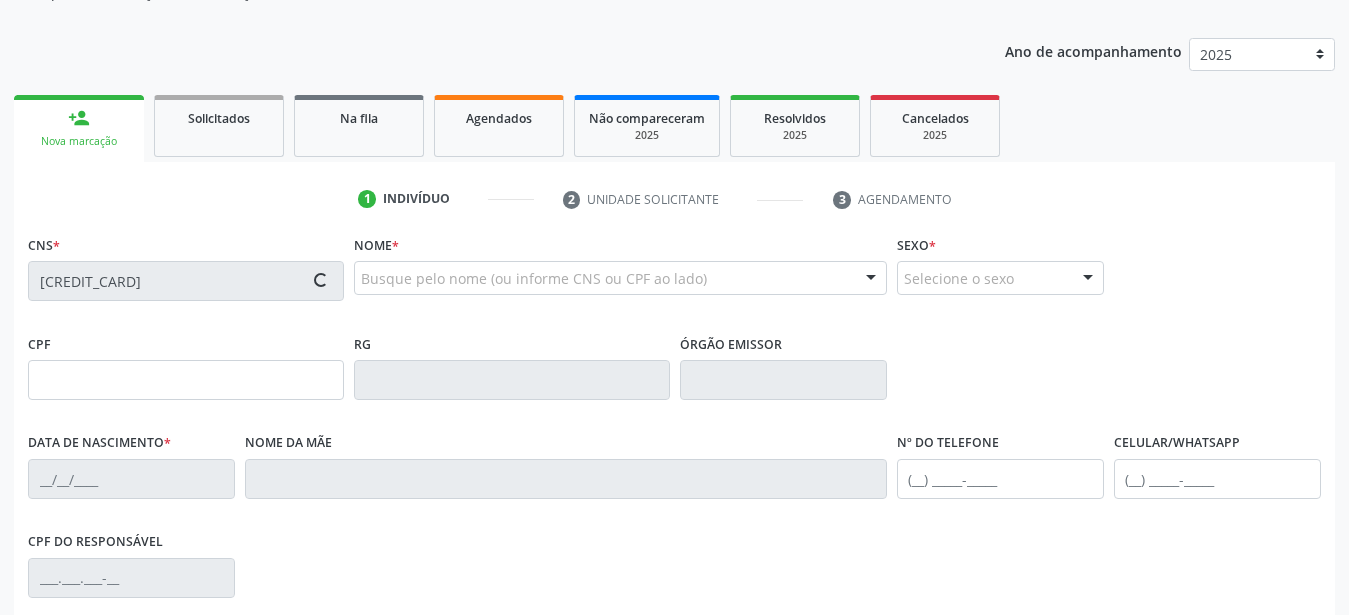 type on "[FIRST] da Silva [LAST]" 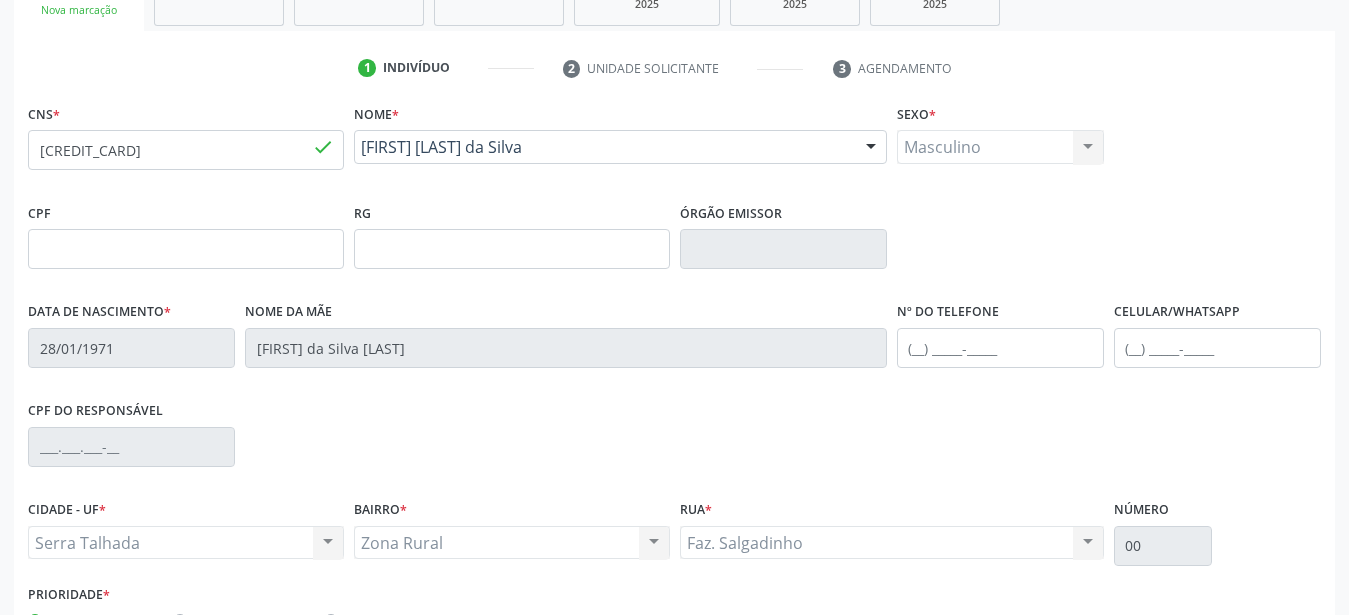 scroll, scrollTop: 469, scrollLeft: 0, axis: vertical 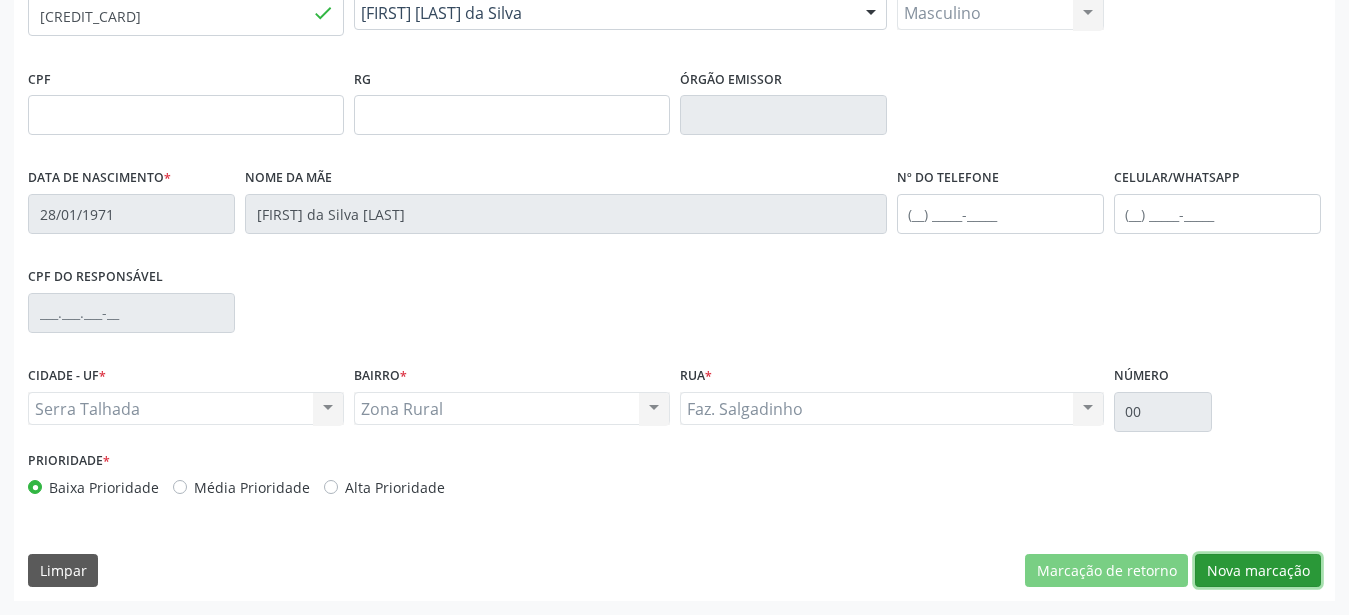 click on "Nova marcação" at bounding box center [1258, 571] 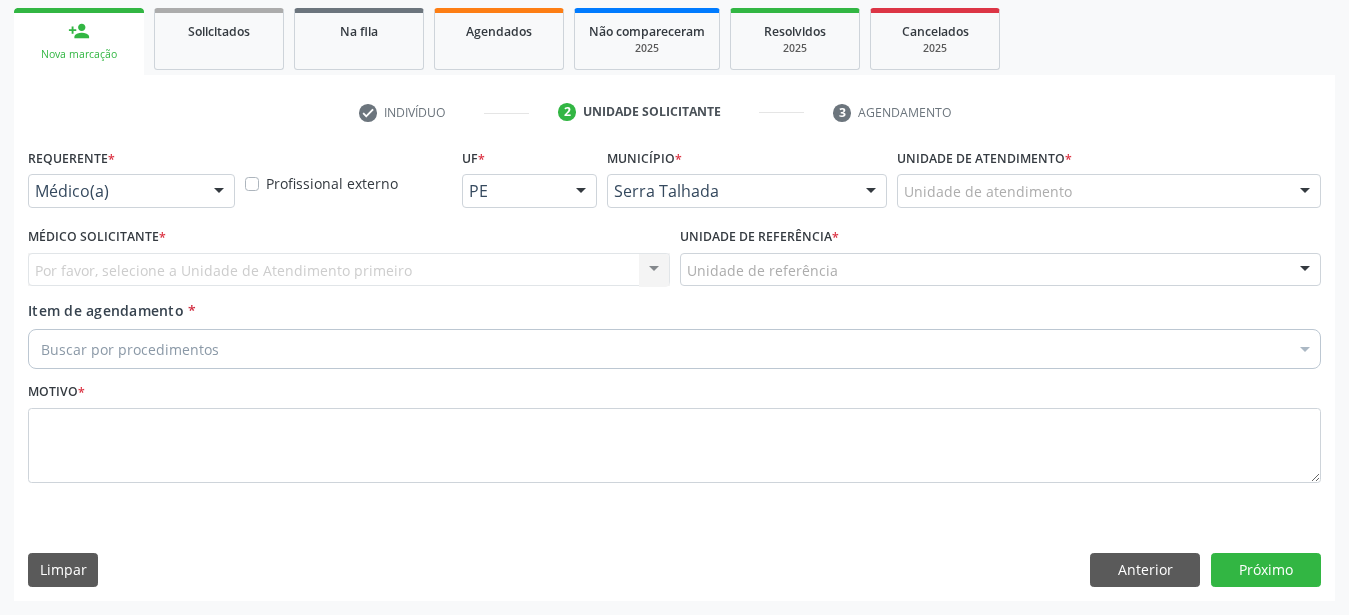 scroll, scrollTop: 307, scrollLeft: 0, axis: vertical 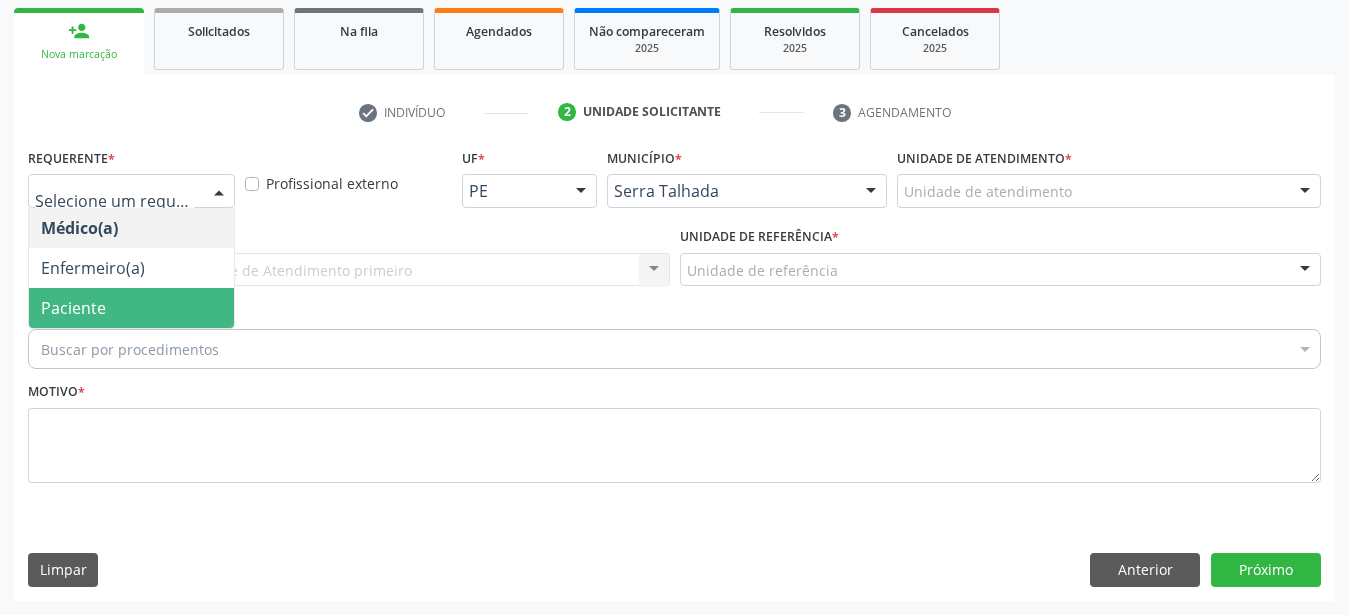 click on "Paciente" at bounding box center (131, 308) 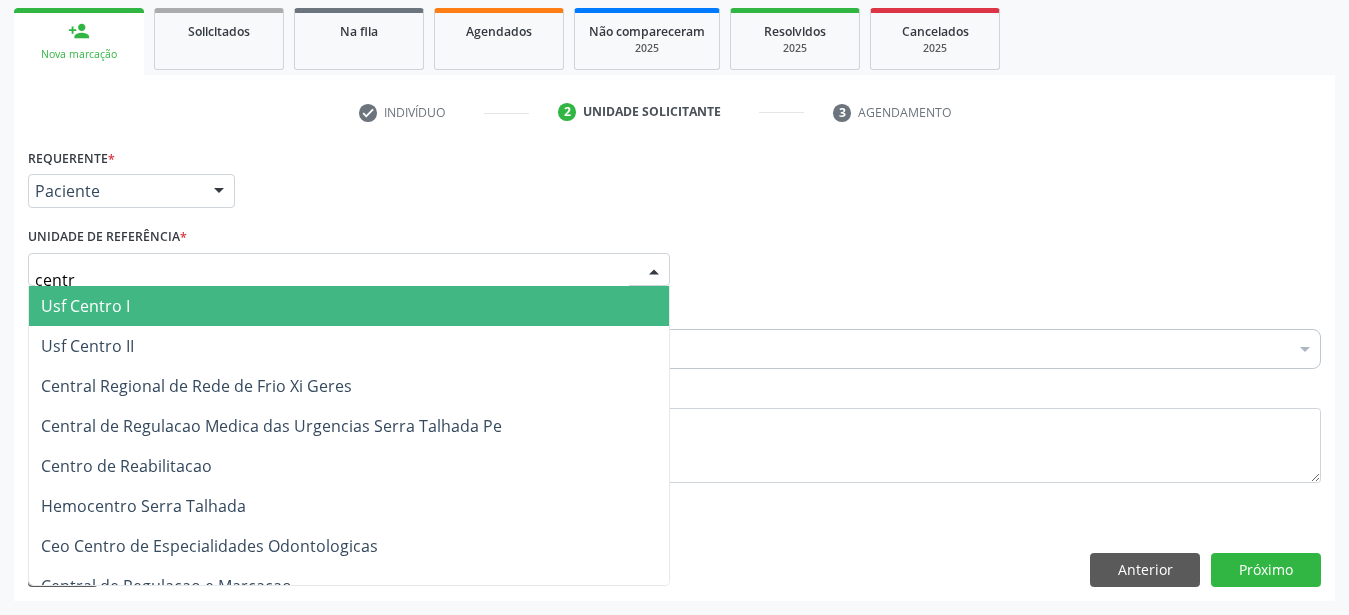 type on "centro" 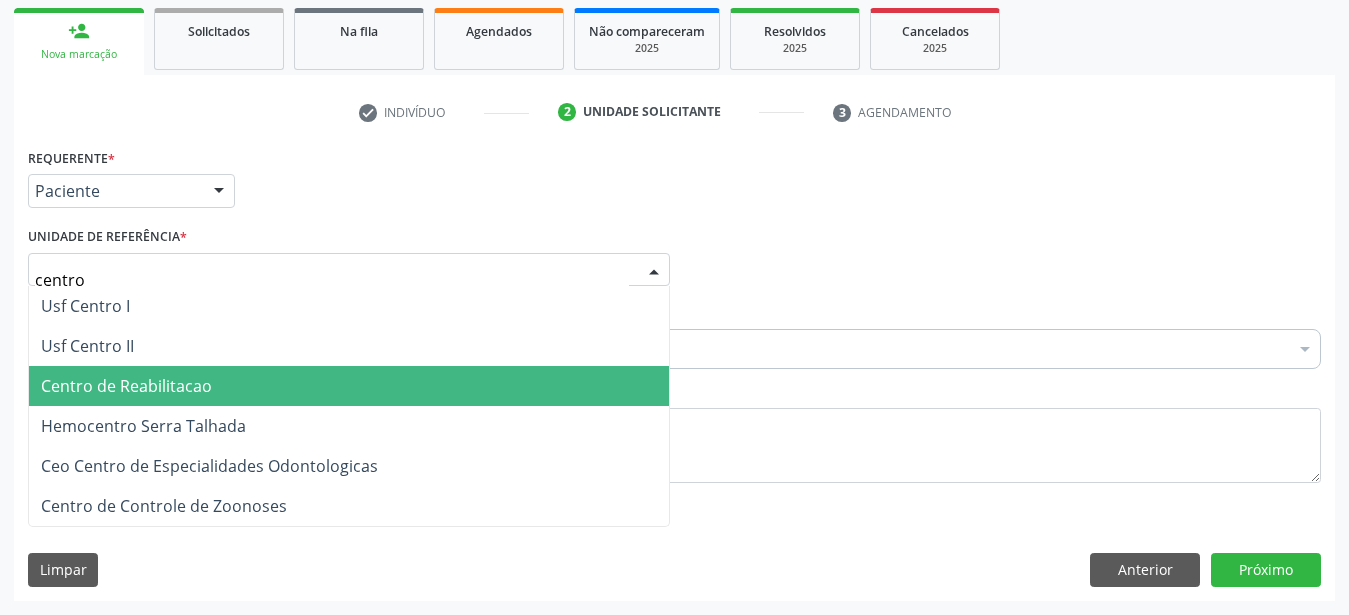 click on "Centro de Reabilitacao" at bounding box center [126, 386] 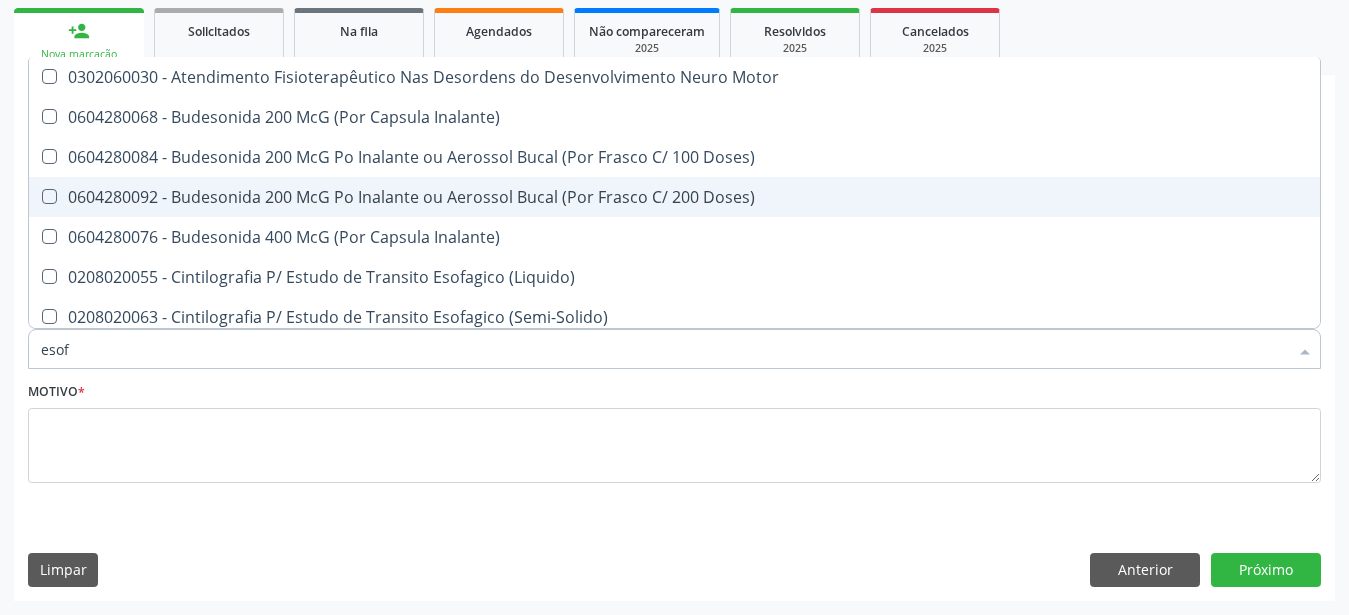type on "esofa" 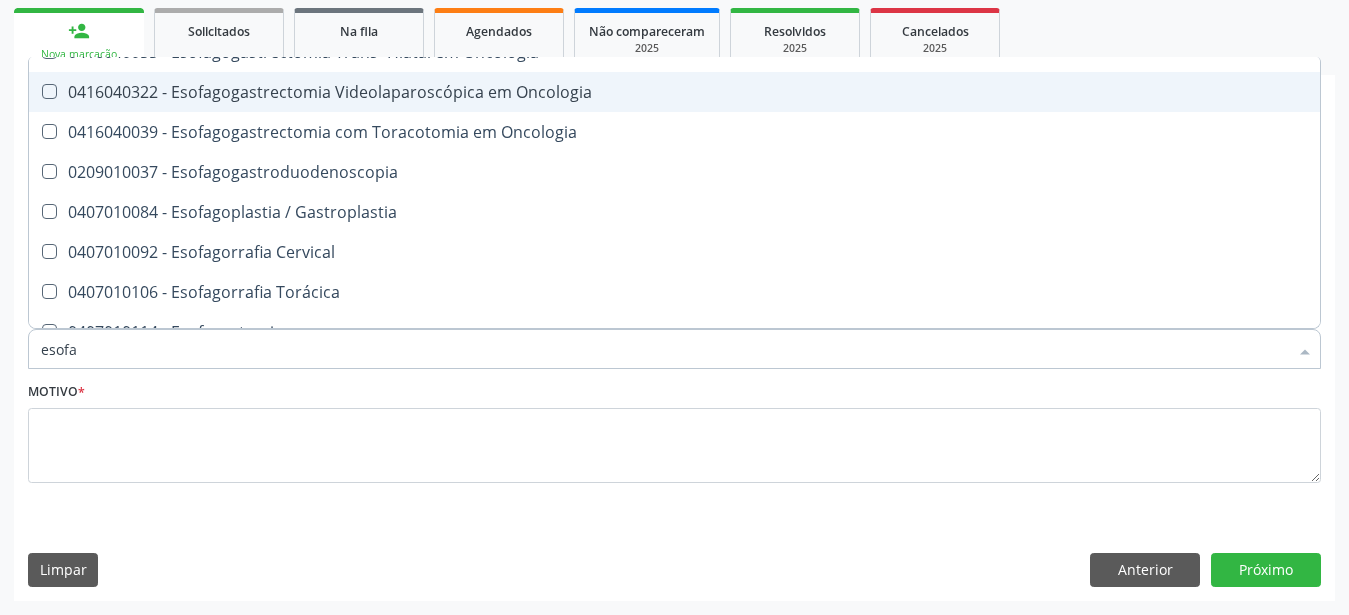 scroll, scrollTop: 396, scrollLeft: 0, axis: vertical 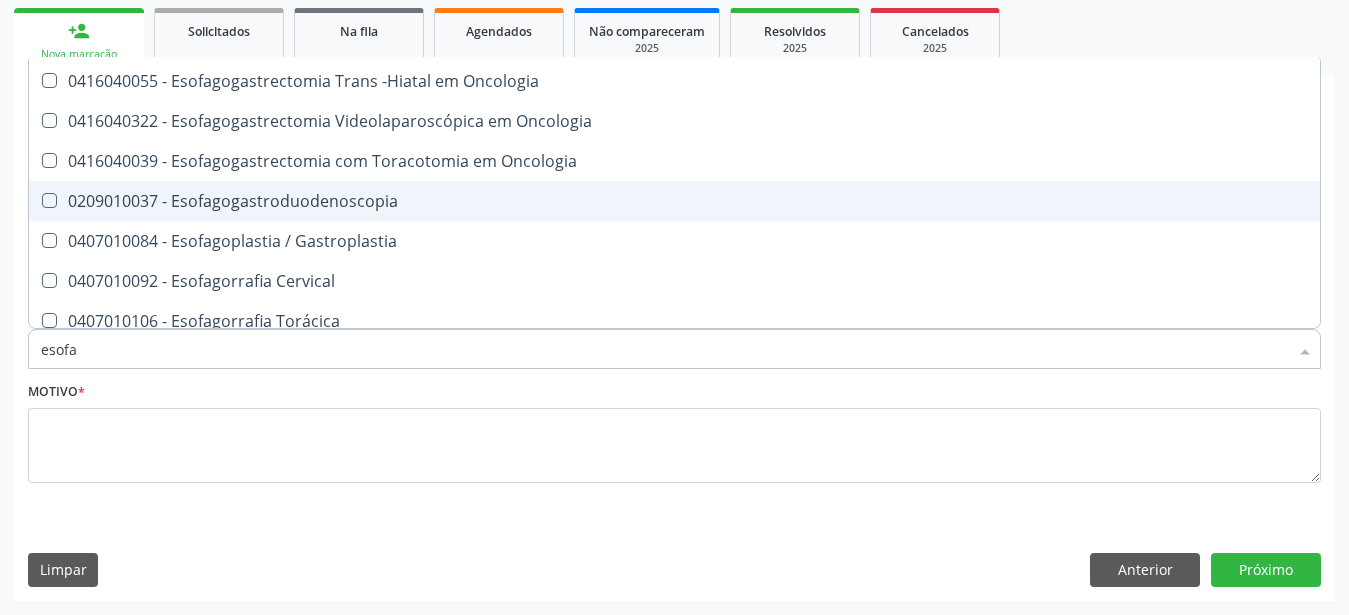 click on "0209010037 - Esofagogastroduodenoscopia" at bounding box center (674, 201) 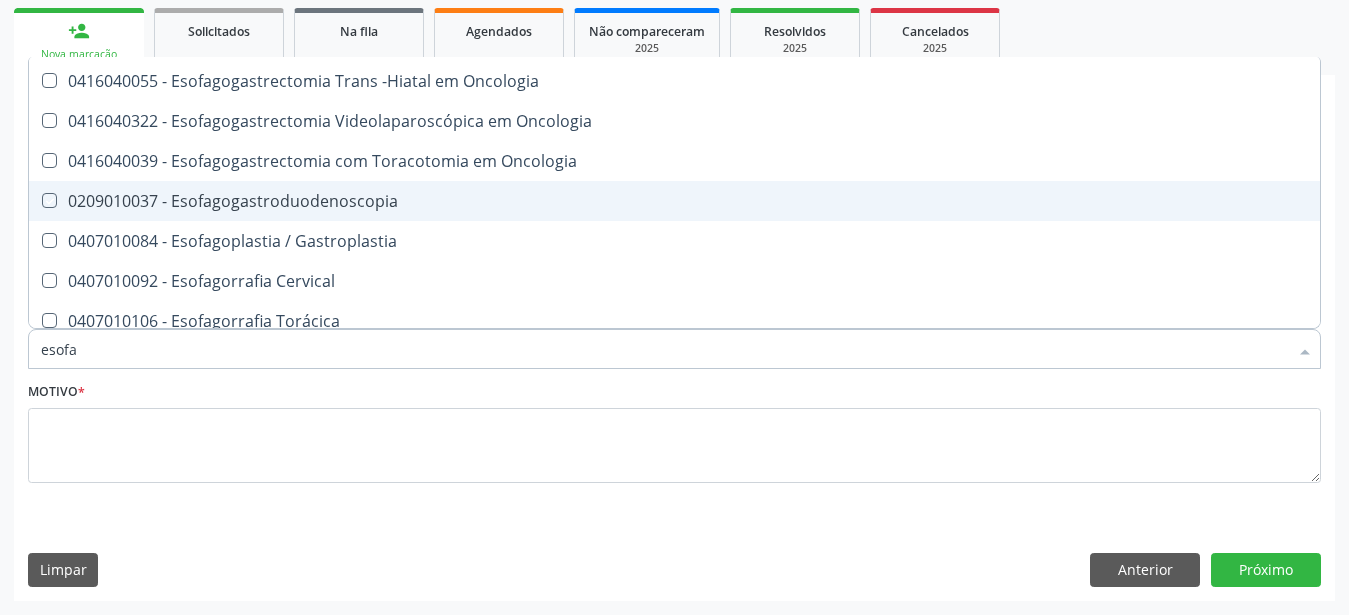 checkbox on "true" 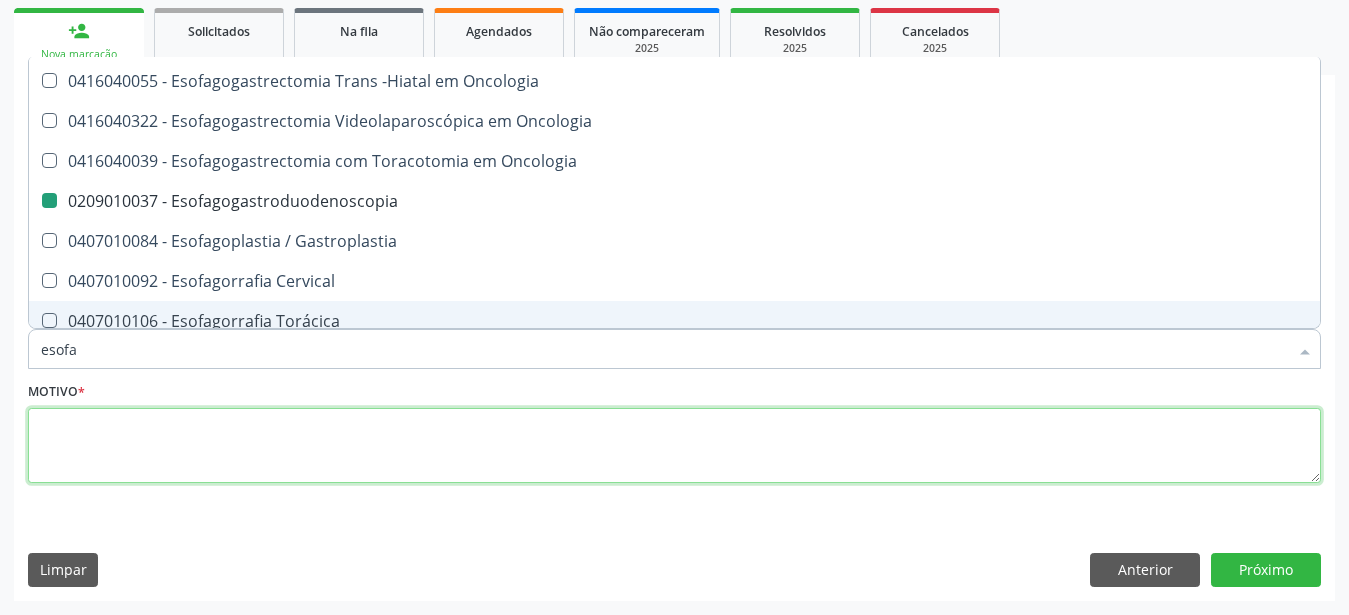 click at bounding box center [674, 446] 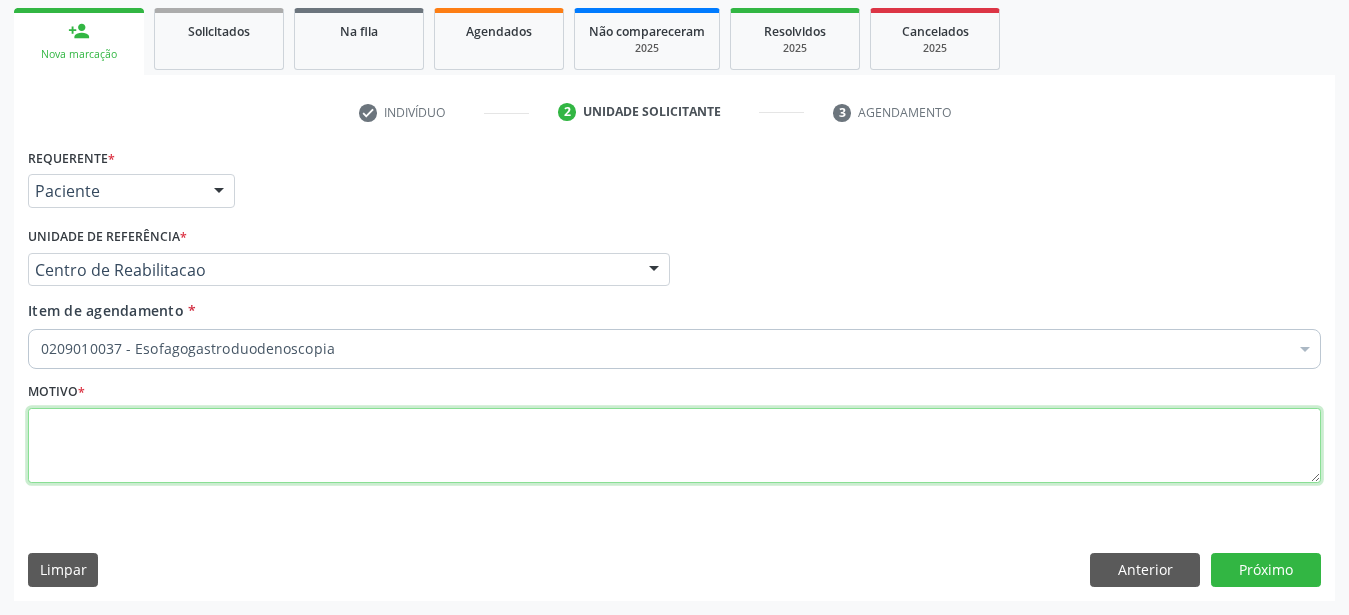 scroll, scrollTop: 0, scrollLeft: 0, axis: both 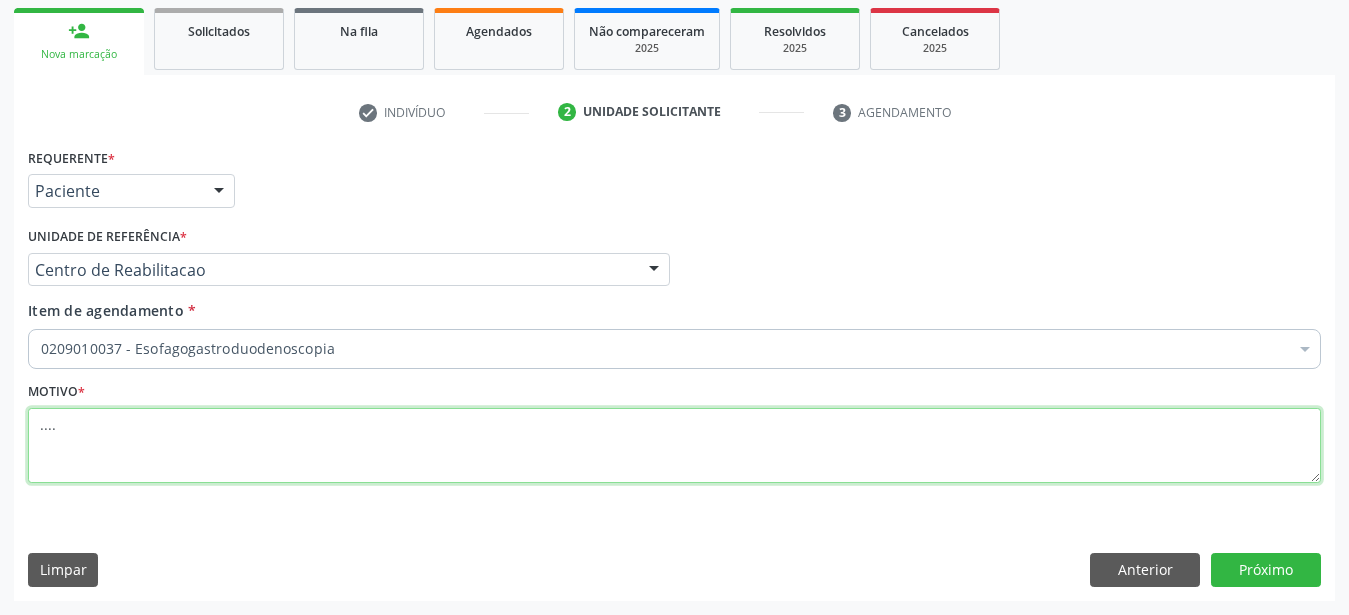 type on "...." 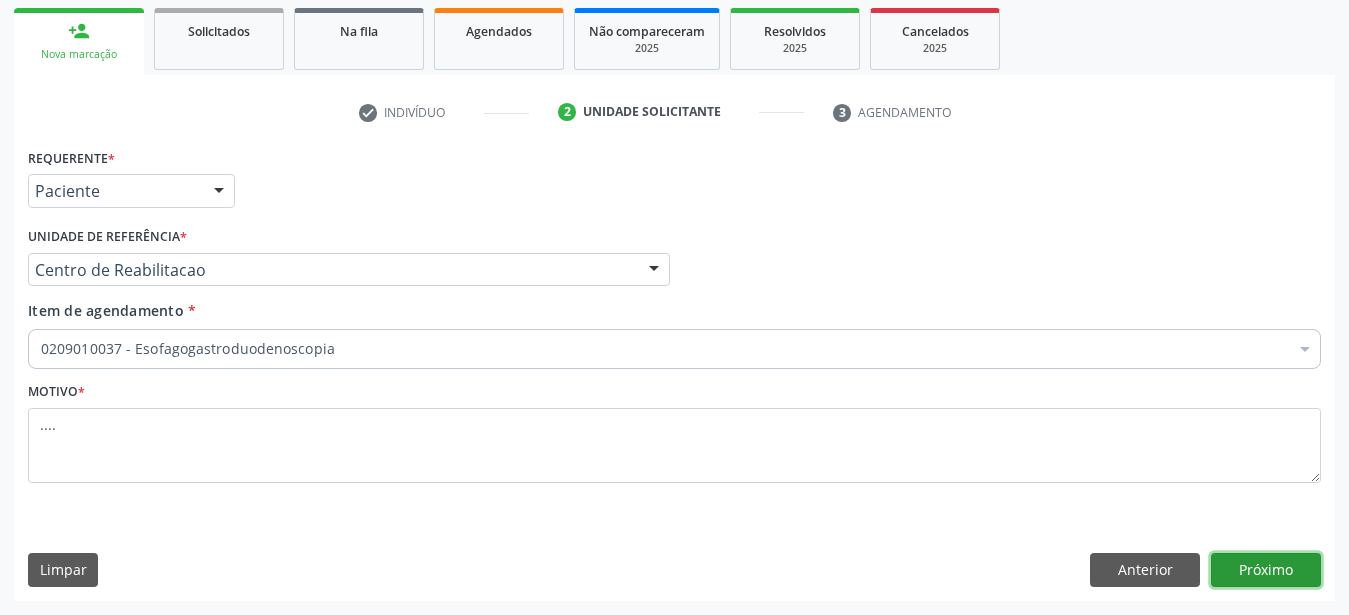 click on "Próximo" at bounding box center [1266, 570] 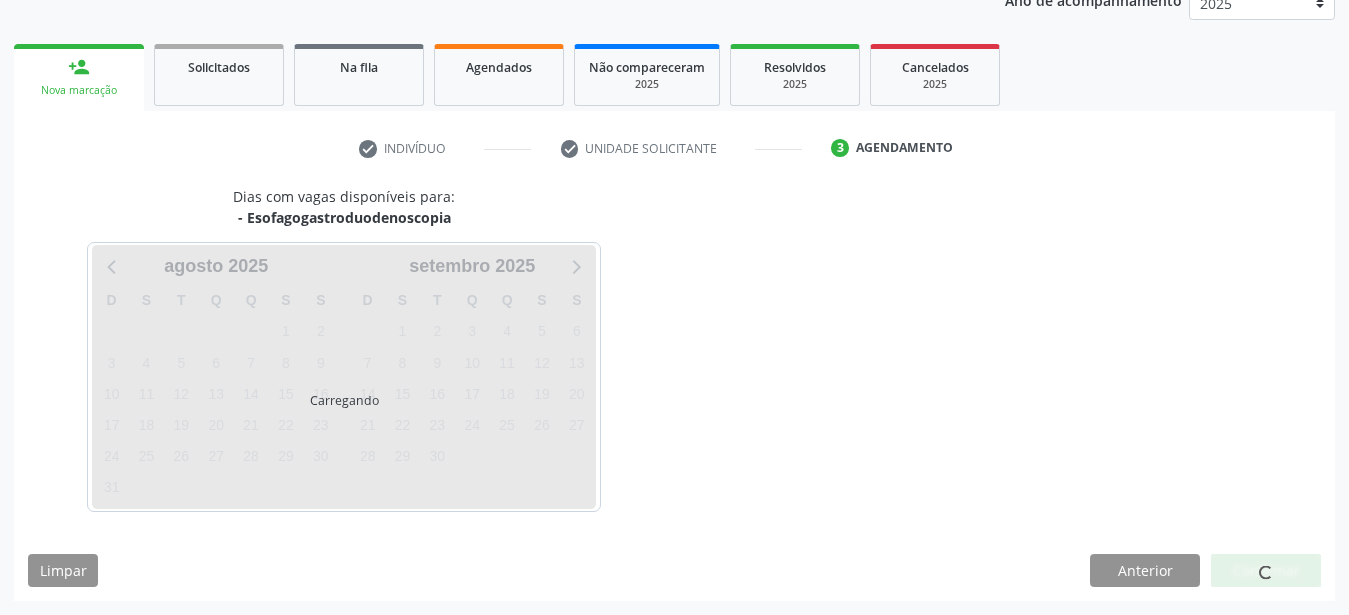 scroll, scrollTop: 255, scrollLeft: 0, axis: vertical 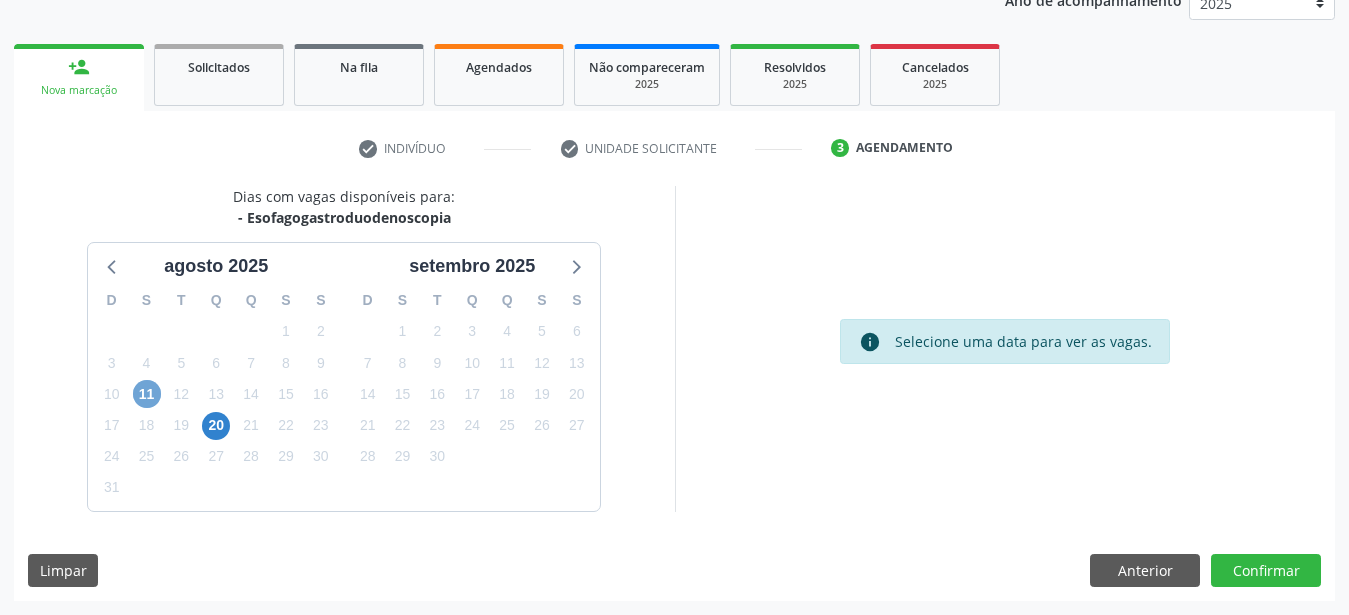 click on "11" at bounding box center (147, 394) 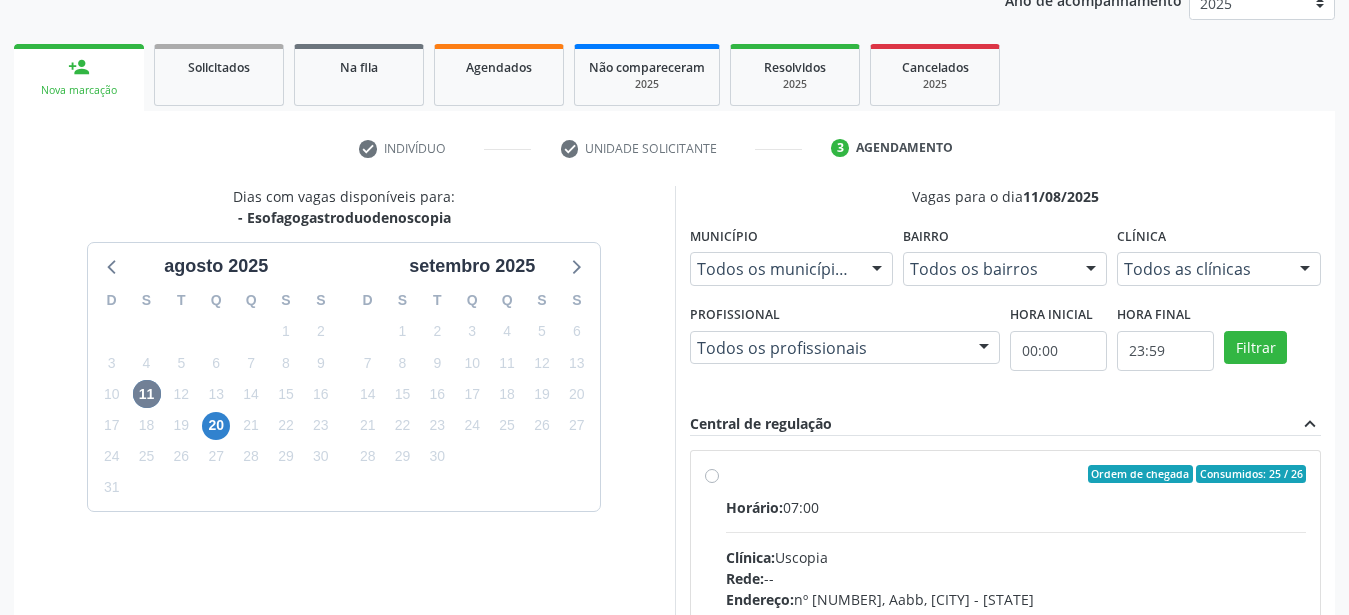 click on "Ordem de chegada
Consumidos: 25 / 26
Horário:   07:00
Clínica:  Uscopia
Rede:
--
Endereço:   nº [NUMBER], Aabb, [CITY] - [STATE]
Telefone:   --
Profissional:
--
Informações adicionais sobre o atendimento
Idade de atendimento:
Sem restrição
Gênero(s) atendido(s):
Sem restrição
Informações adicionais:
--" at bounding box center [1016, 618] 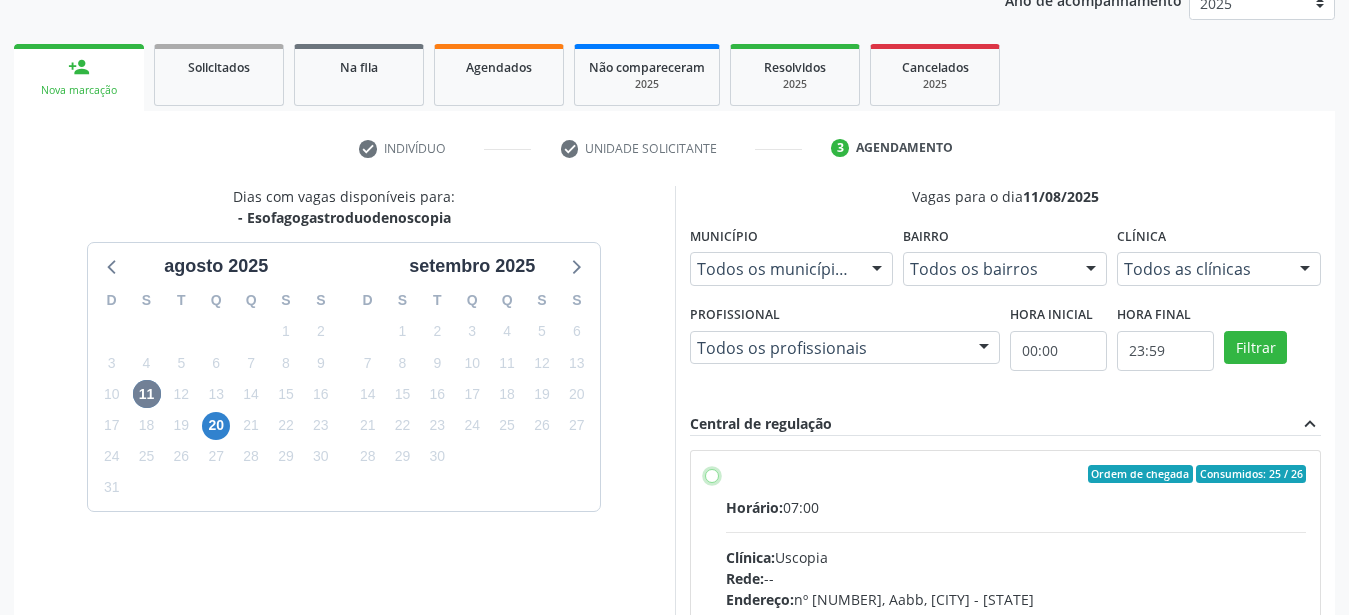 radio on "true" 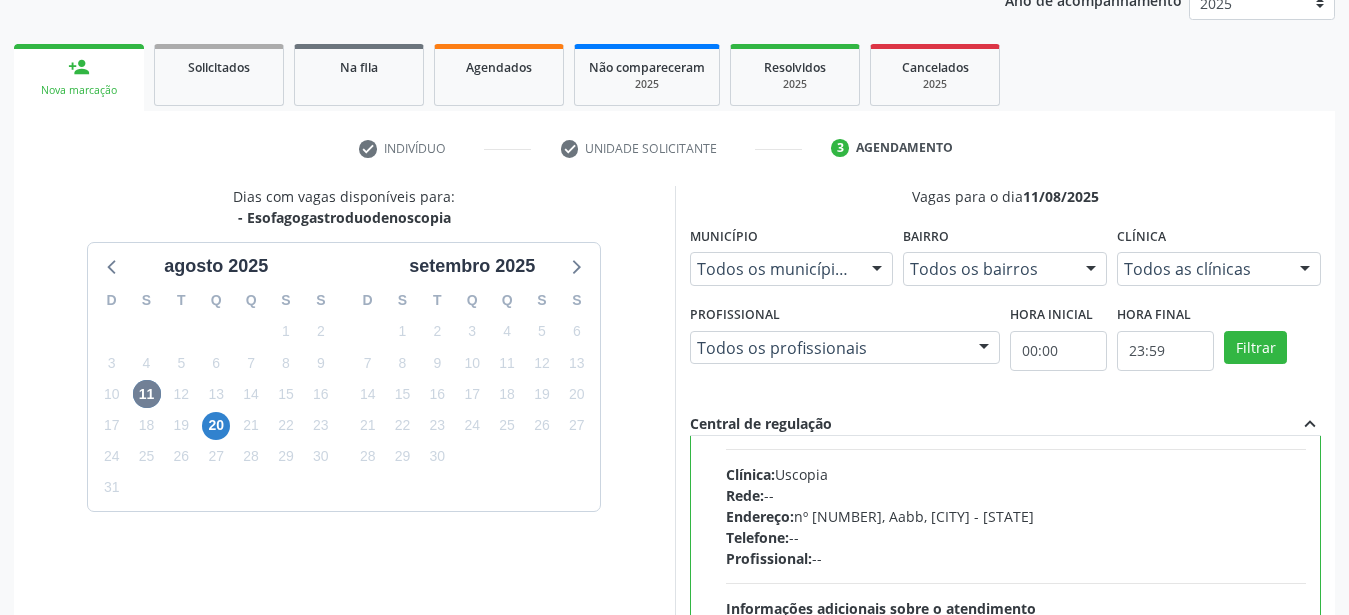 scroll, scrollTop: 99, scrollLeft: 0, axis: vertical 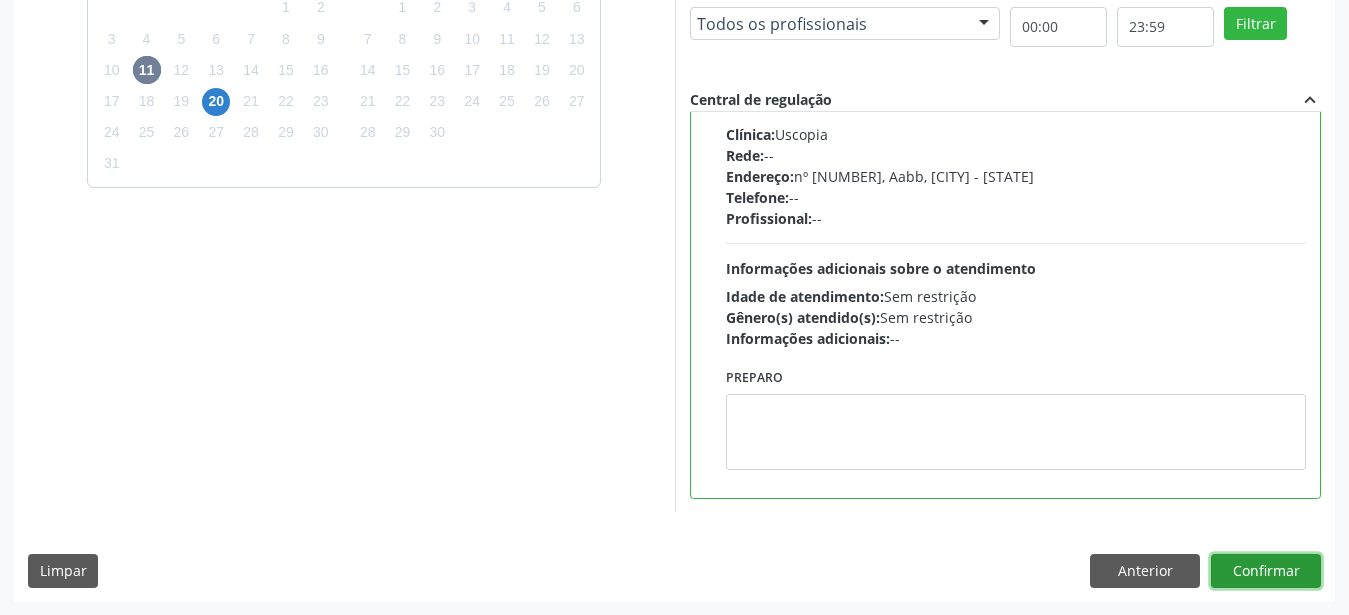 click on "Confirmar" at bounding box center (1266, 571) 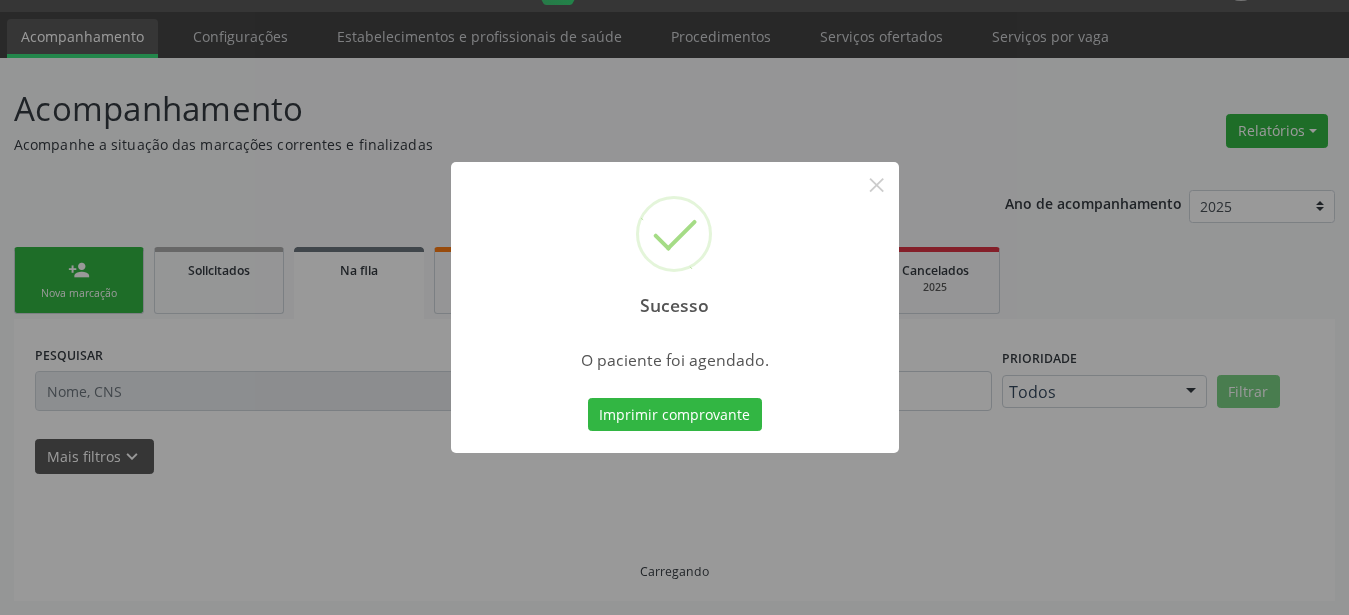 scroll, scrollTop: 51, scrollLeft: 0, axis: vertical 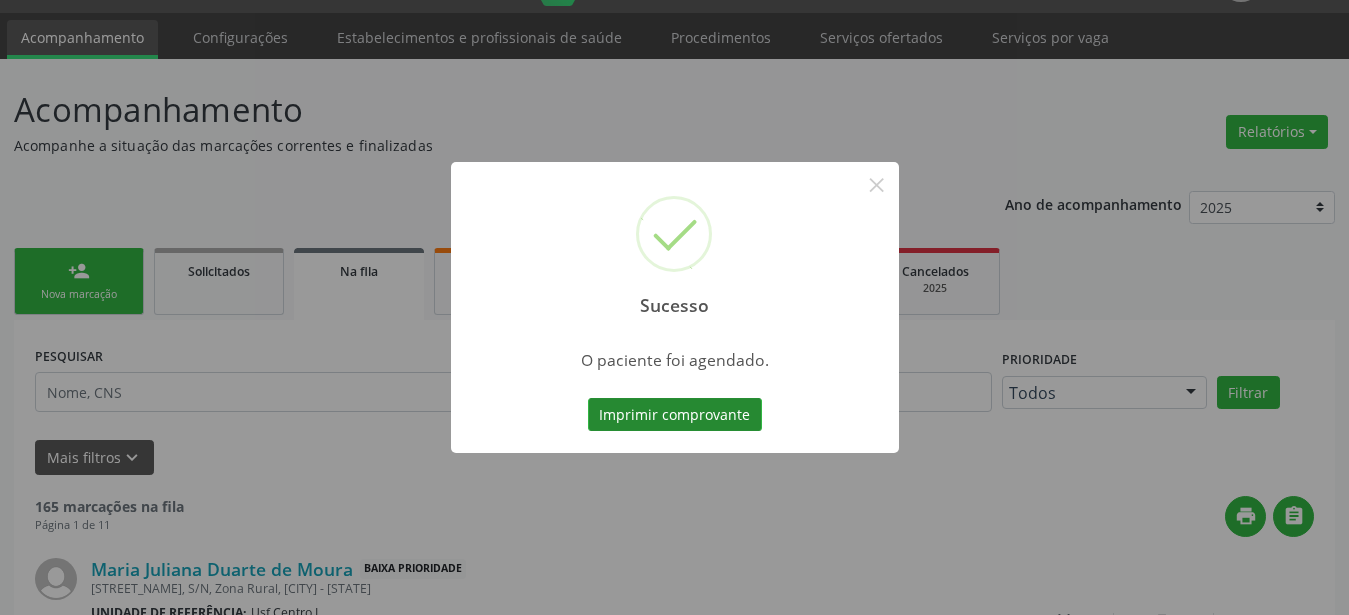 click on "Imprimir comprovante" at bounding box center (675, 415) 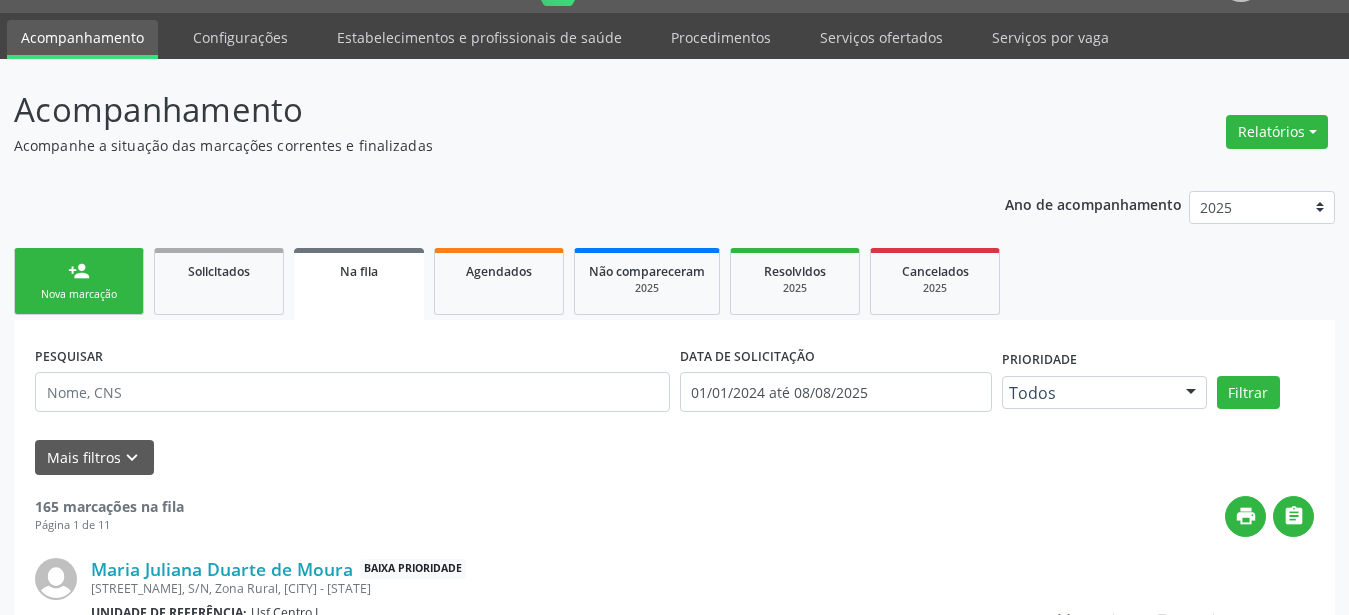 scroll, scrollTop: 50, scrollLeft: 0, axis: vertical 